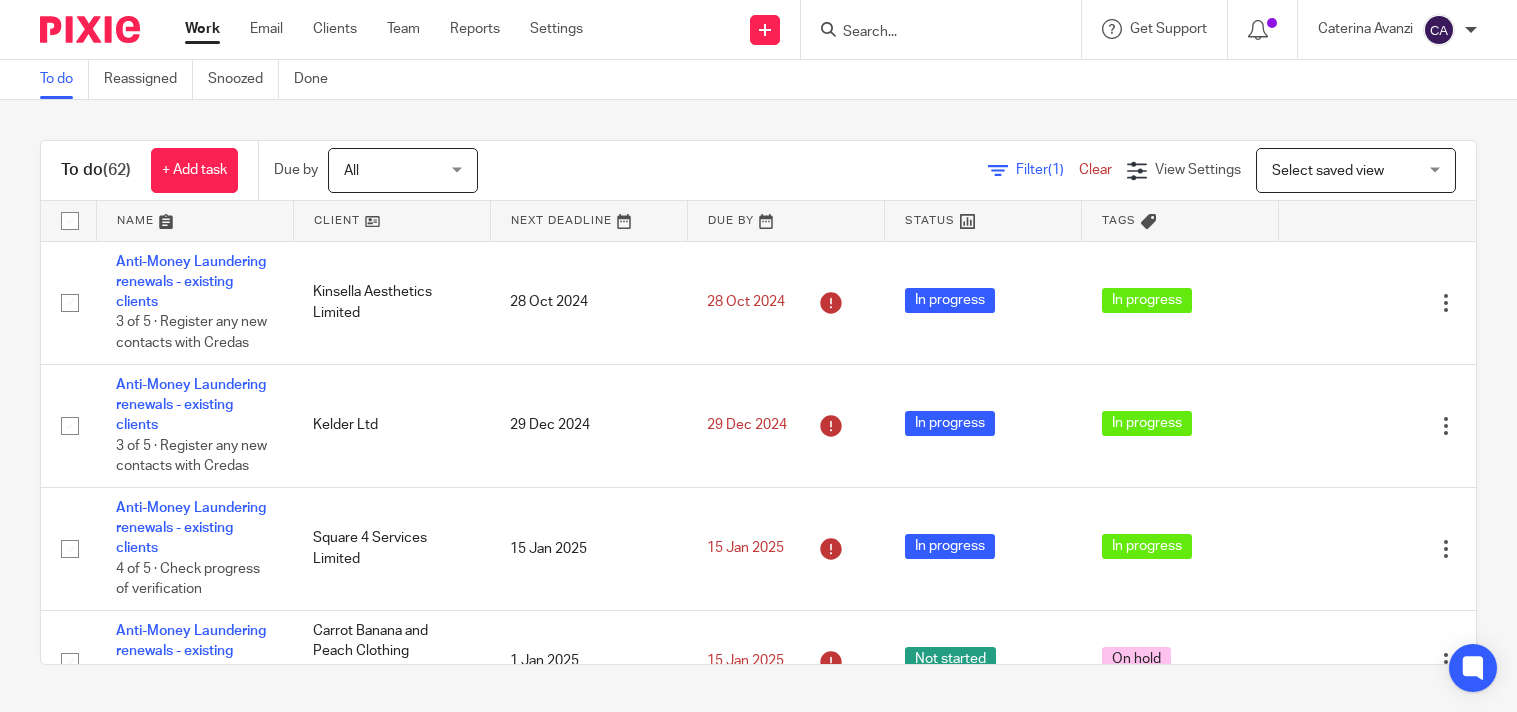 scroll, scrollTop: 0, scrollLeft: 0, axis: both 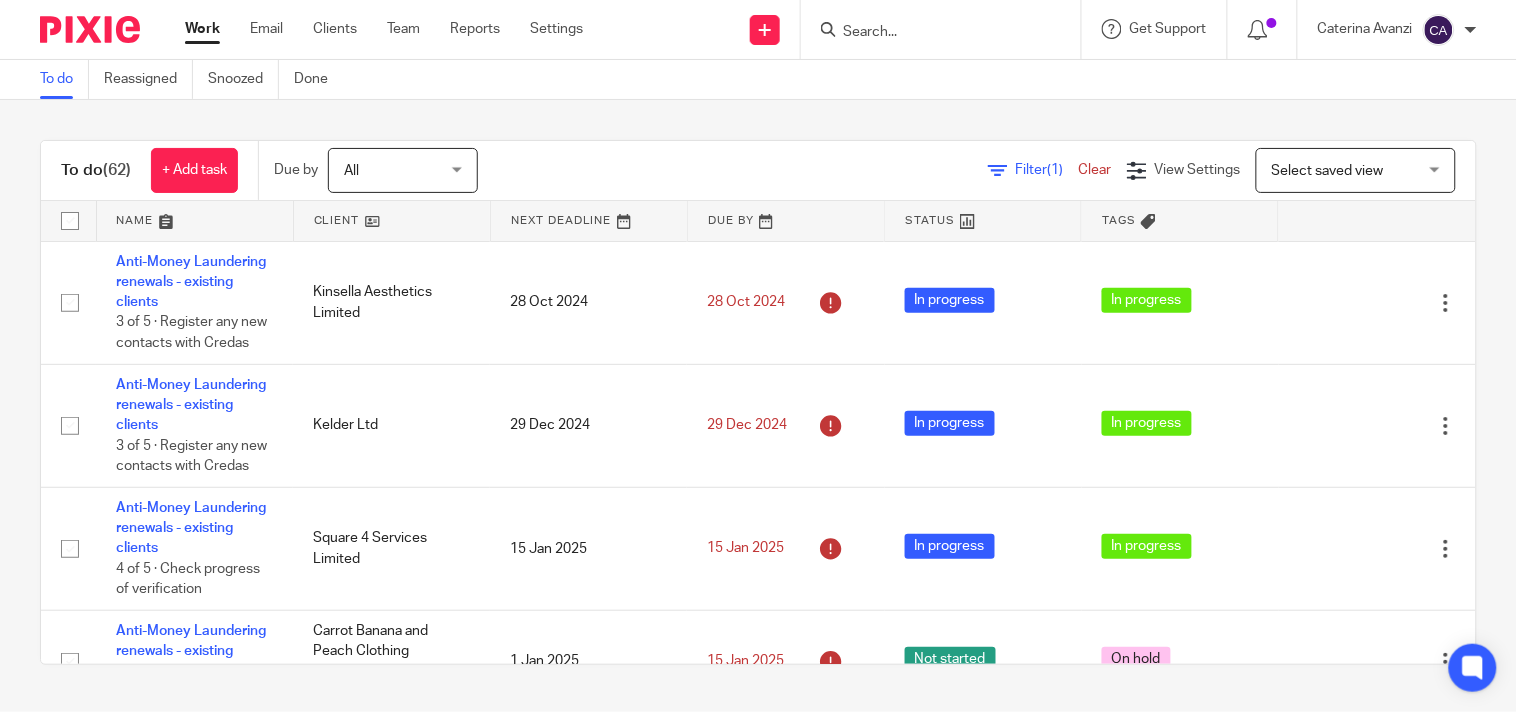 click at bounding box center (931, 33) 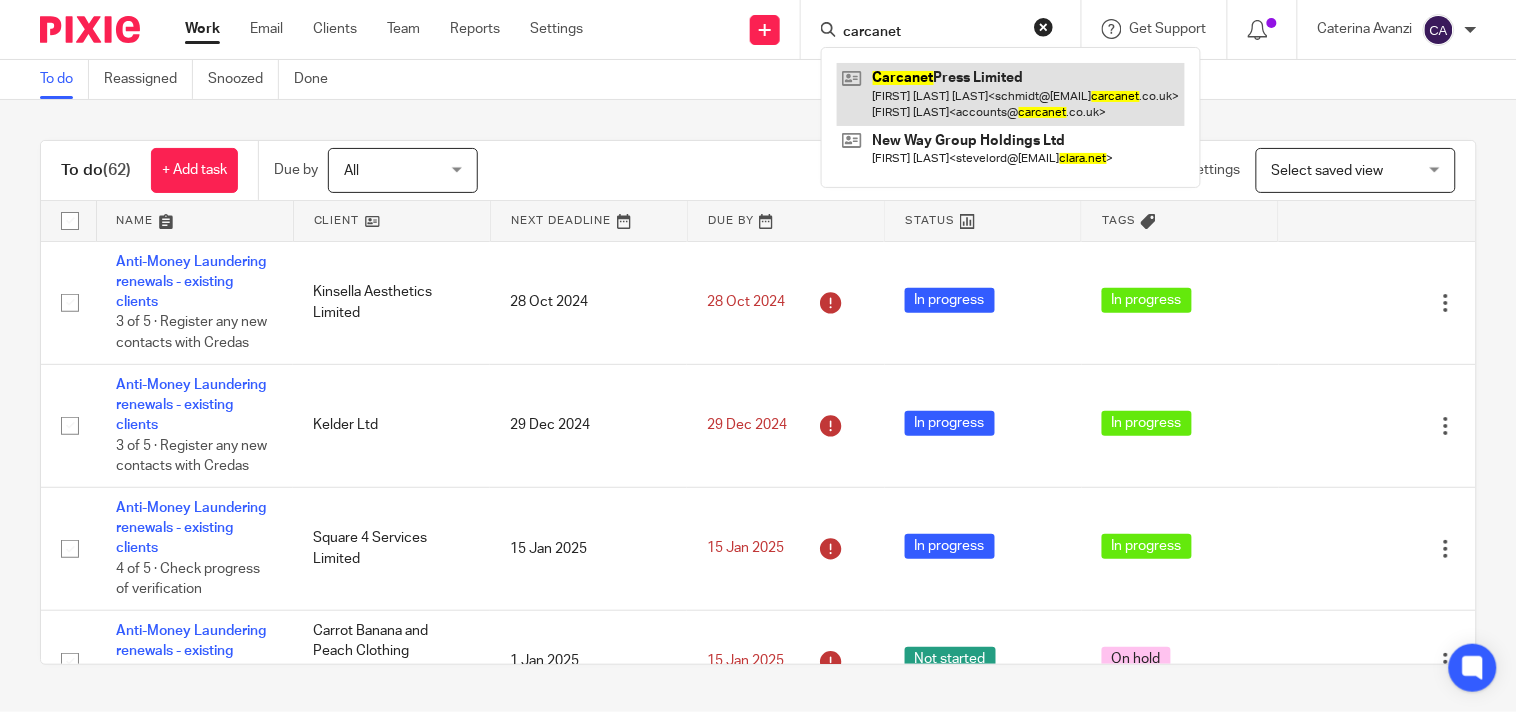 type on "carcanet" 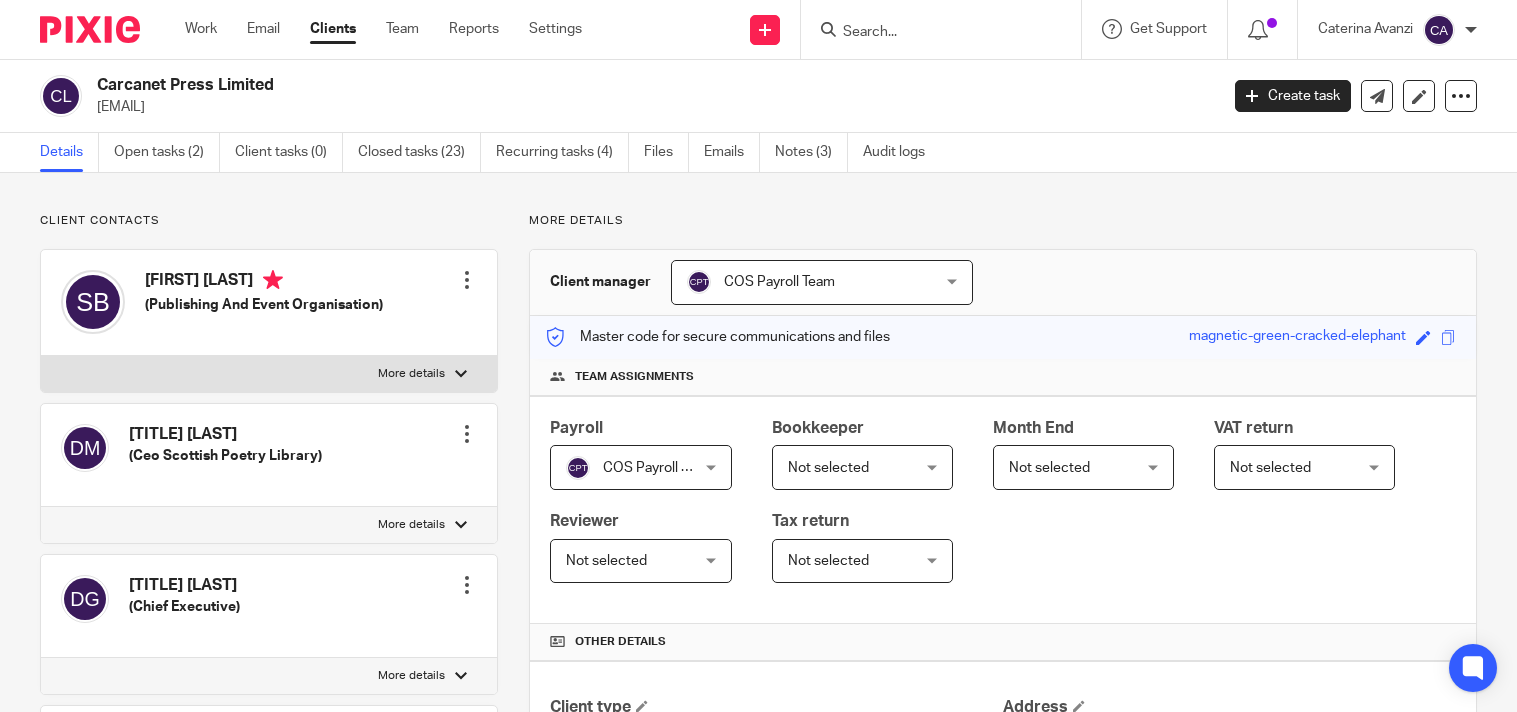 scroll, scrollTop: 0, scrollLeft: 0, axis: both 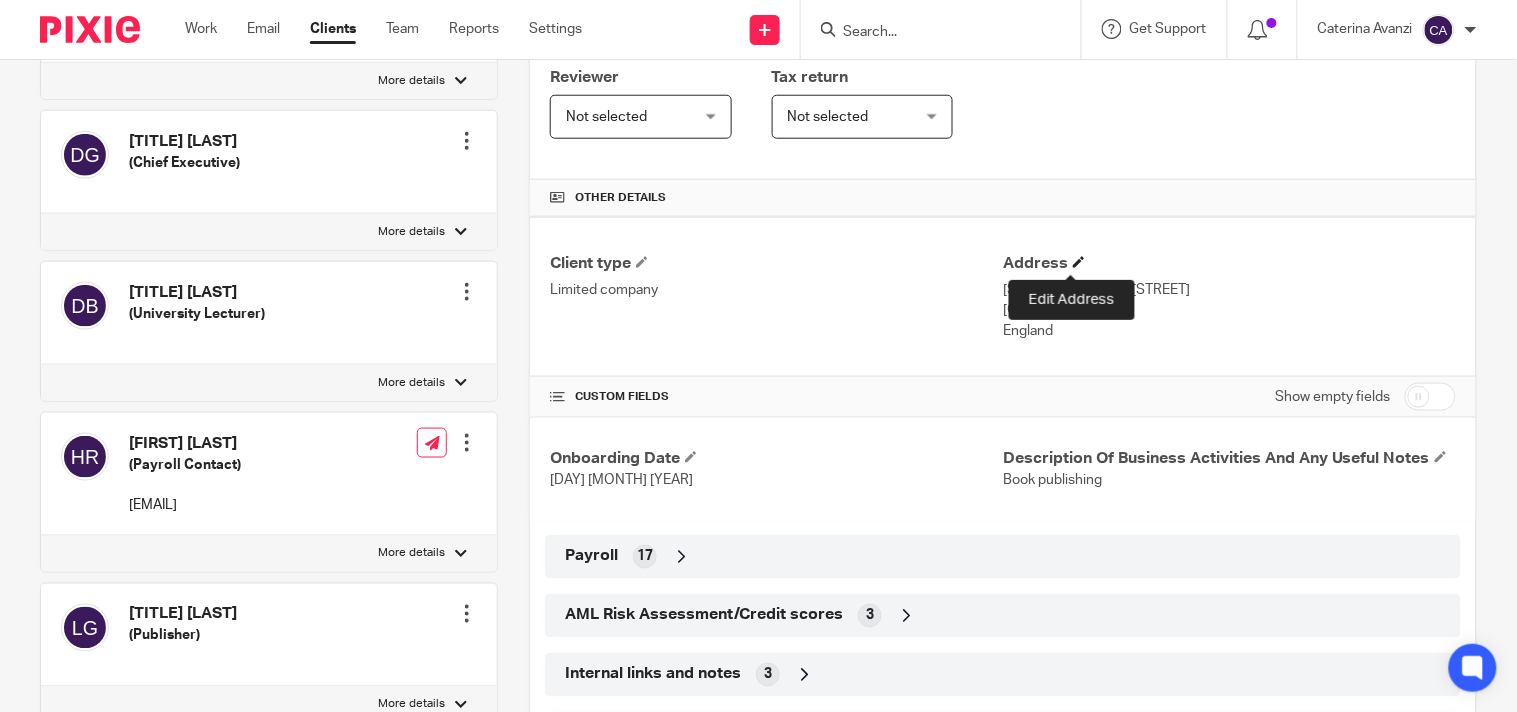 click at bounding box center [1079, 262] 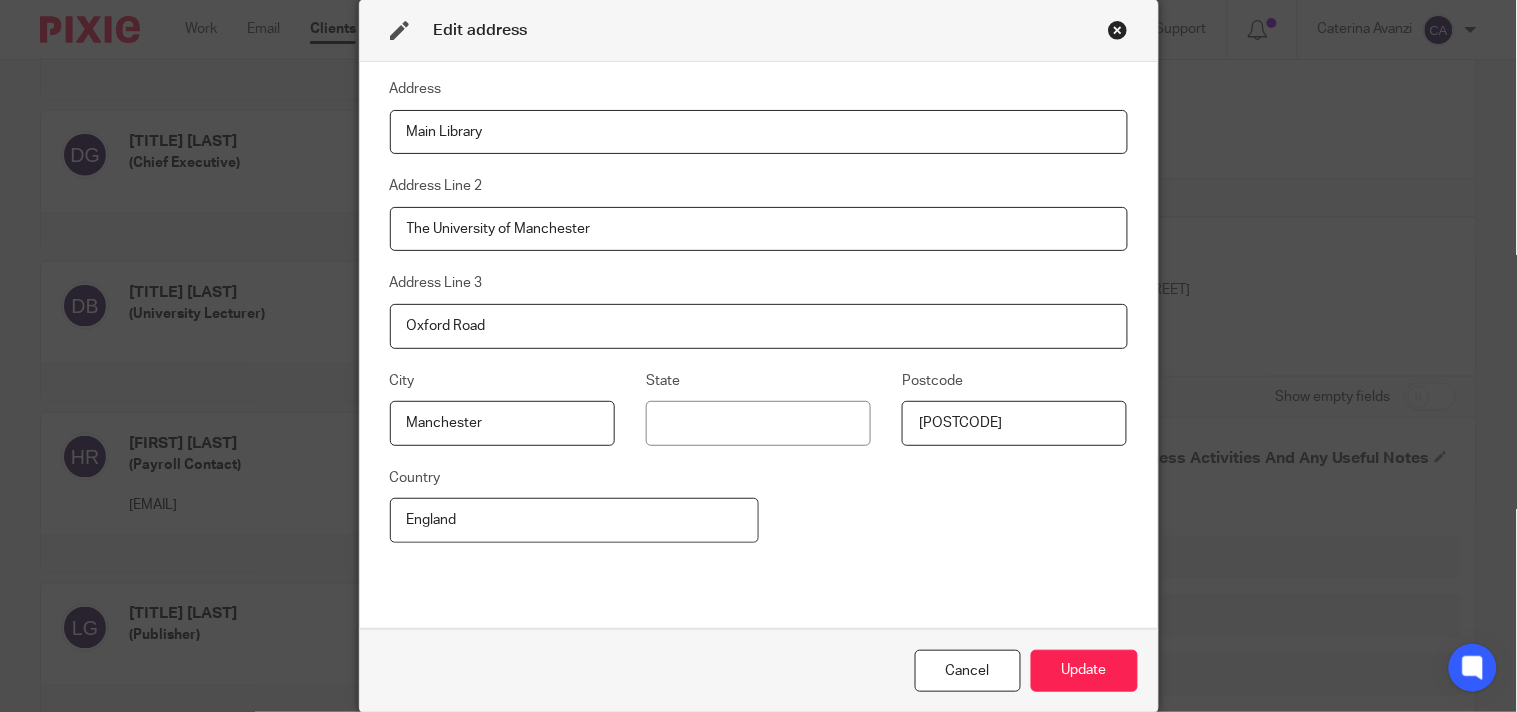 click on "The University of Manchester" at bounding box center (759, 229) 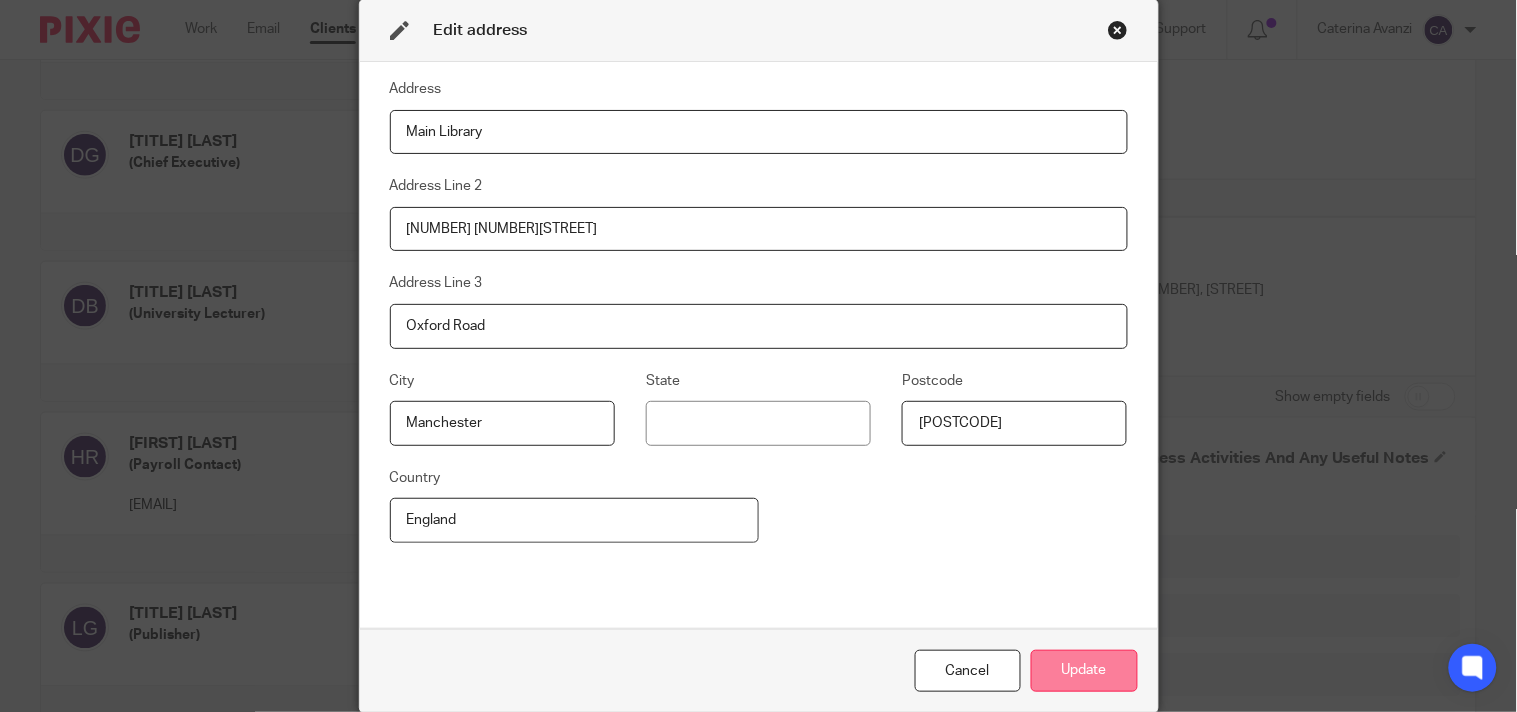 type on "250 The University of Manchester" 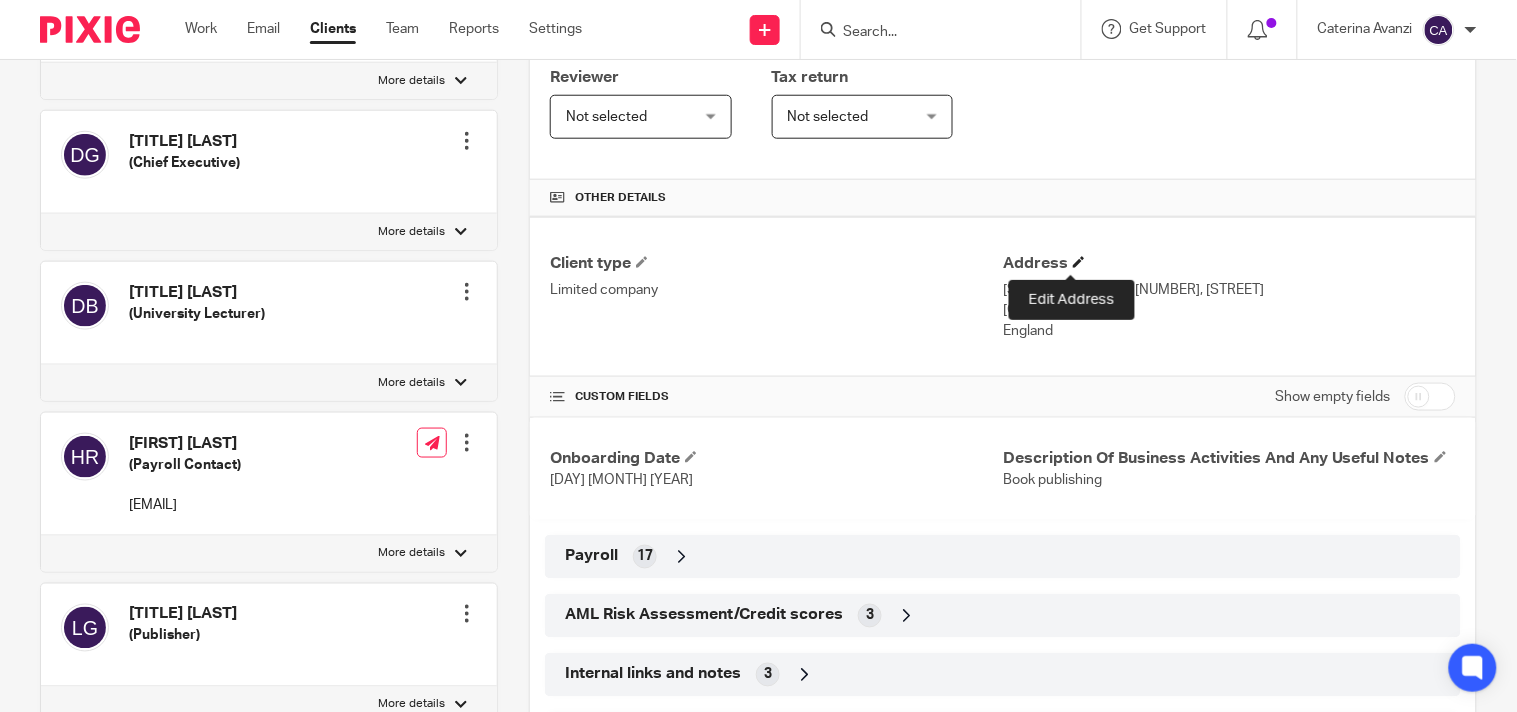 click at bounding box center (1079, 262) 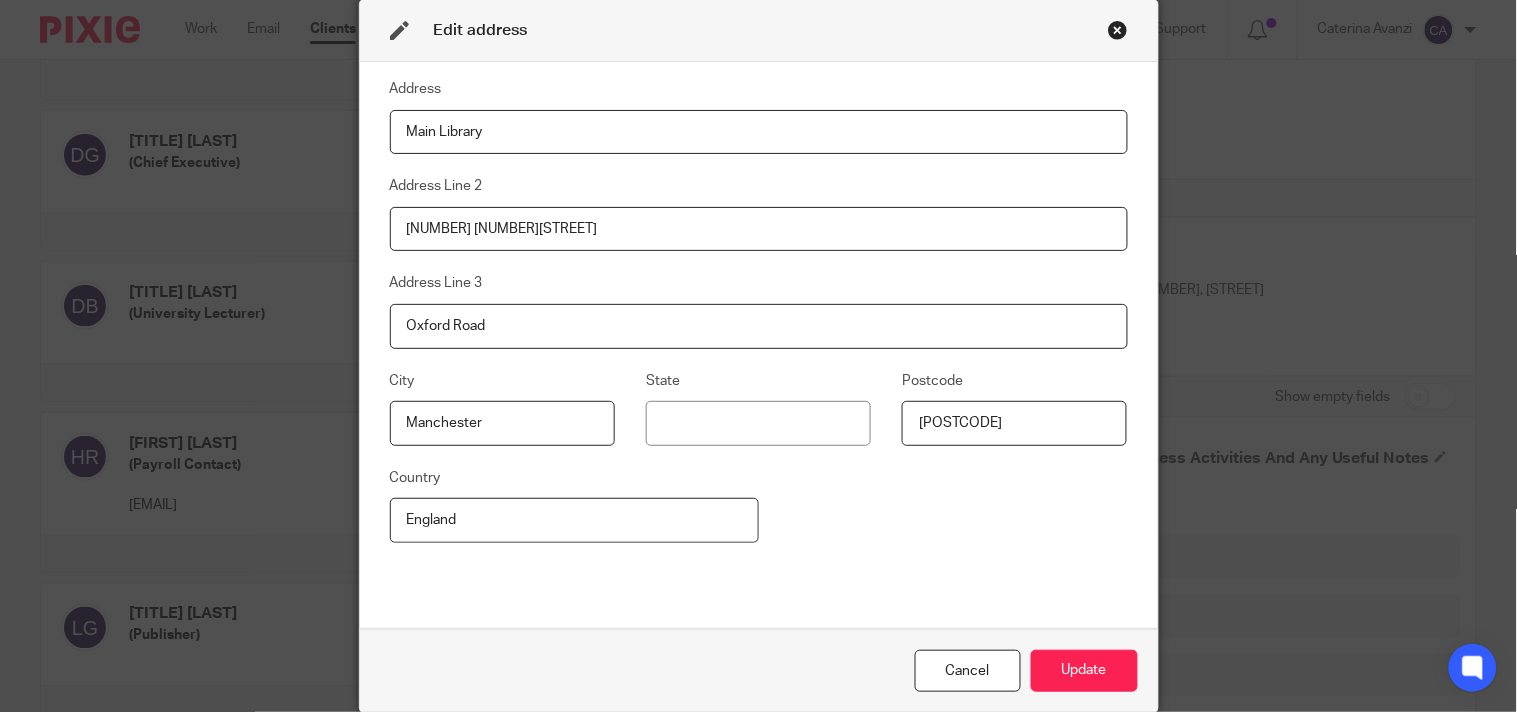 drag, startPoint x: 432, startPoint y: 226, endPoint x: 363, endPoint y: 233, distance: 69.354164 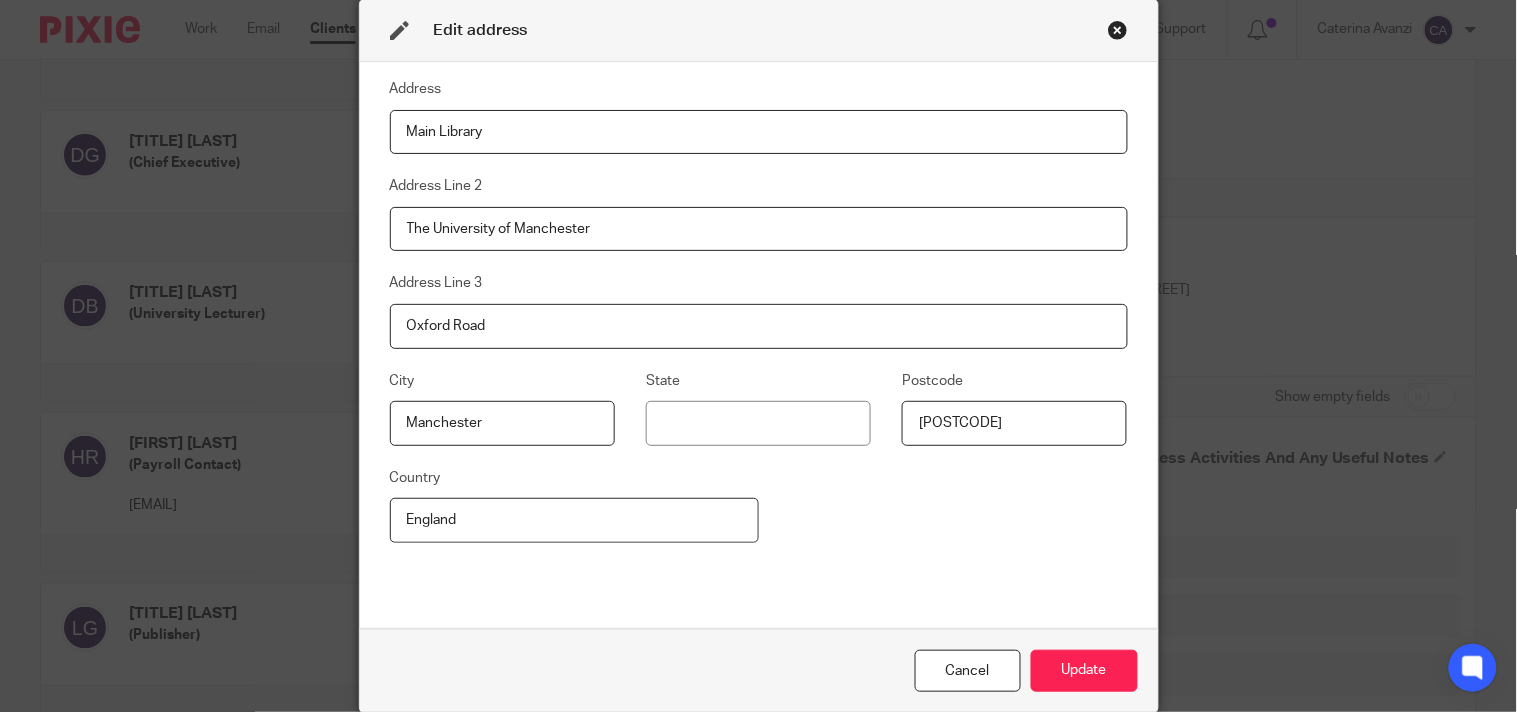 type on "The University of Manchester" 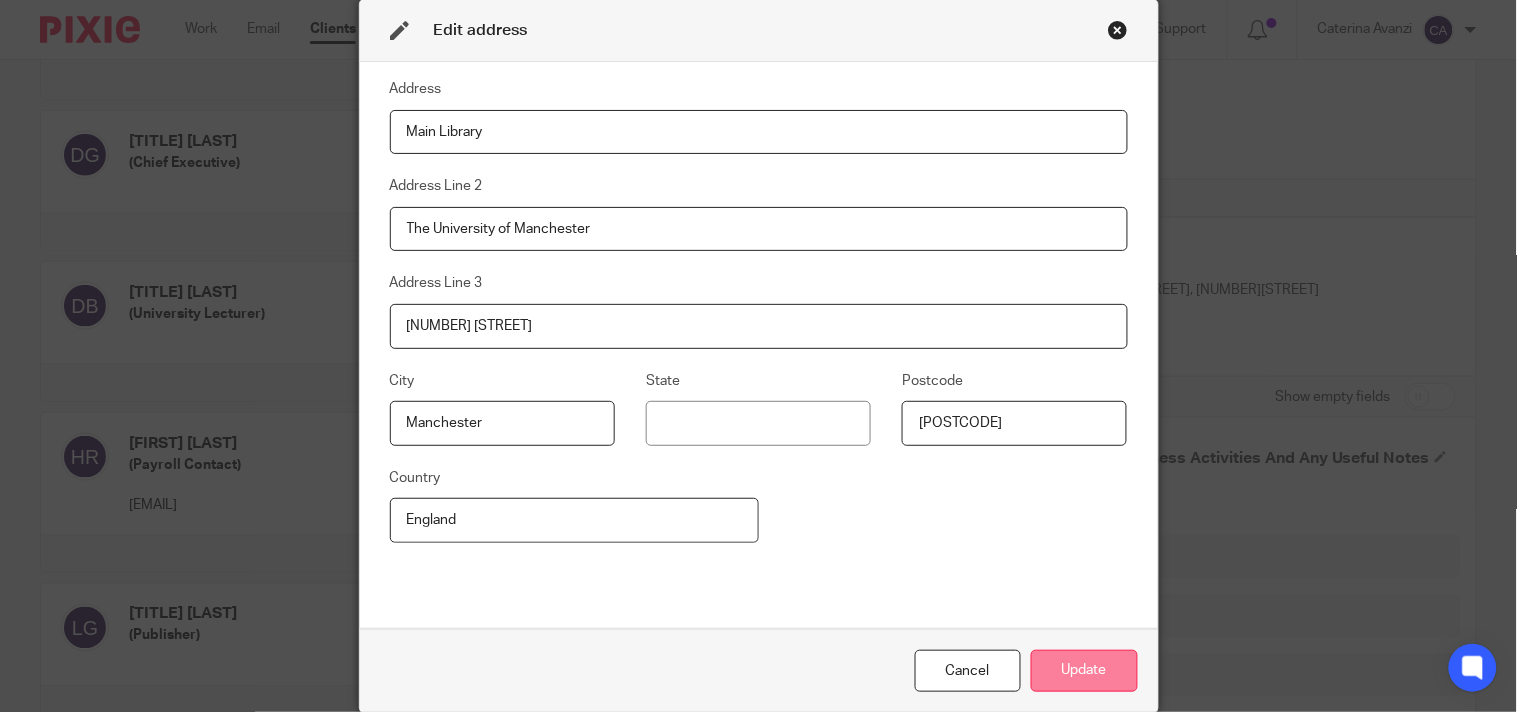 type on "250 Oxford Road" 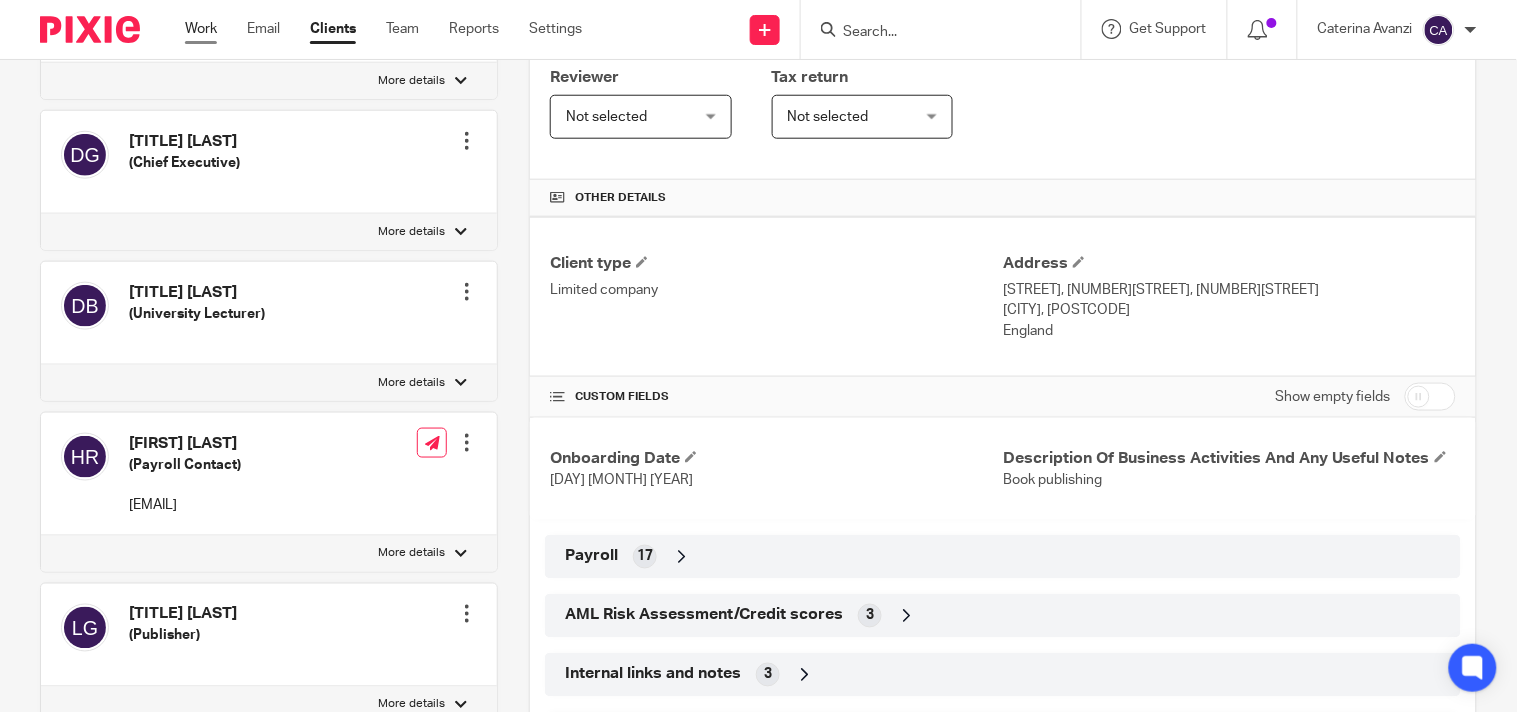 click on "Work" at bounding box center (201, 29) 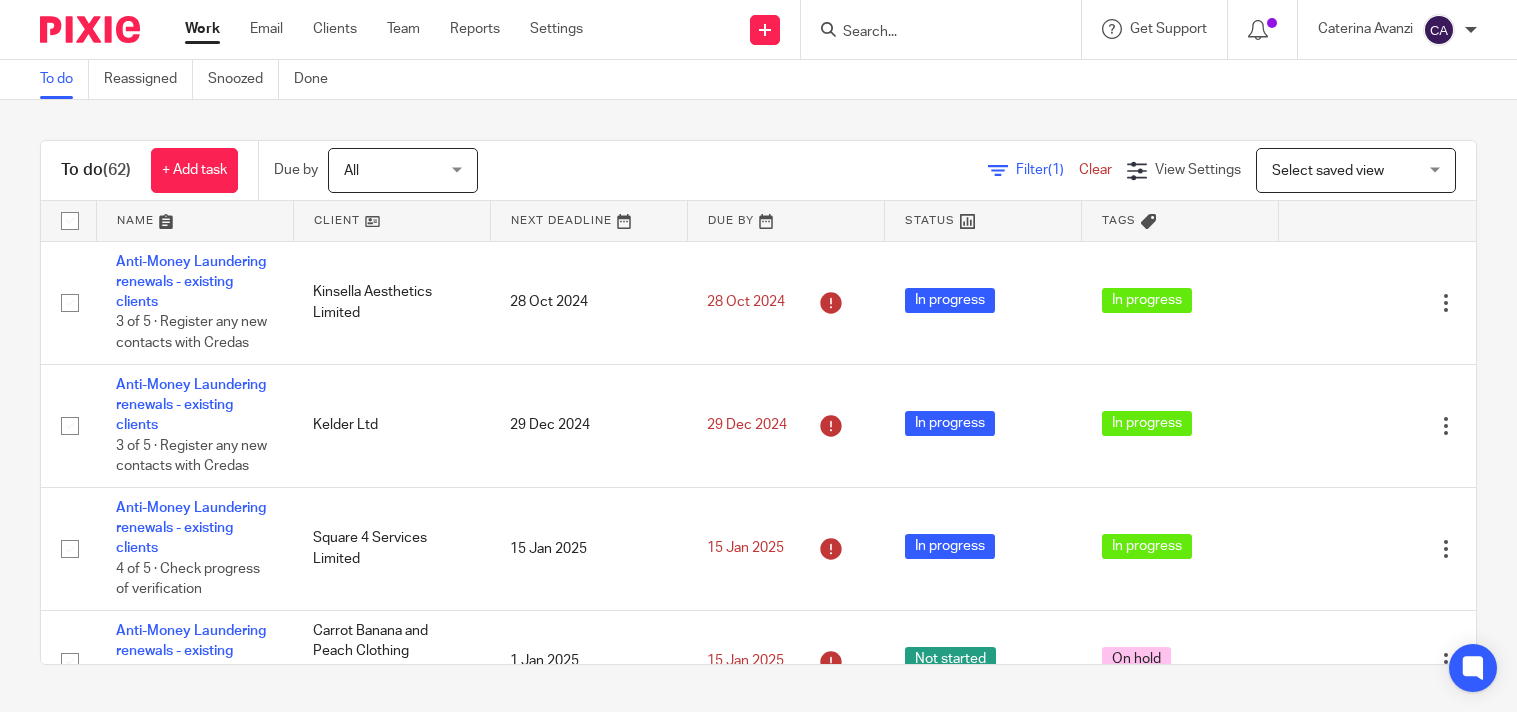 scroll, scrollTop: 0, scrollLeft: 0, axis: both 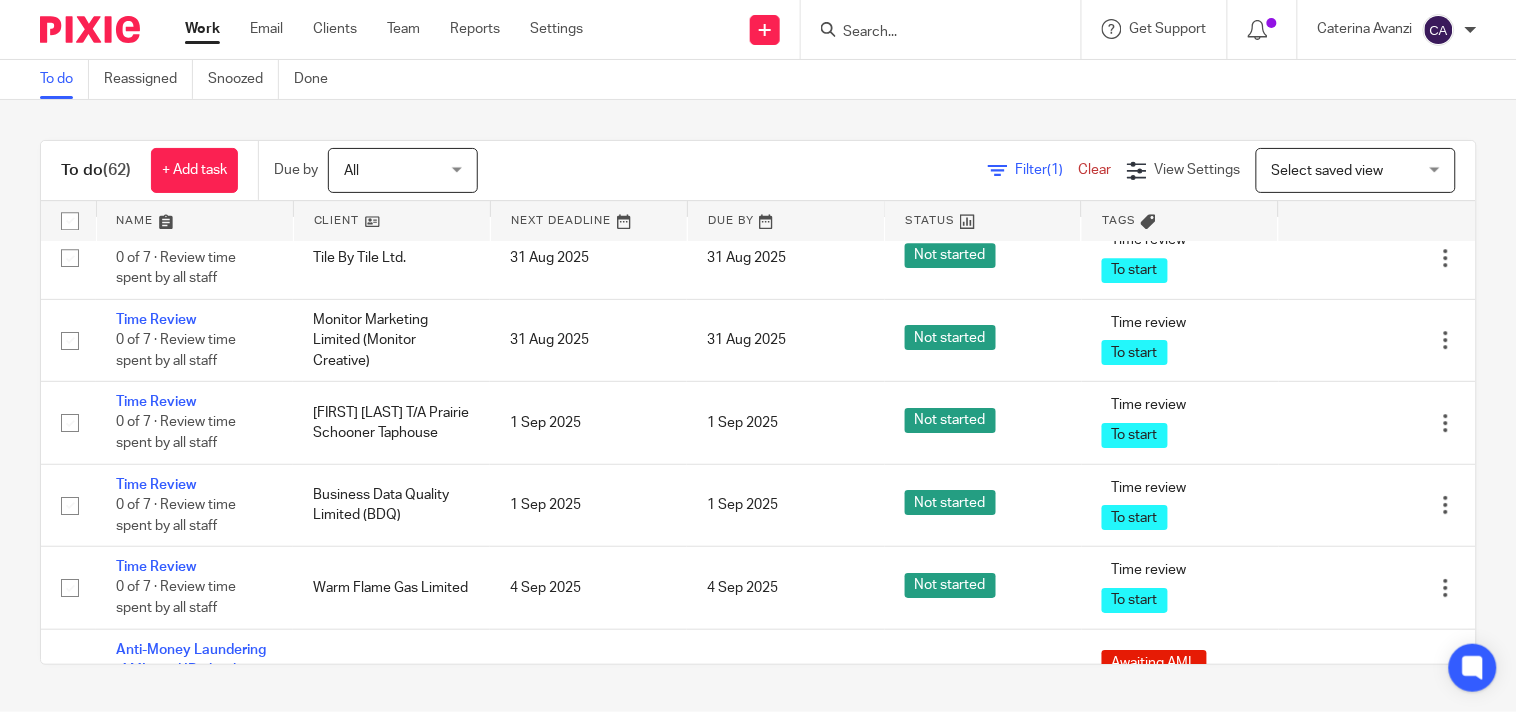 click on "Offboarding Client - Termination of contract (leave)" at bounding box center [190, 155] 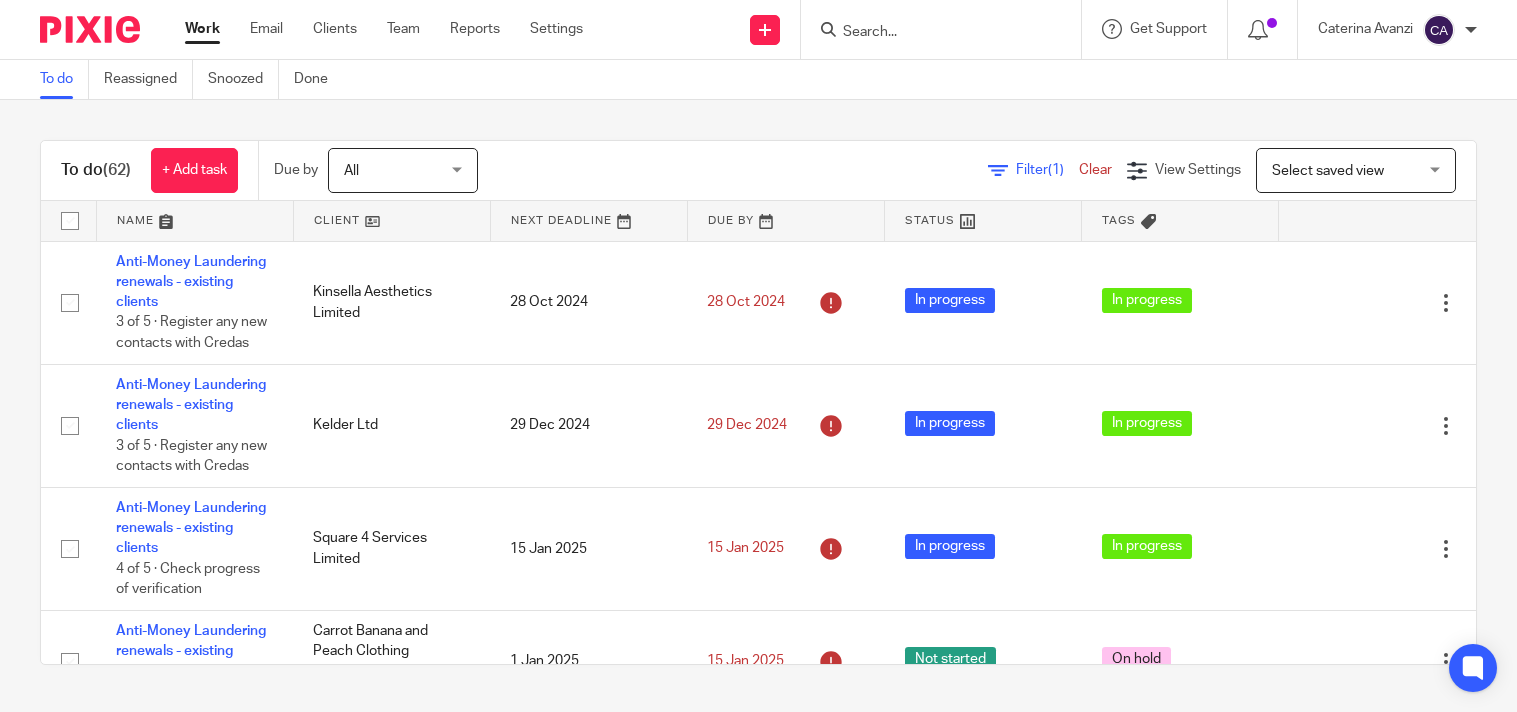 scroll, scrollTop: 0, scrollLeft: 0, axis: both 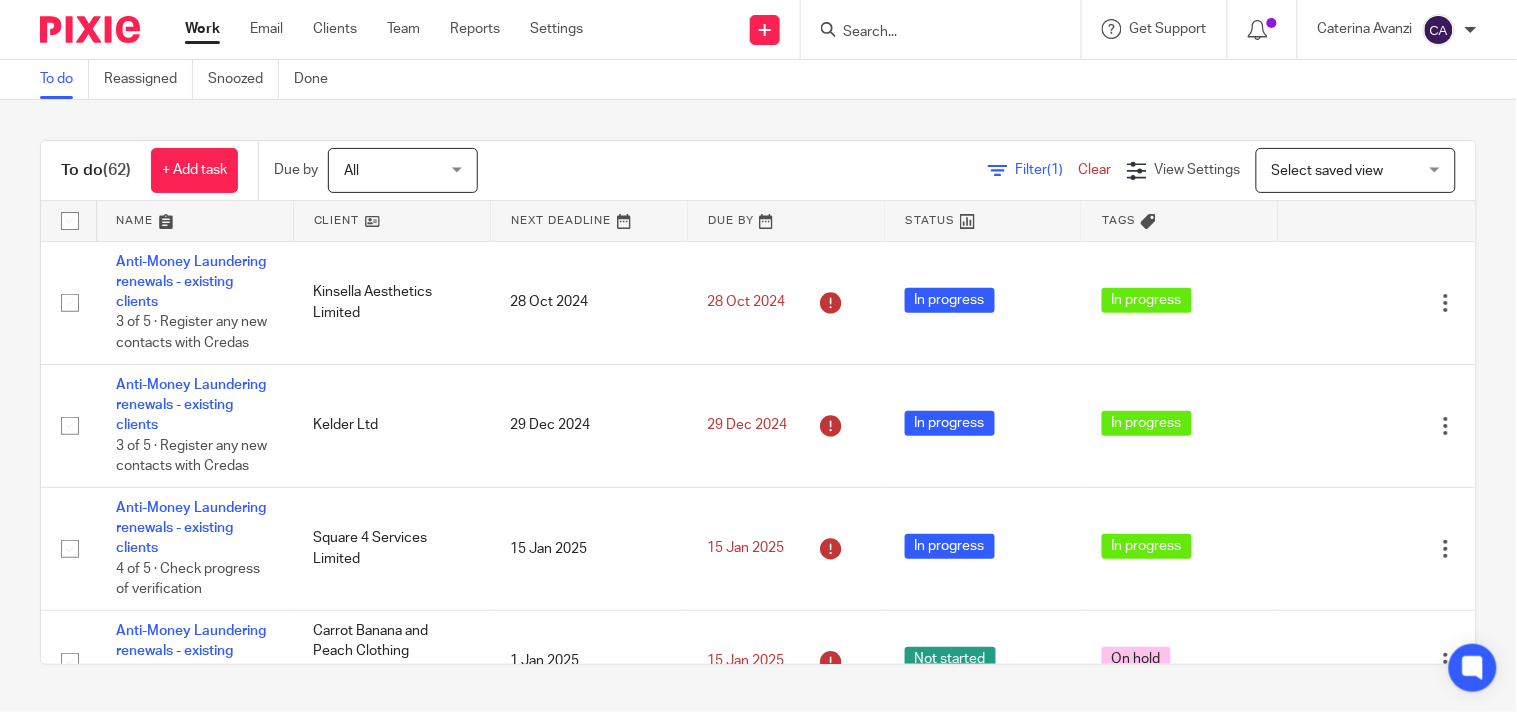 click at bounding box center (931, 33) 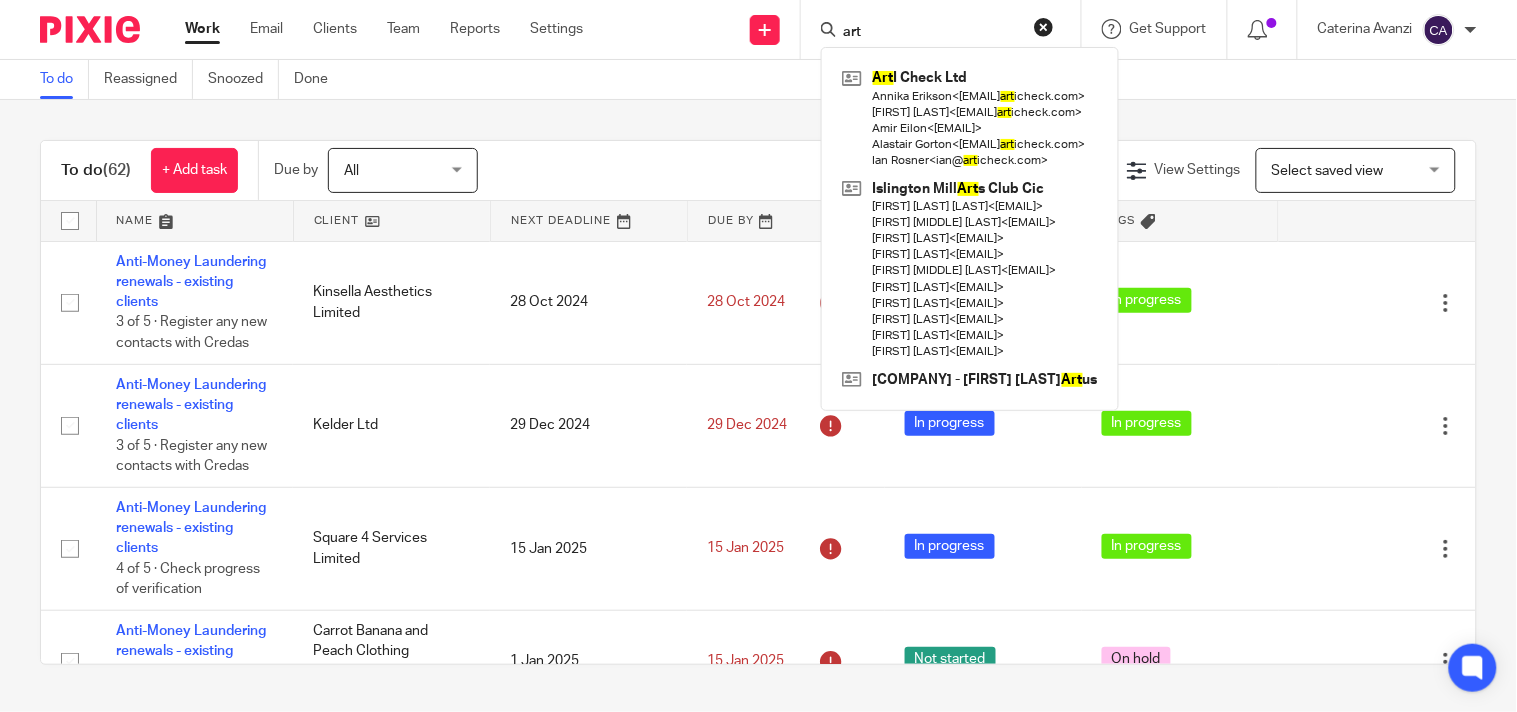 type on "art" 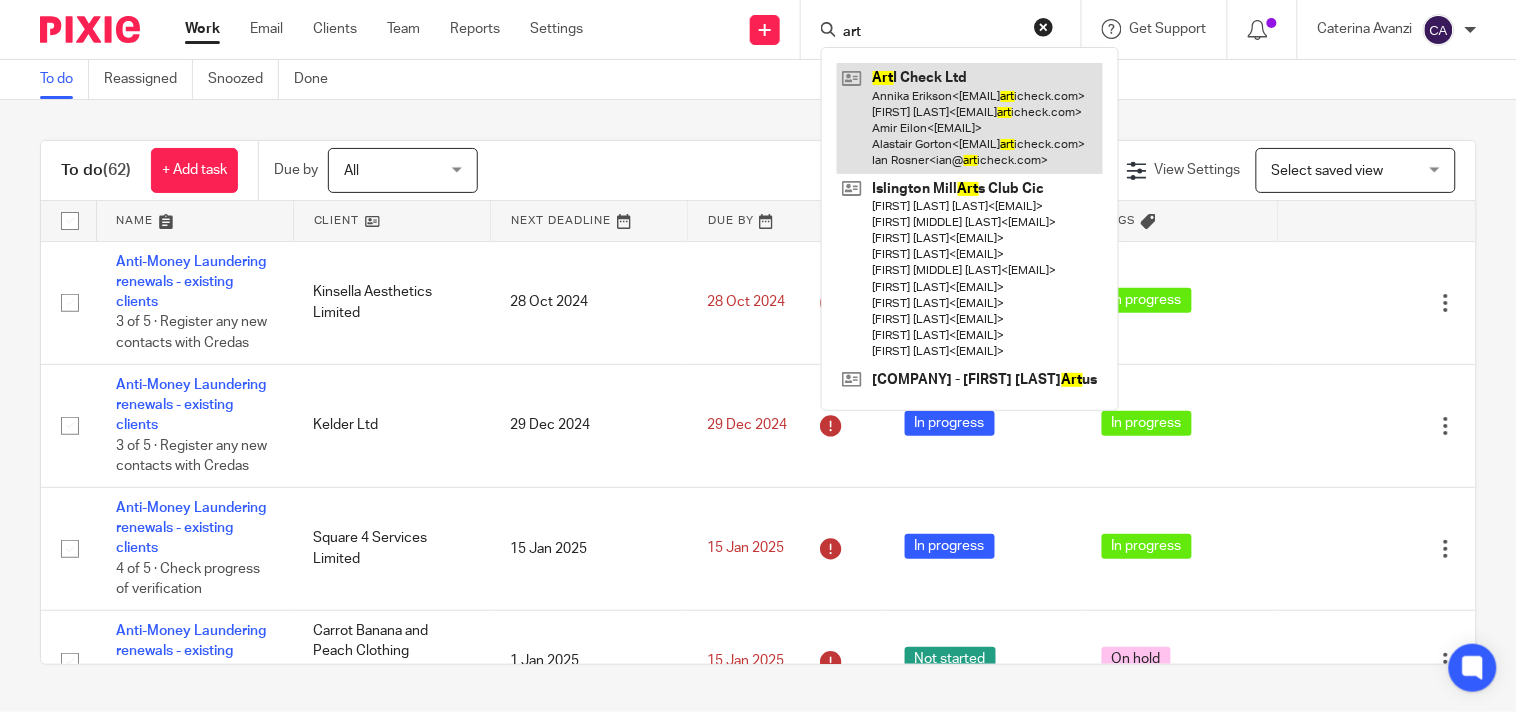click at bounding box center (970, 118) 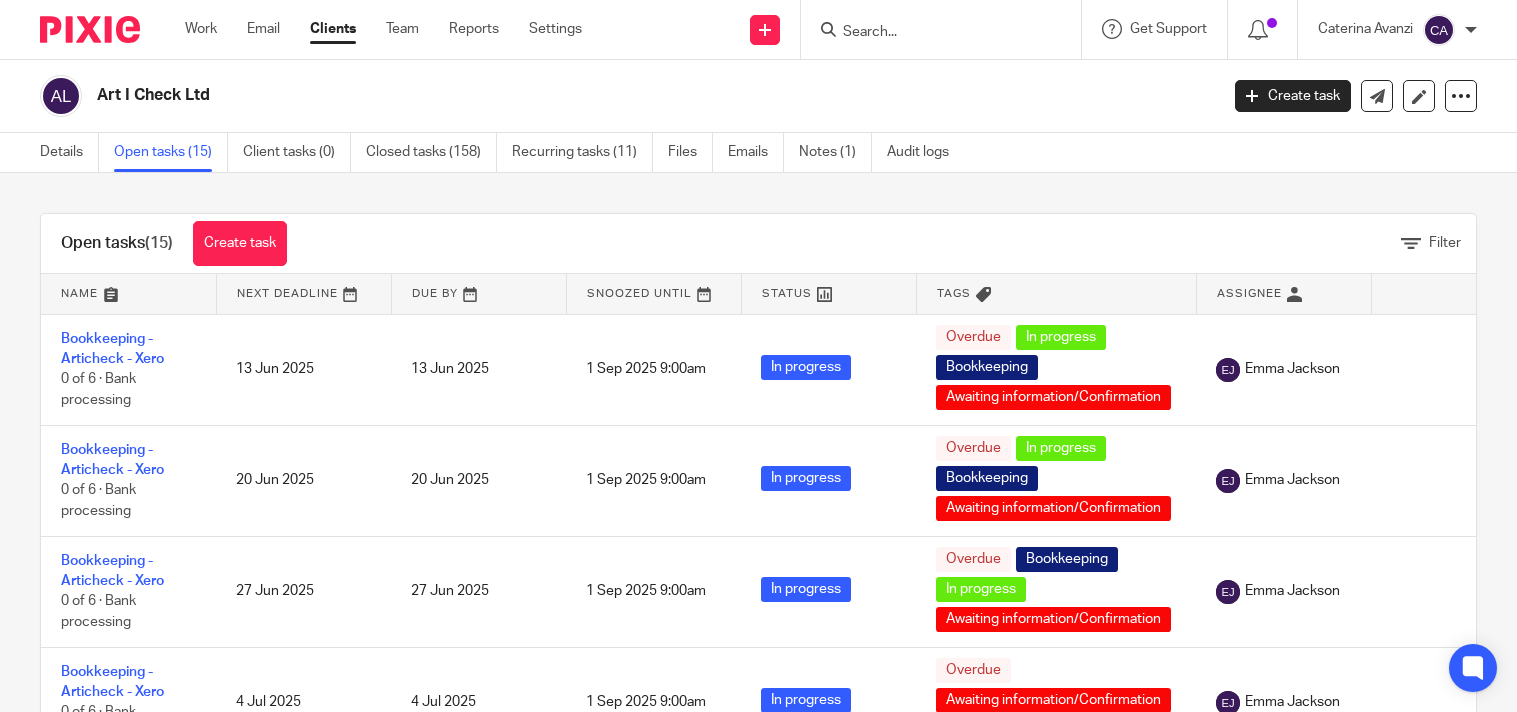 scroll, scrollTop: 0, scrollLeft: 0, axis: both 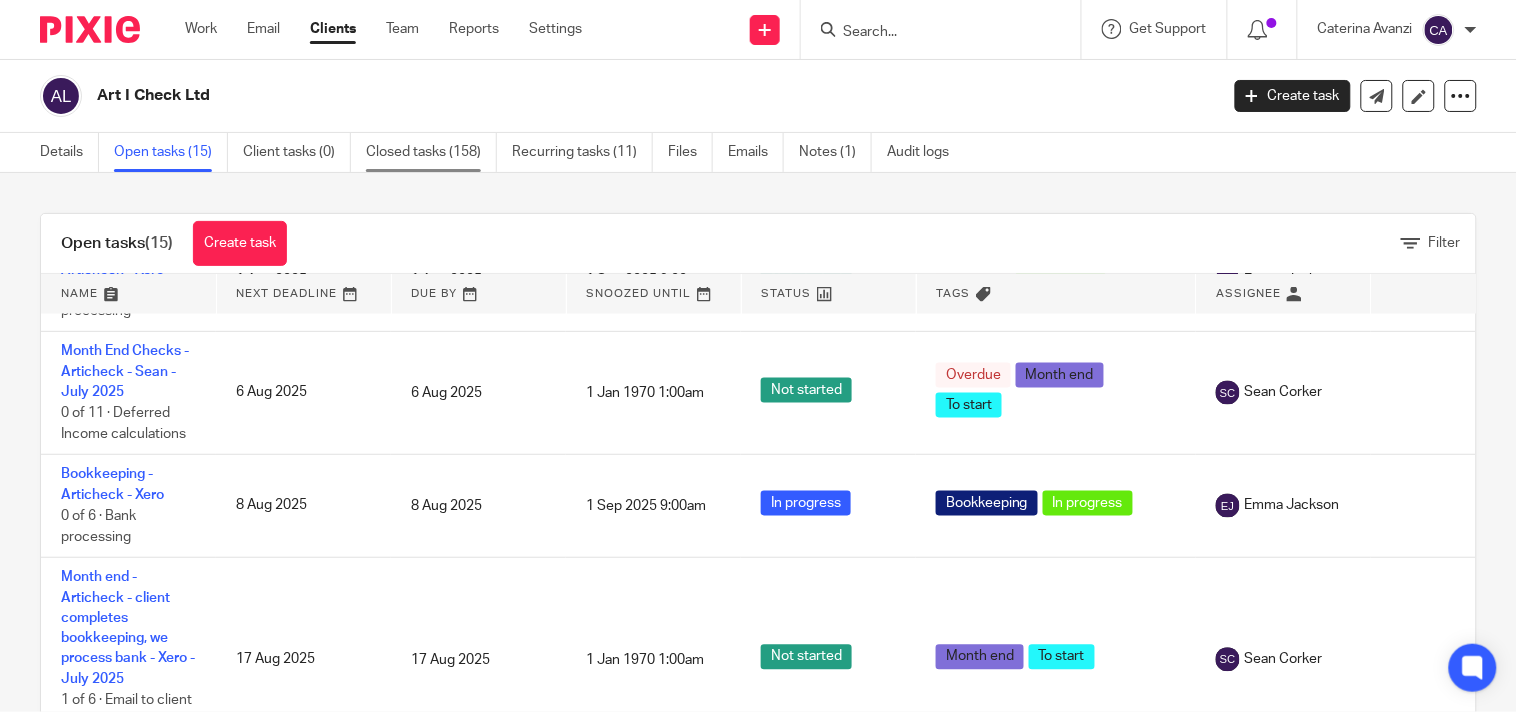 click on "Closed tasks (158)" at bounding box center [431, 152] 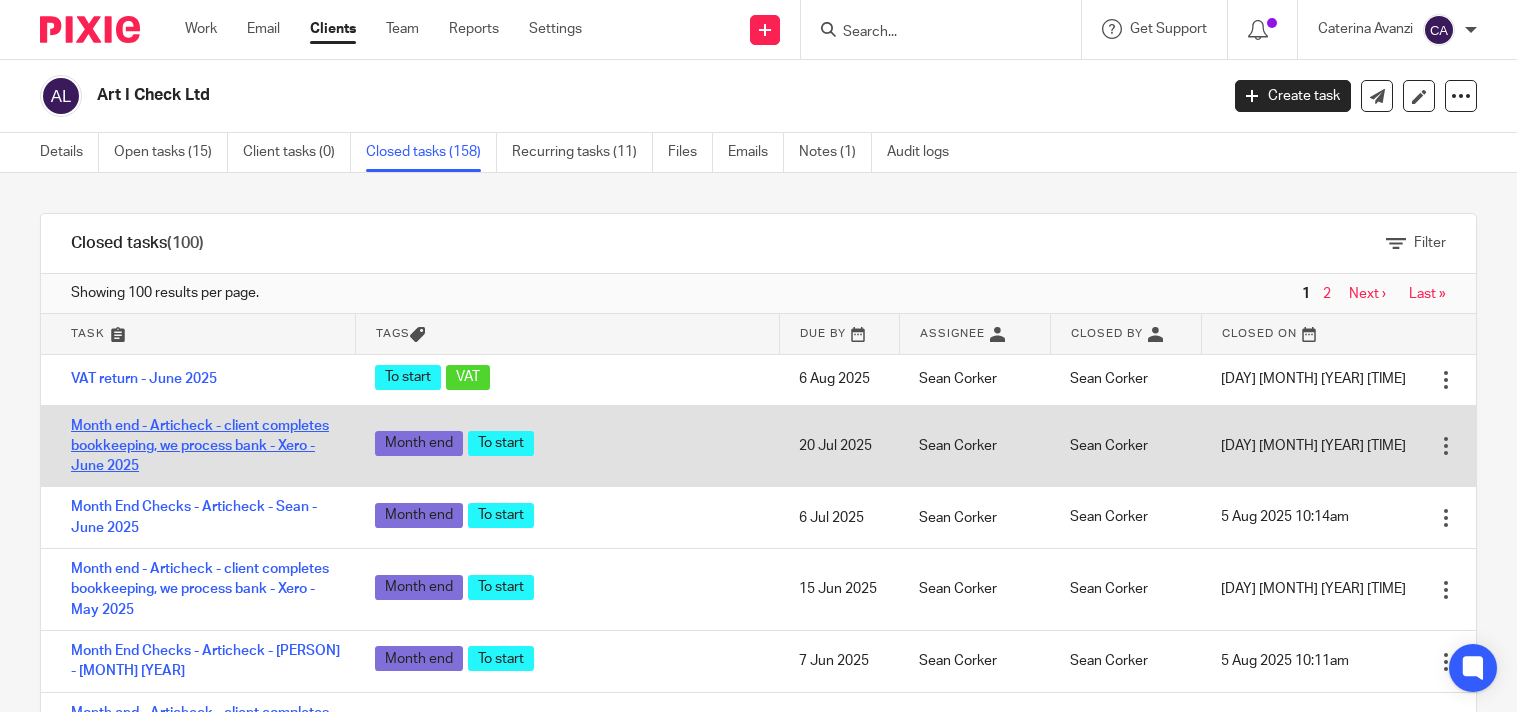 scroll, scrollTop: 0, scrollLeft: 0, axis: both 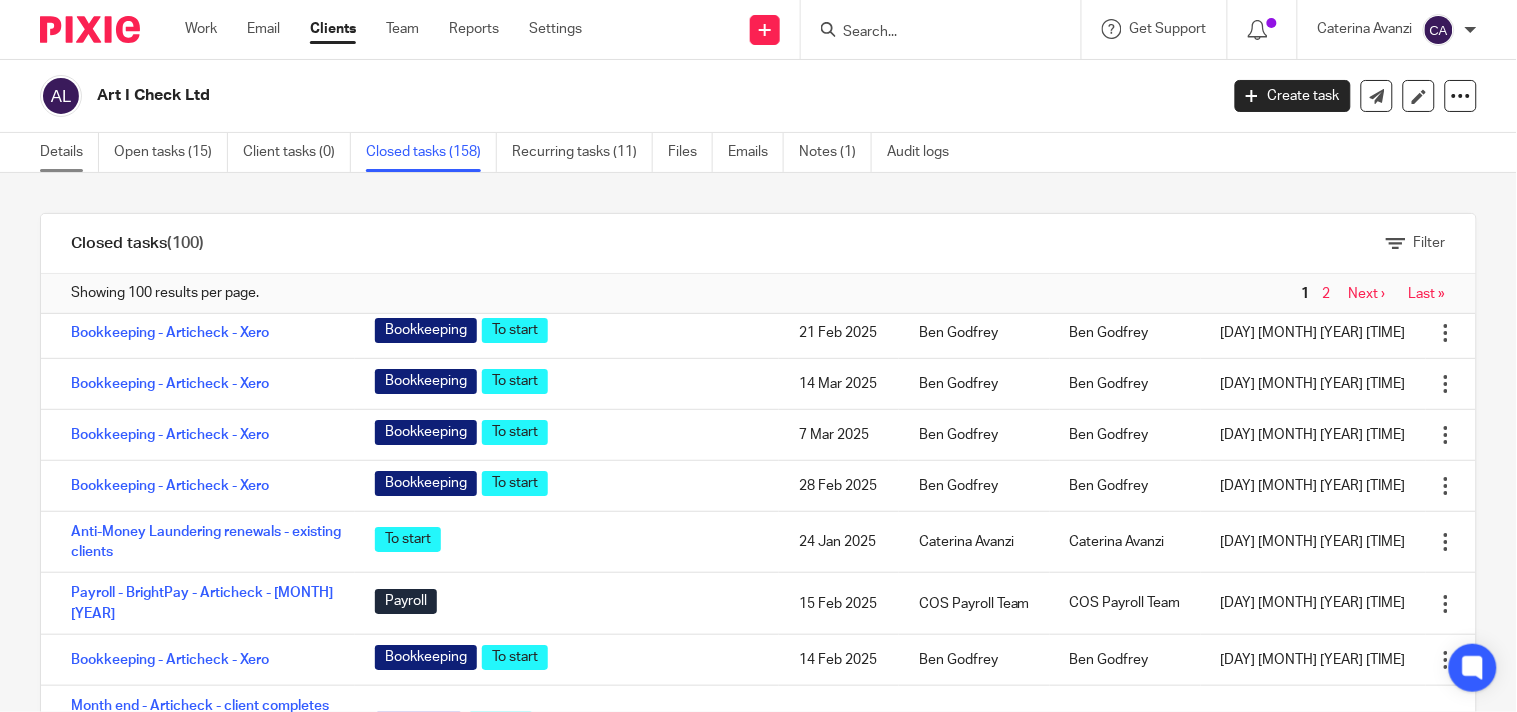 click on "Details" at bounding box center [69, 152] 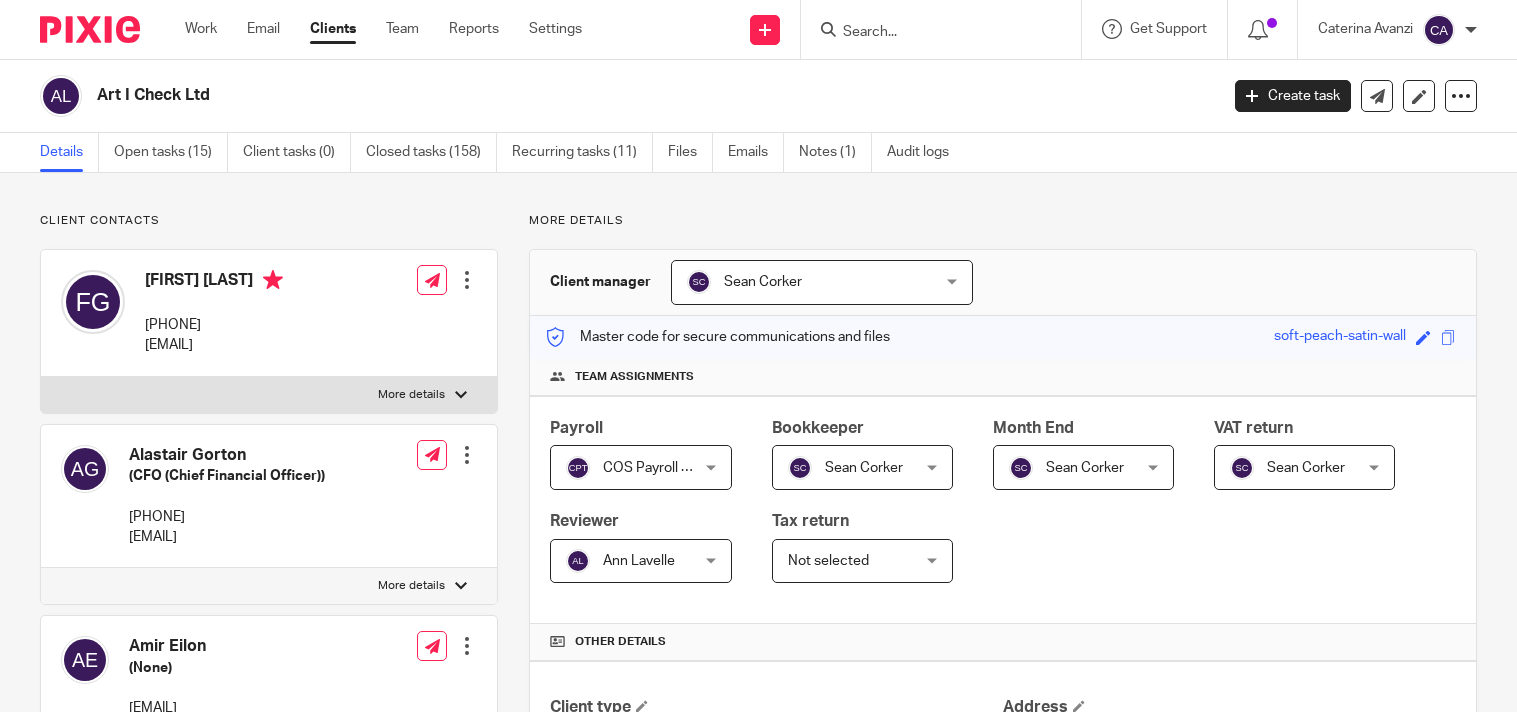 scroll, scrollTop: 0, scrollLeft: 0, axis: both 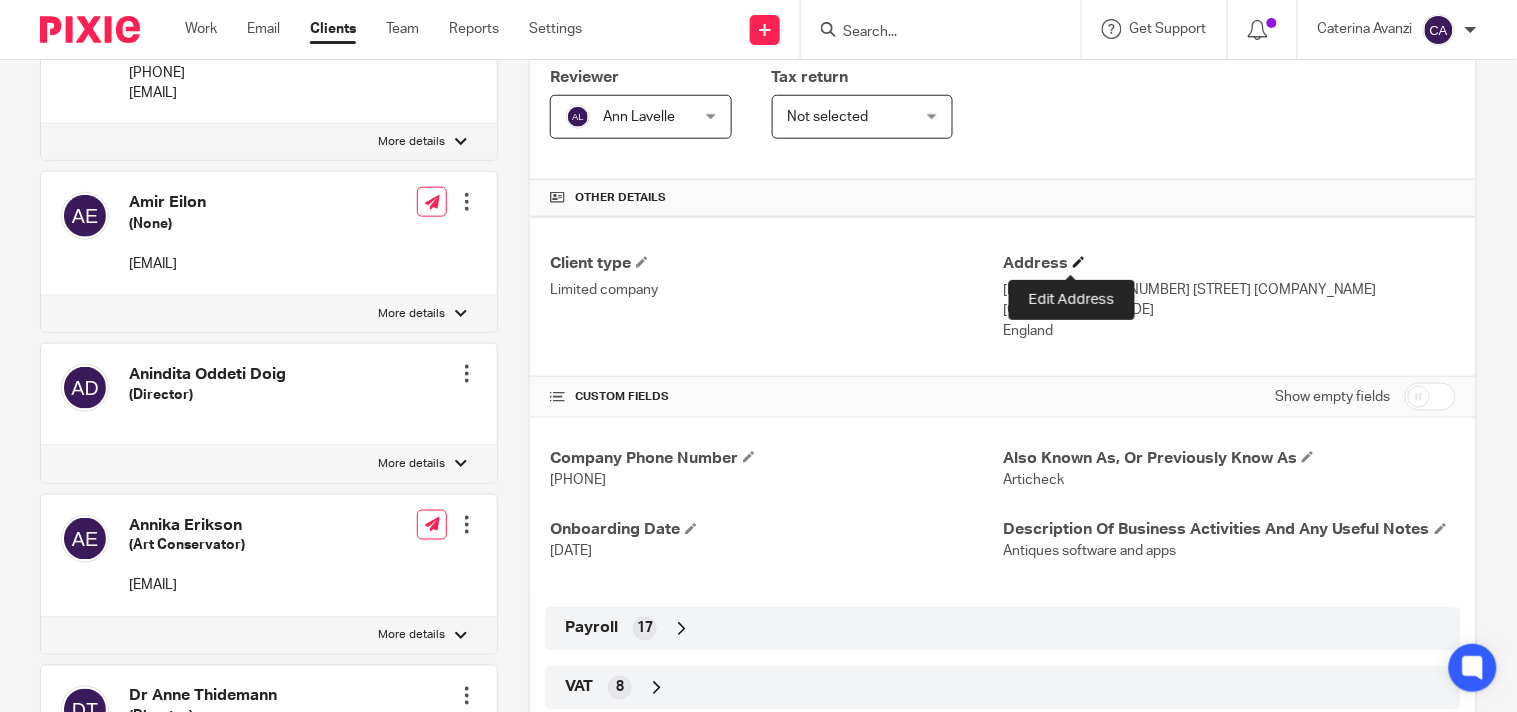click at bounding box center [1079, 262] 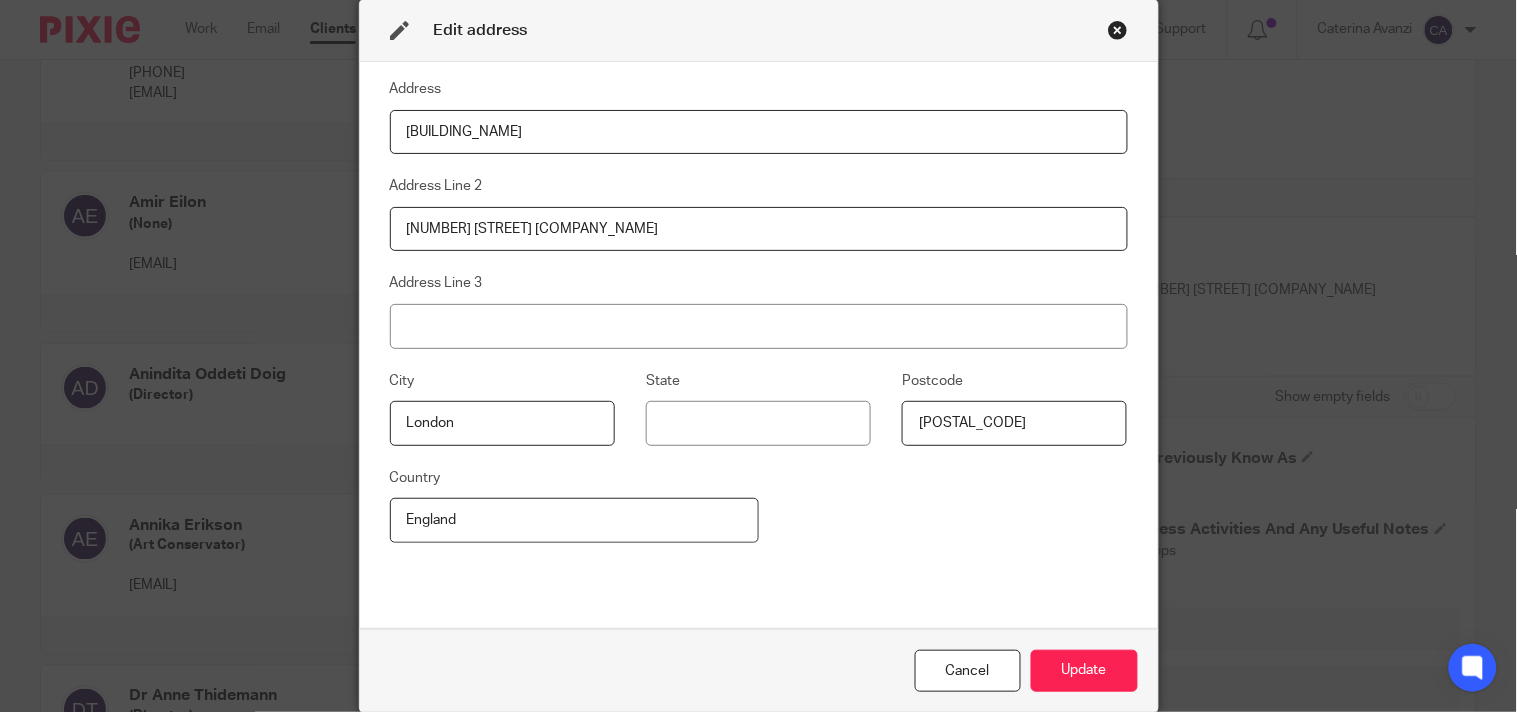drag, startPoint x: 512, startPoint y: 133, endPoint x: 338, endPoint y: 132, distance: 174.00287 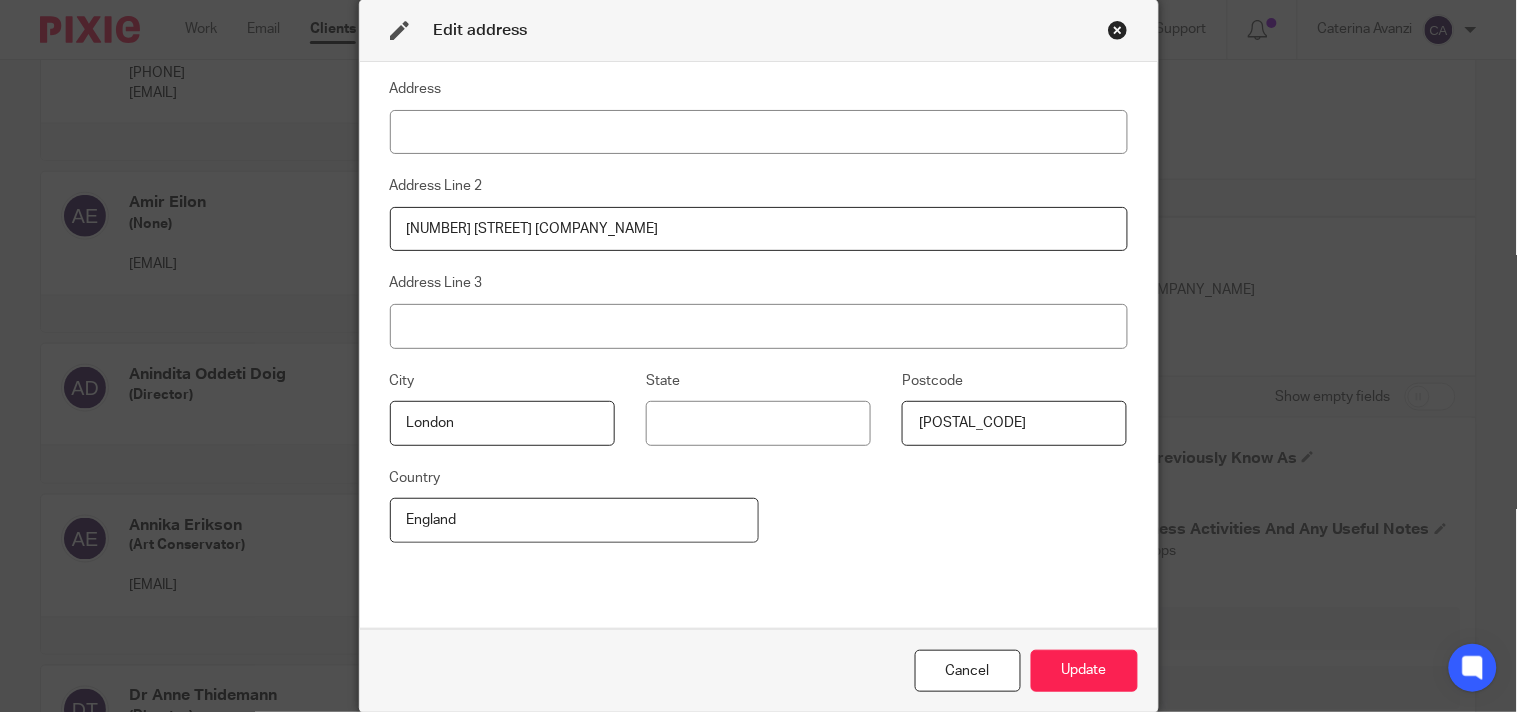 type 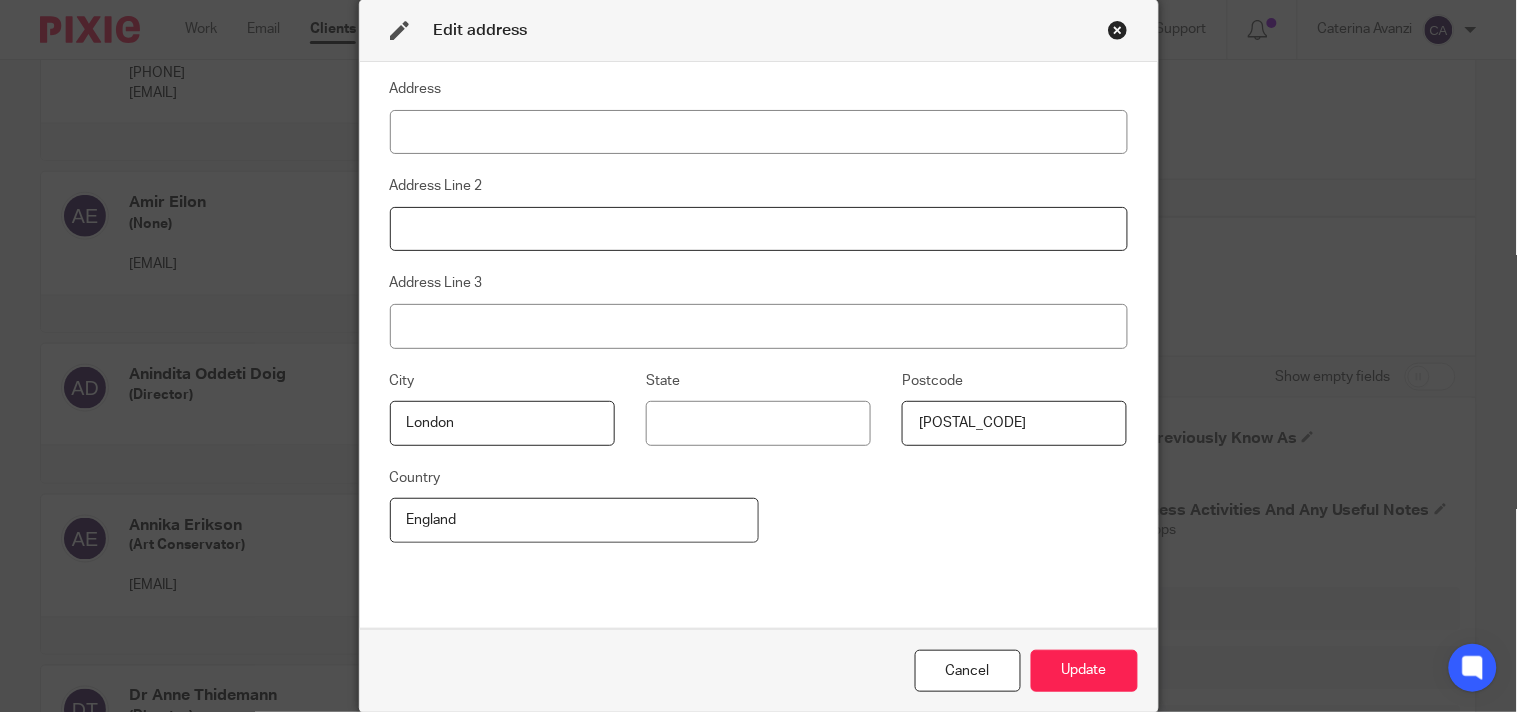 type 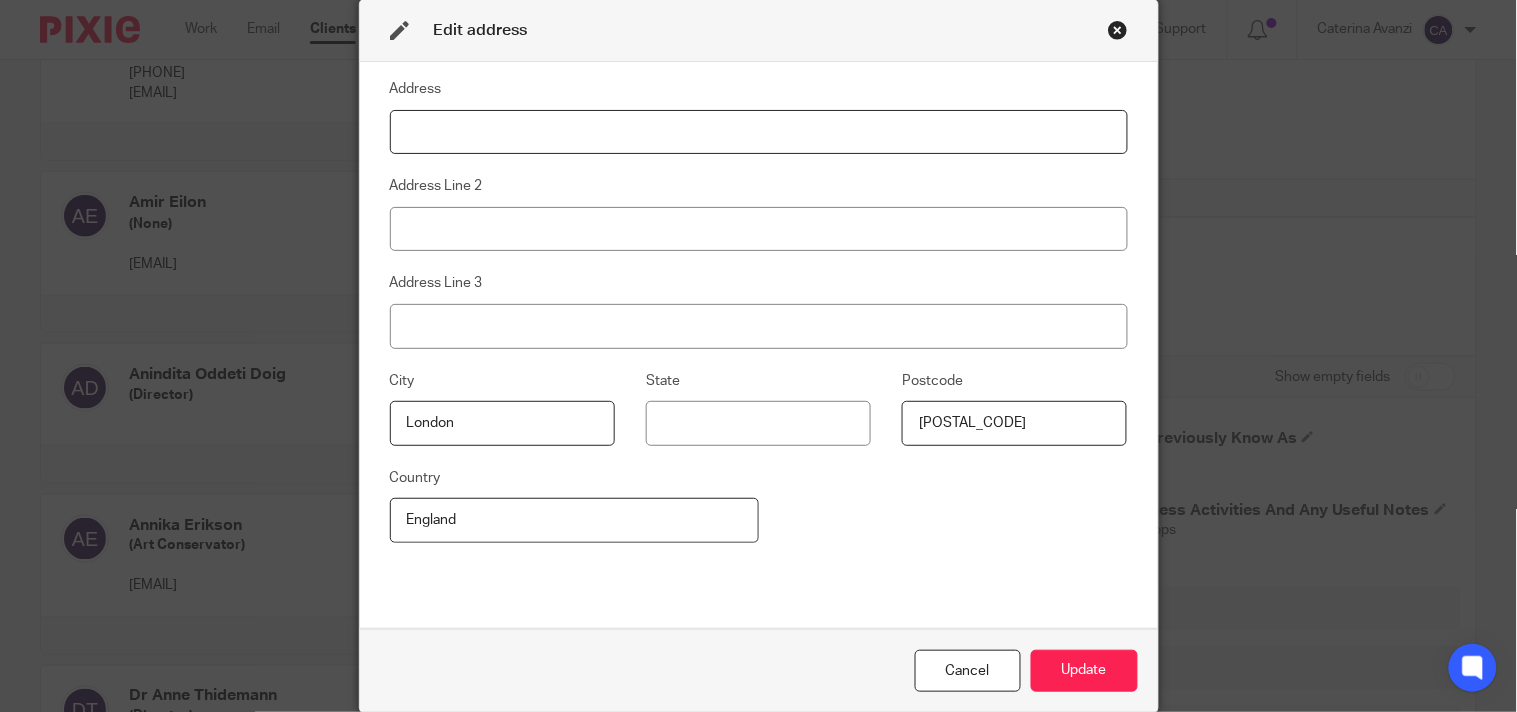click at bounding box center [759, 132] 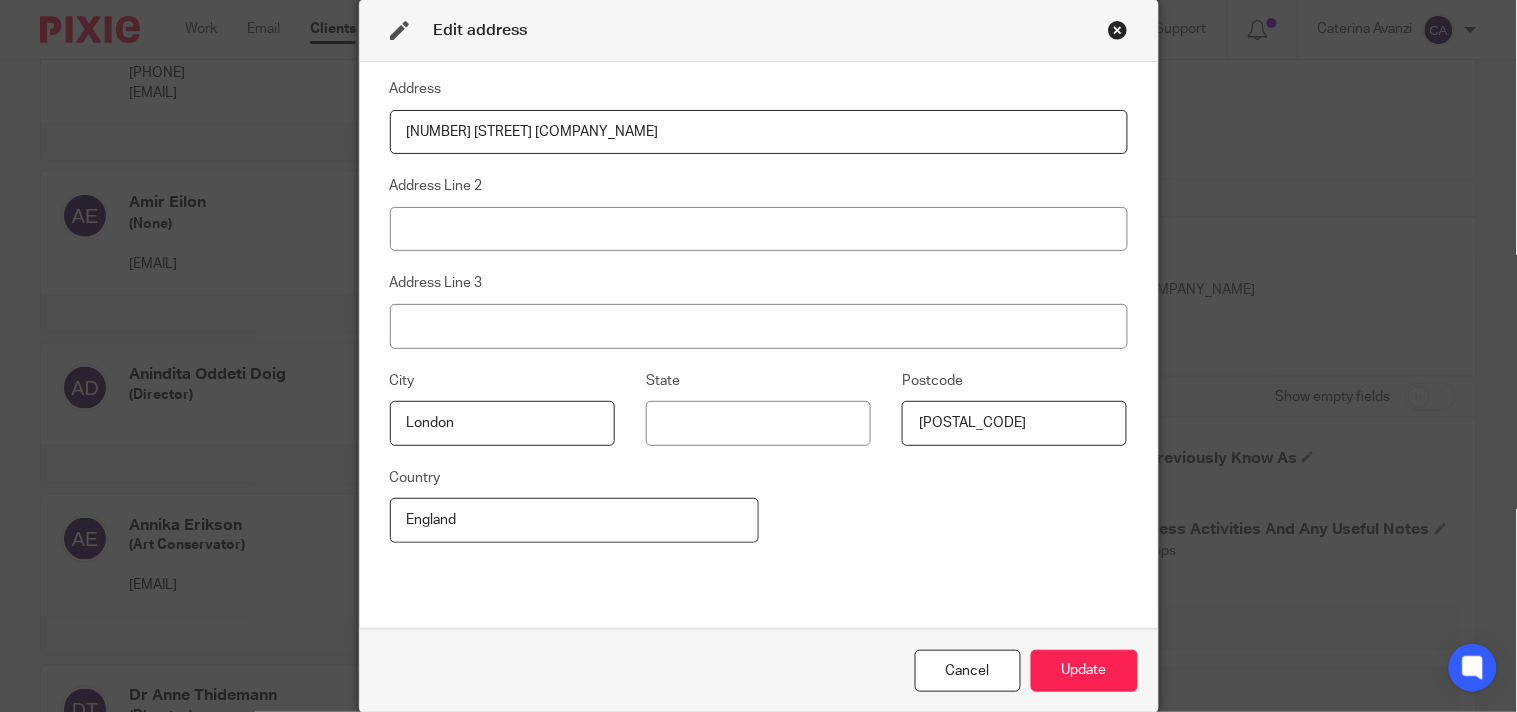 drag, startPoint x: 540, startPoint y: 127, endPoint x: 815, endPoint y: 125, distance: 275.00726 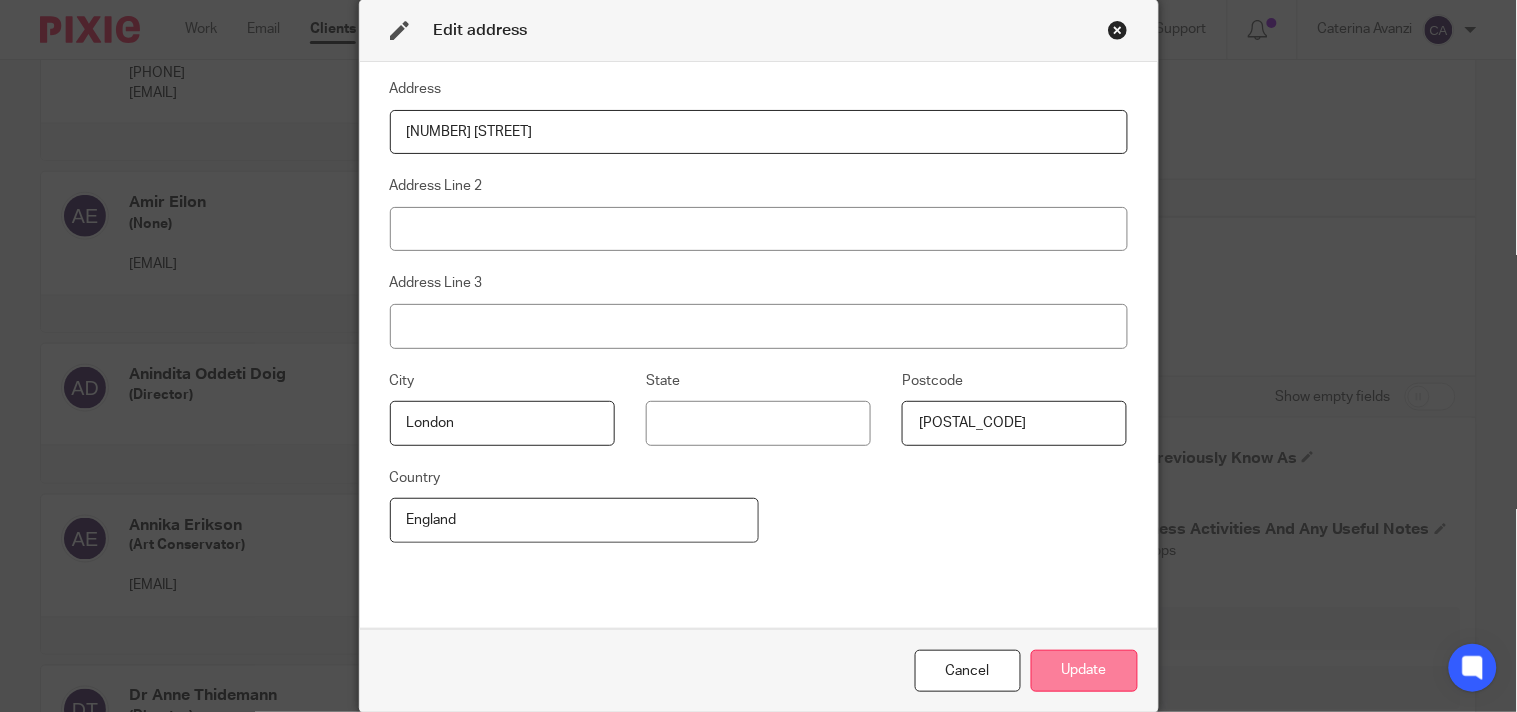 type on "2 Leman Street" 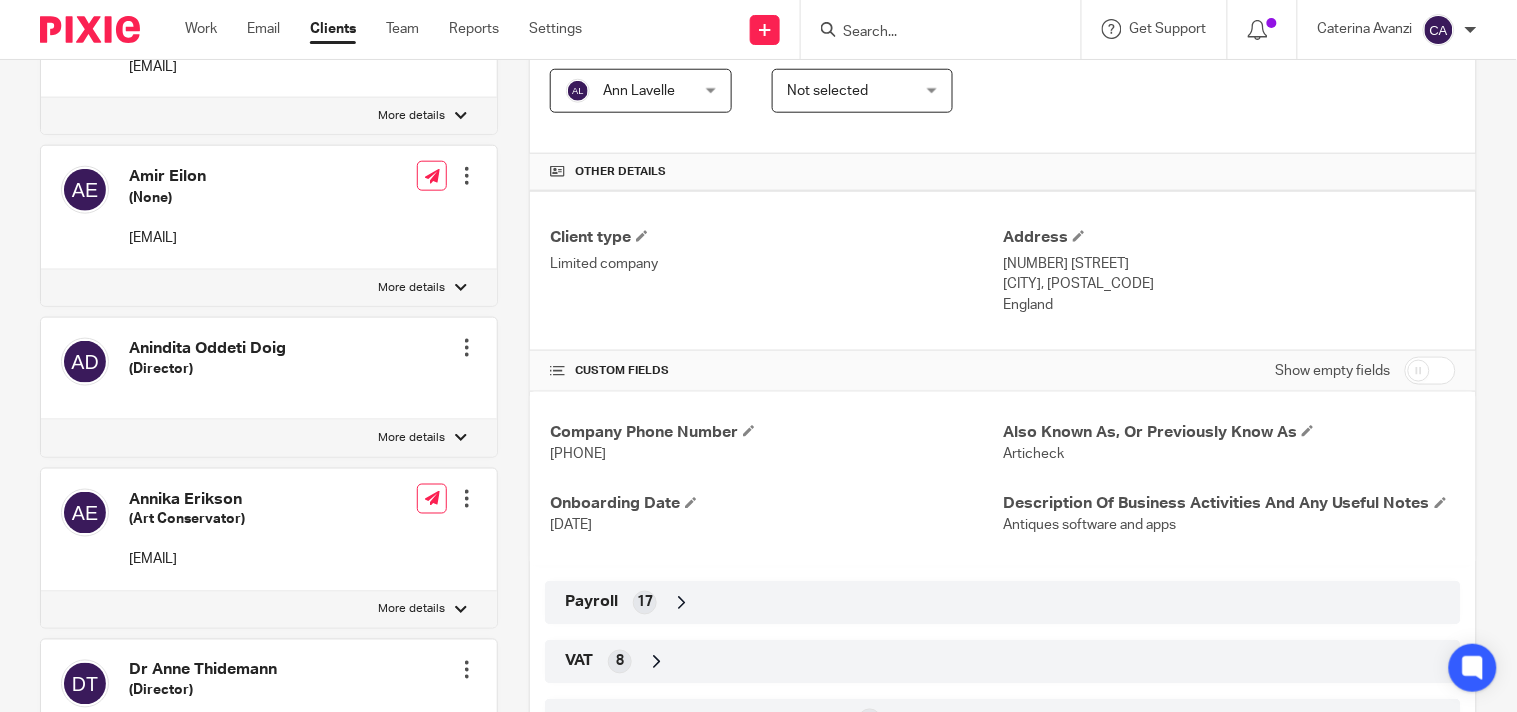 scroll, scrollTop: 27, scrollLeft: 0, axis: vertical 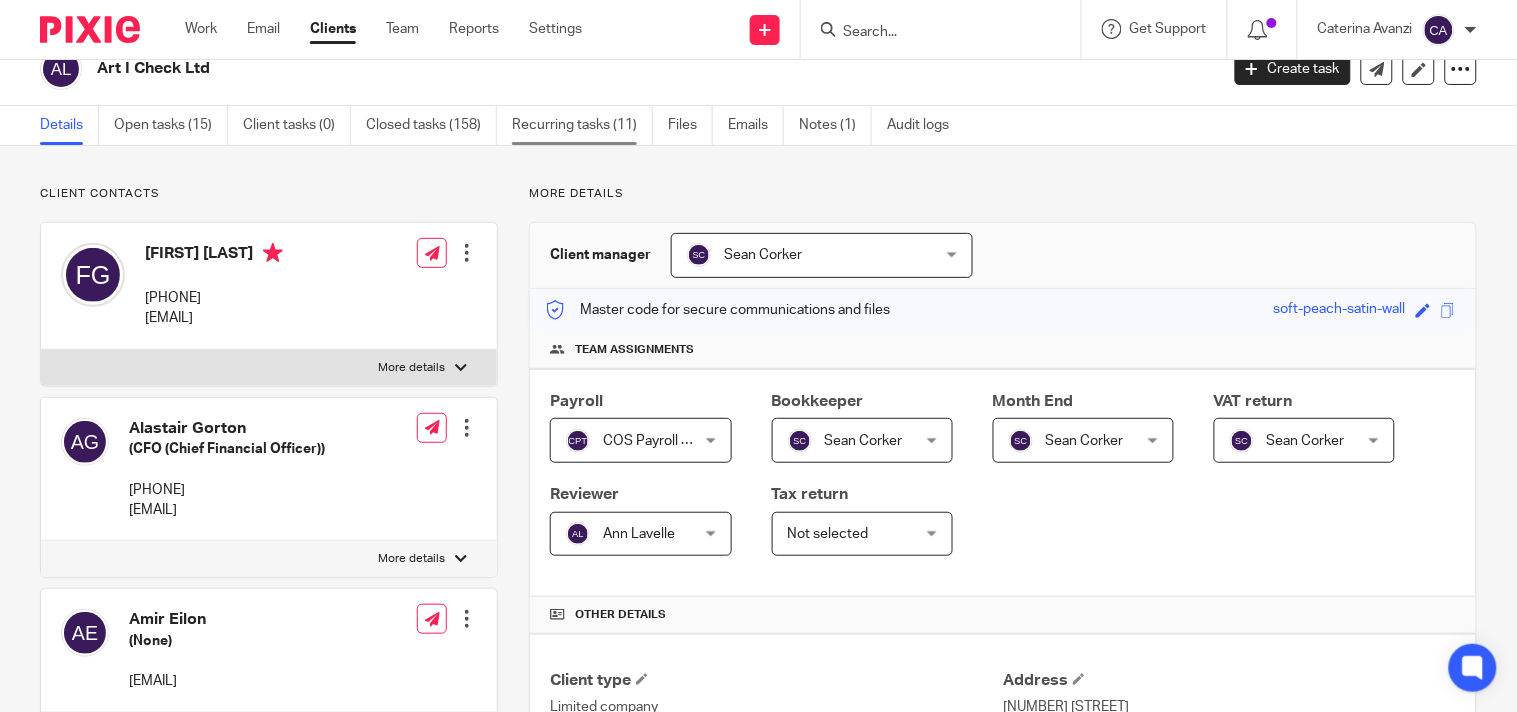 click on "Recurring tasks (11)" at bounding box center [582, 125] 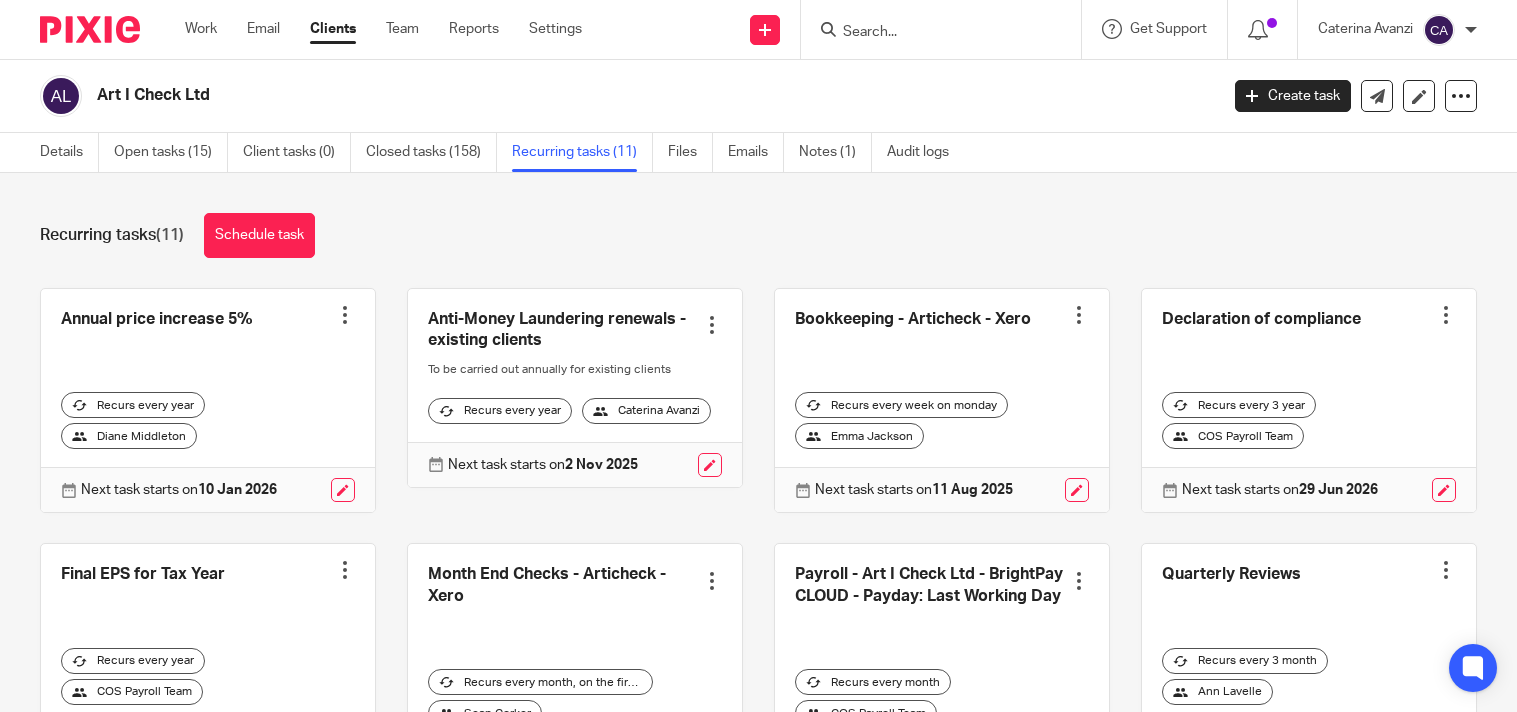 scroll, scrollTop: 0, scrollLeft: 0, axis: both 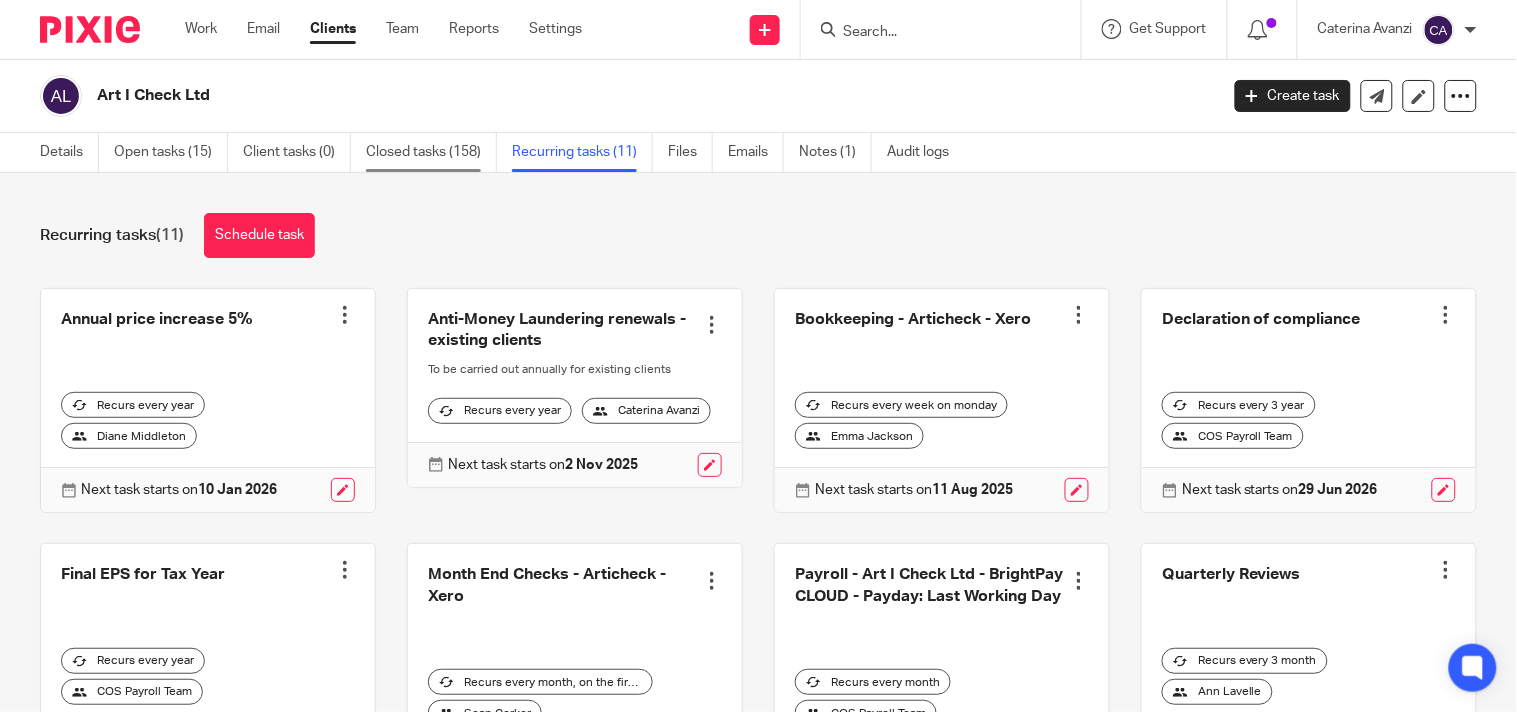 click on "Closed tasks (158)" at bounding box center [431, 152] 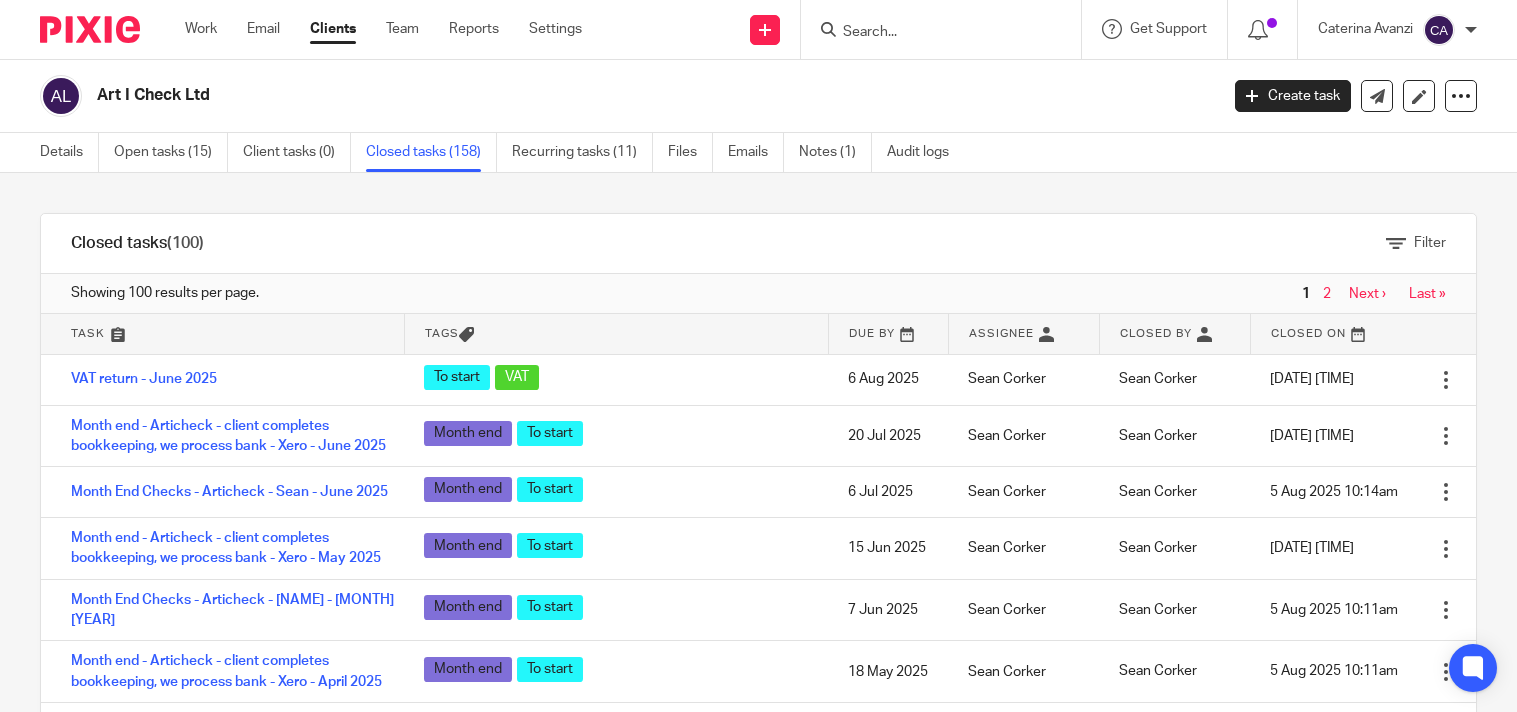 scroll, scrollTop: 0, scrollLeft: 0, axis: both 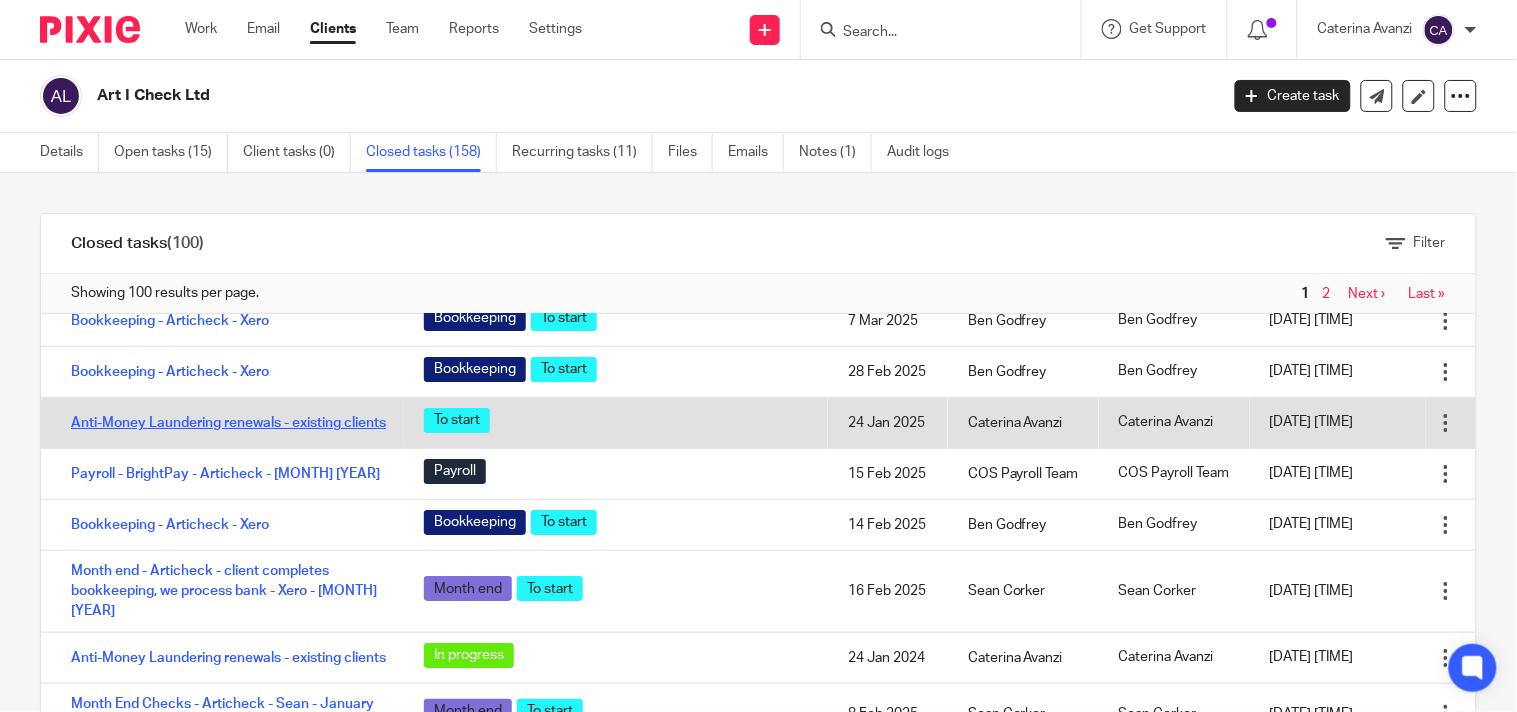 click on "Anti-Money Laundering renewals - existing clients" at bounding box center (228, 423) 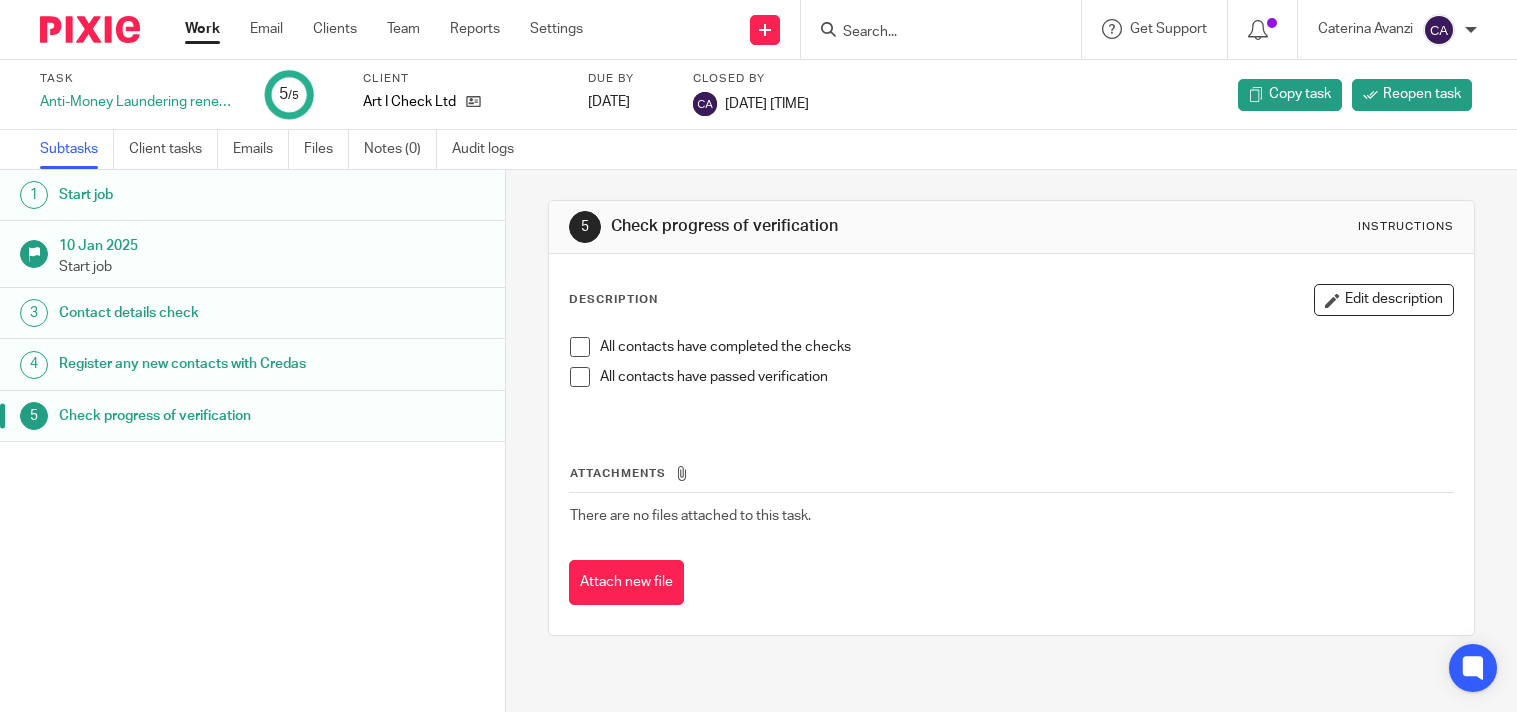 scroll, scrollTop: 0, scrollLeft: 0, axis: both 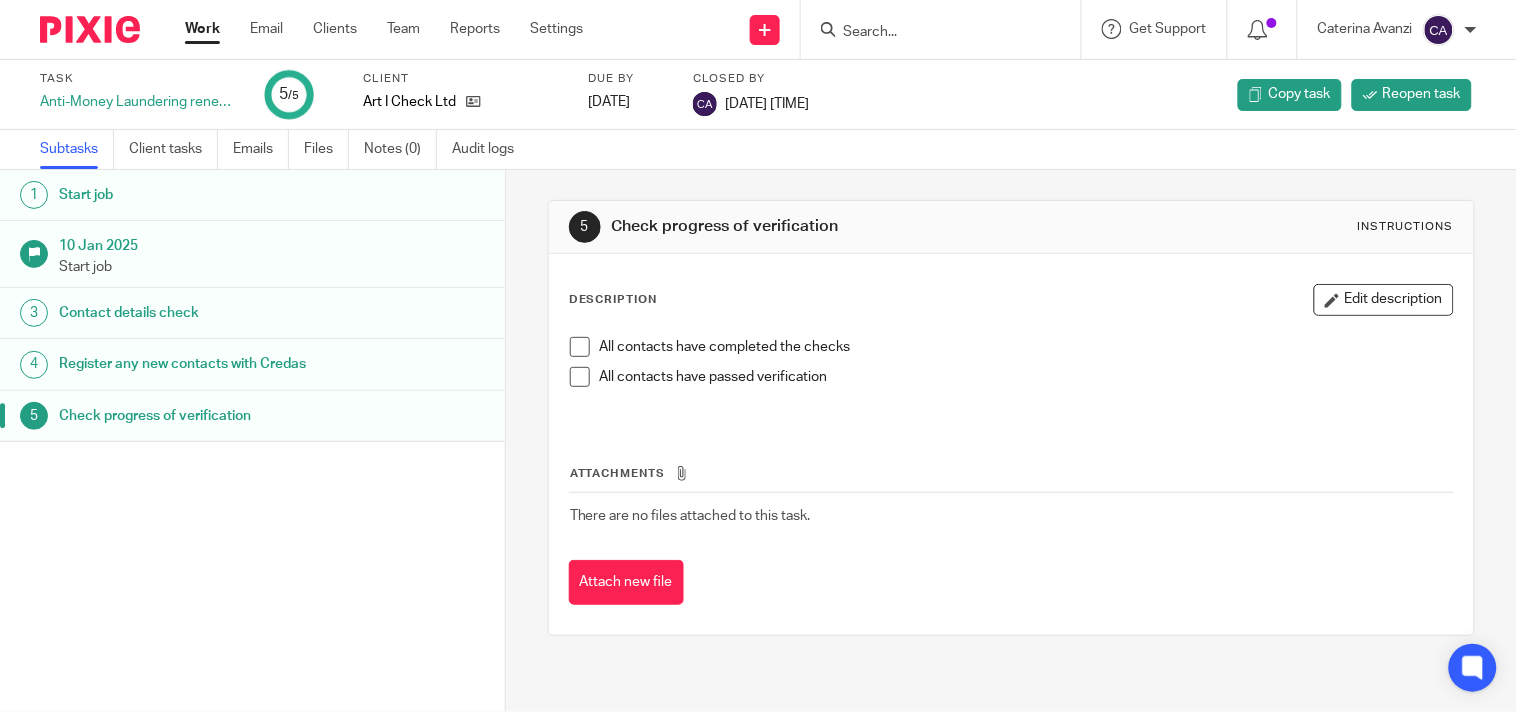 click on "Contact details check" at bounding box center [272, 313] 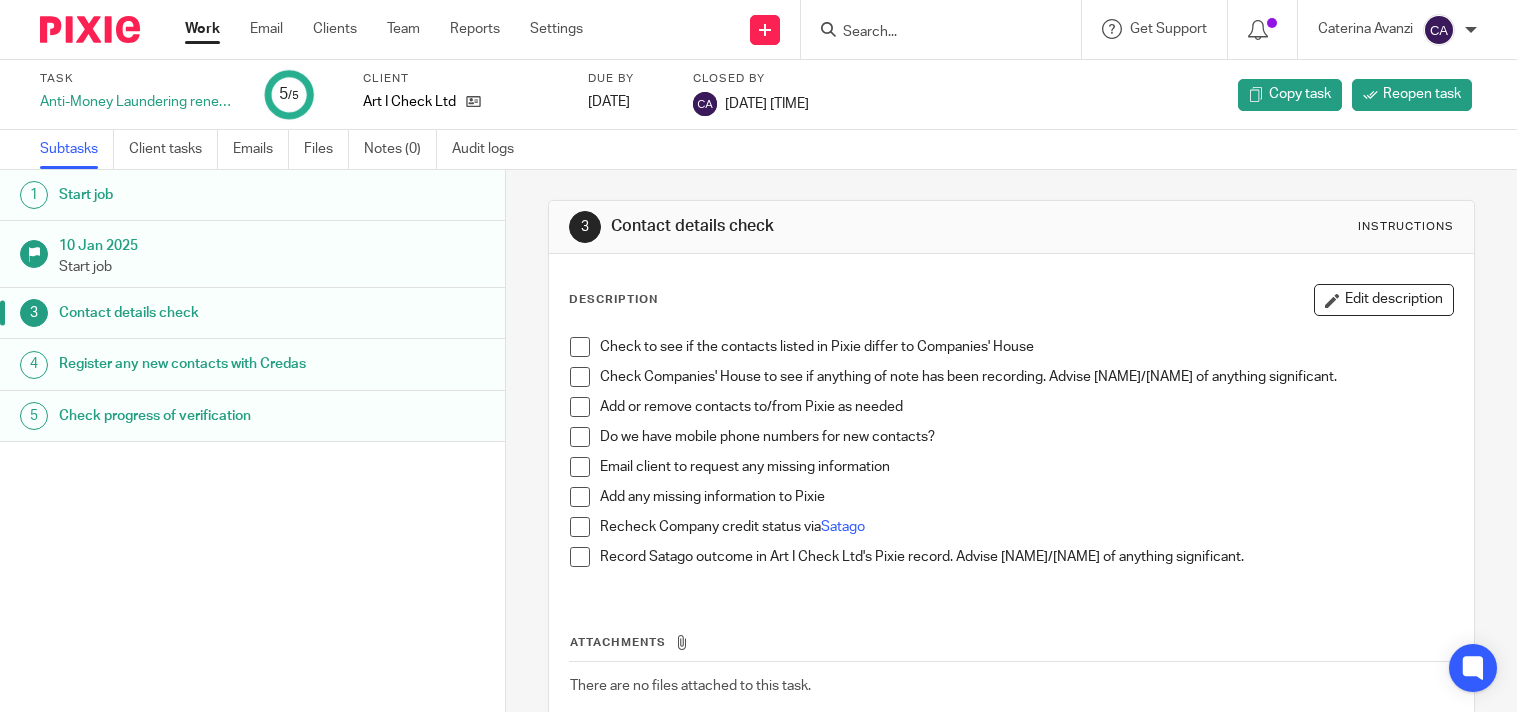 scroll, scrollTop: 0, scrollLeft: 0, axis: both 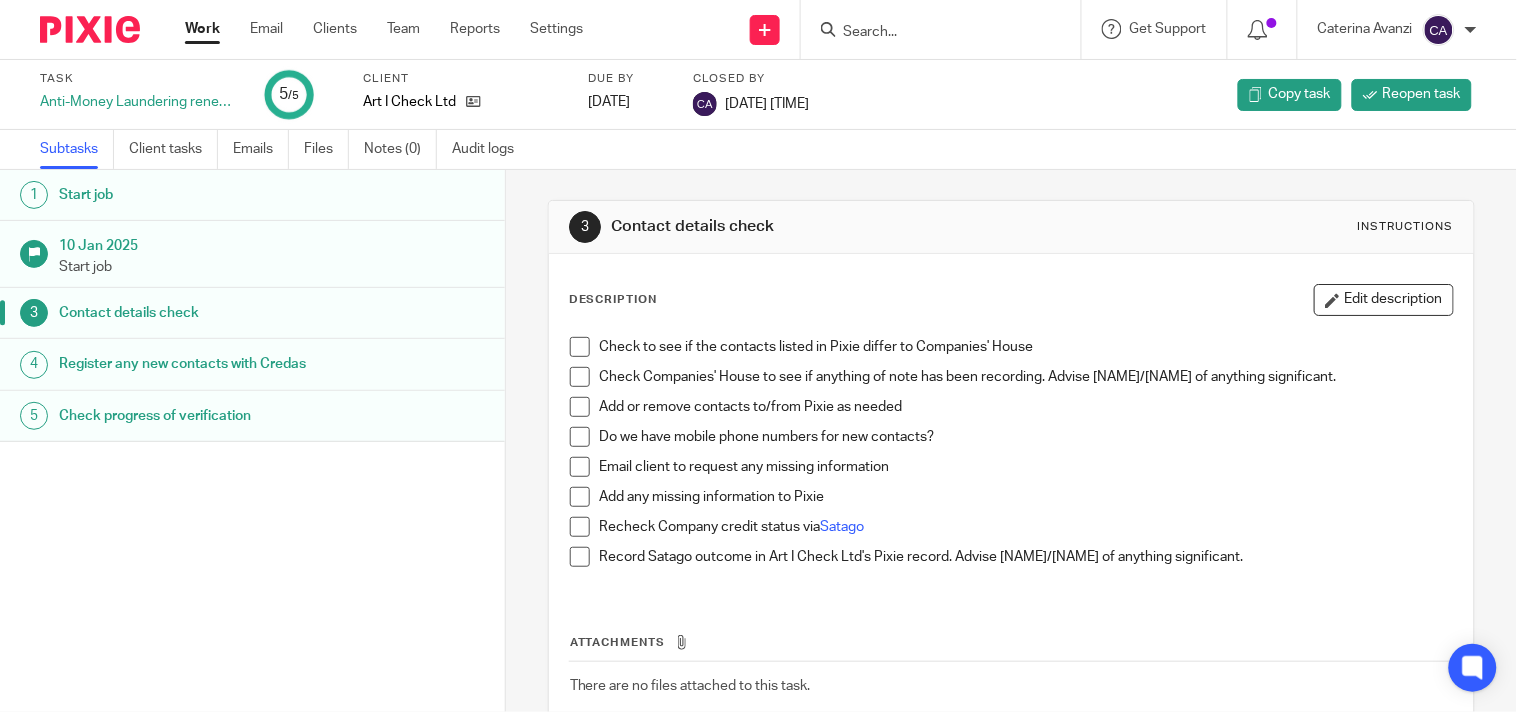 click on "4
Register any new contacts with Credas" at bounding box center (252, 364) 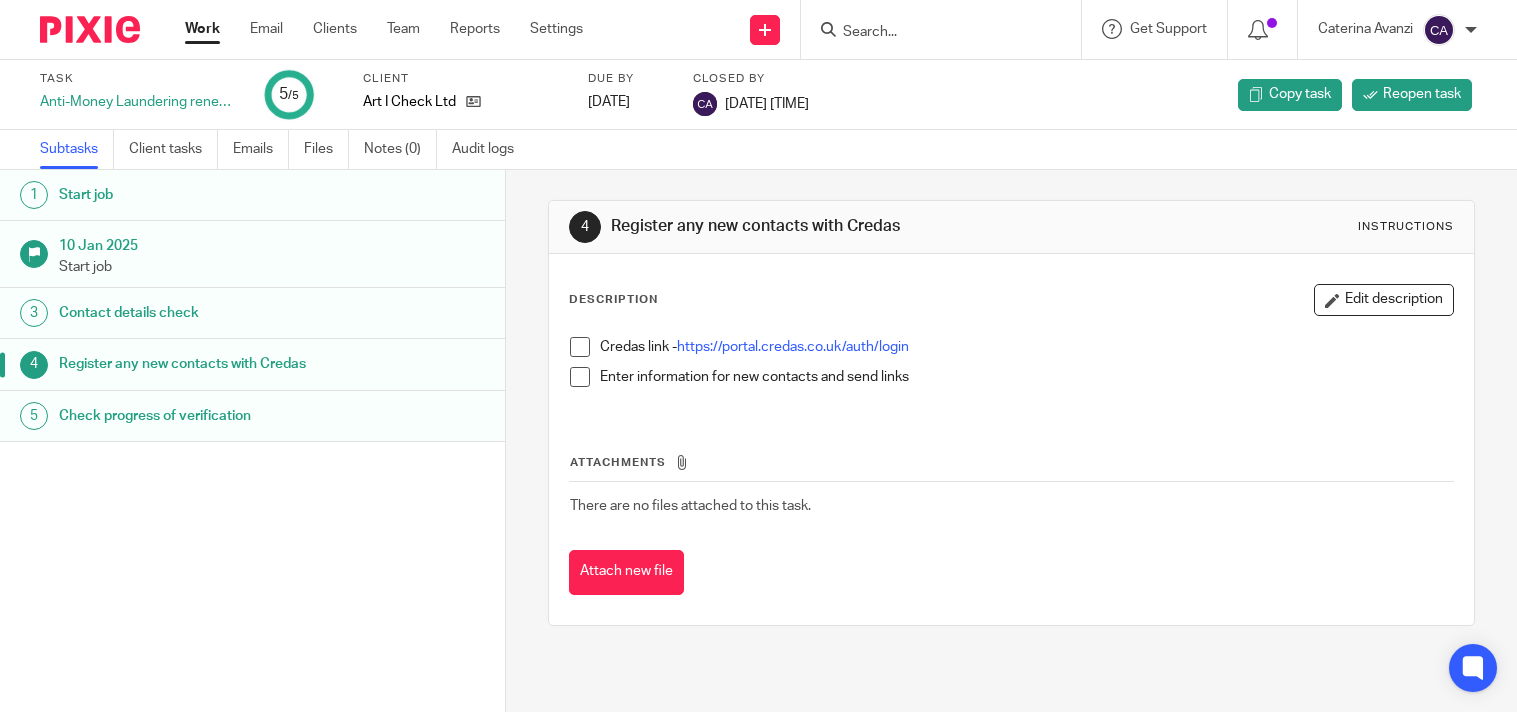 scroll, scrollTop: 0, scrollLeft: 0, axis: both 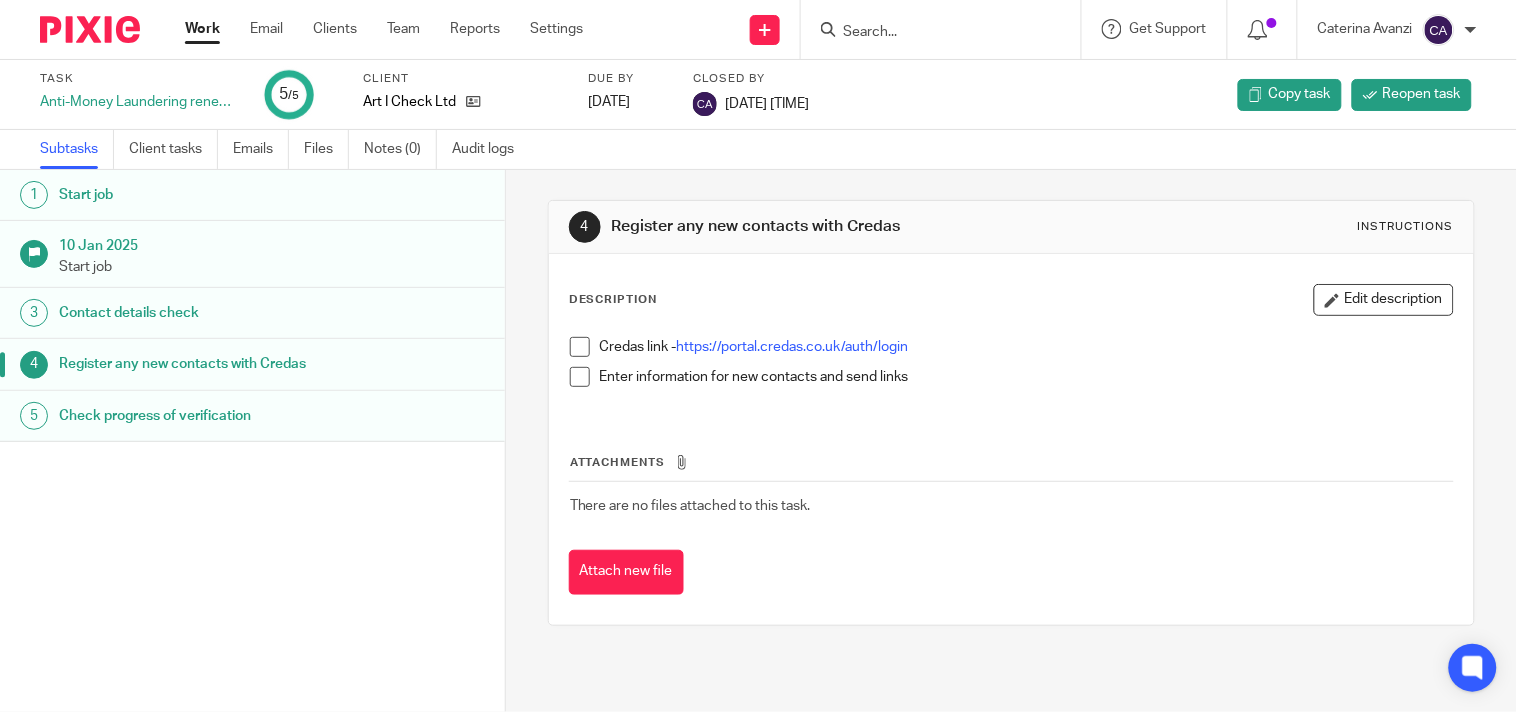 click on "Check progress of verification" at bounding box center (272, 416) 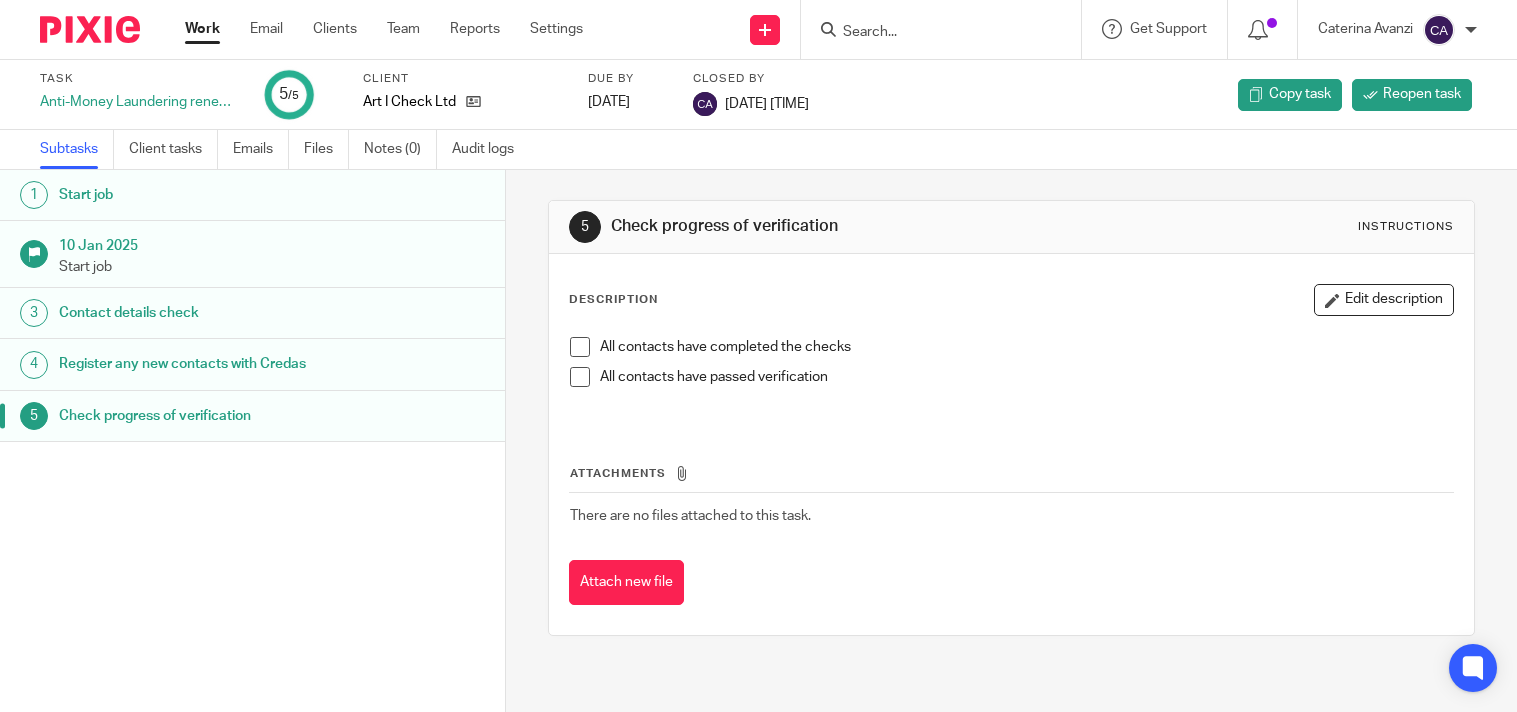 scroll, scrollTop: 0, scrollLeft: 0, axis: both 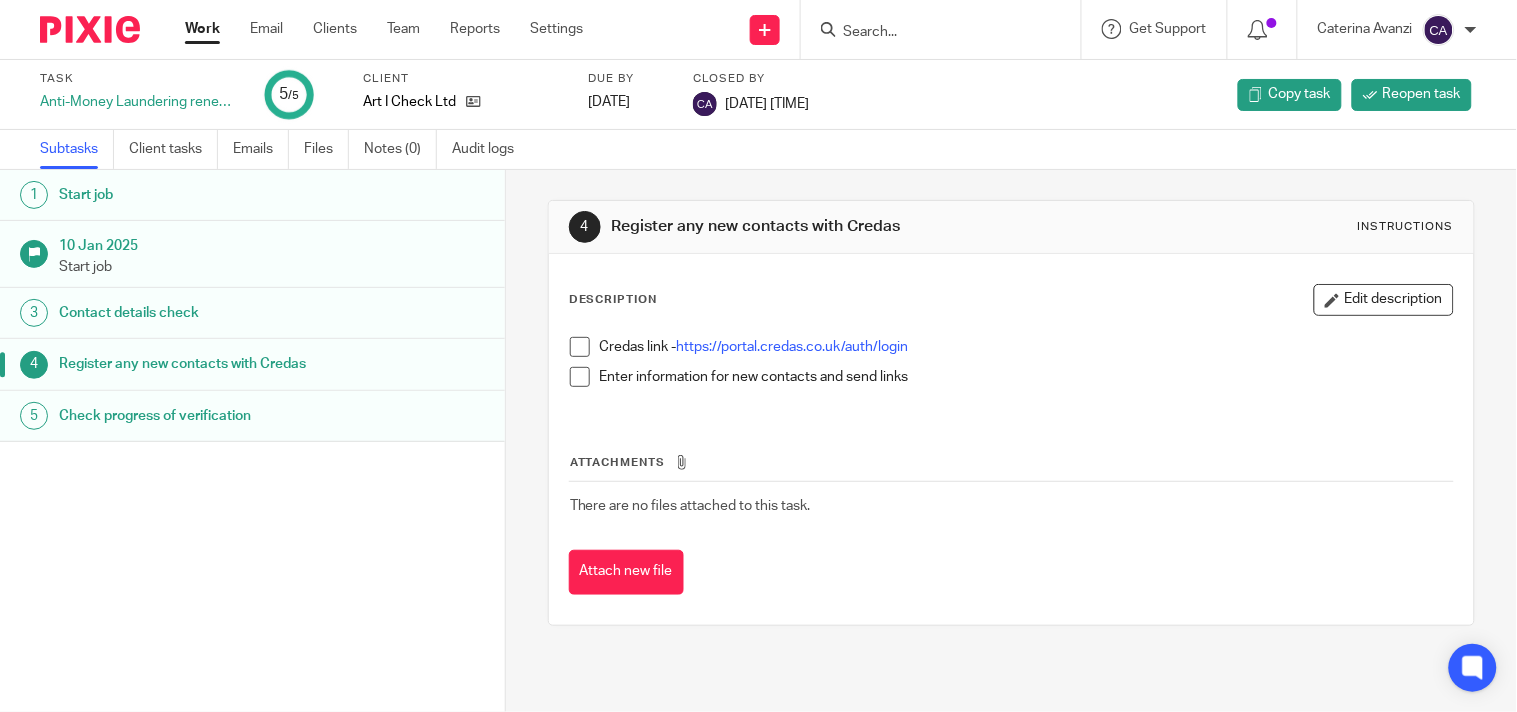 click on "Work" at bounding box center [202, 29] 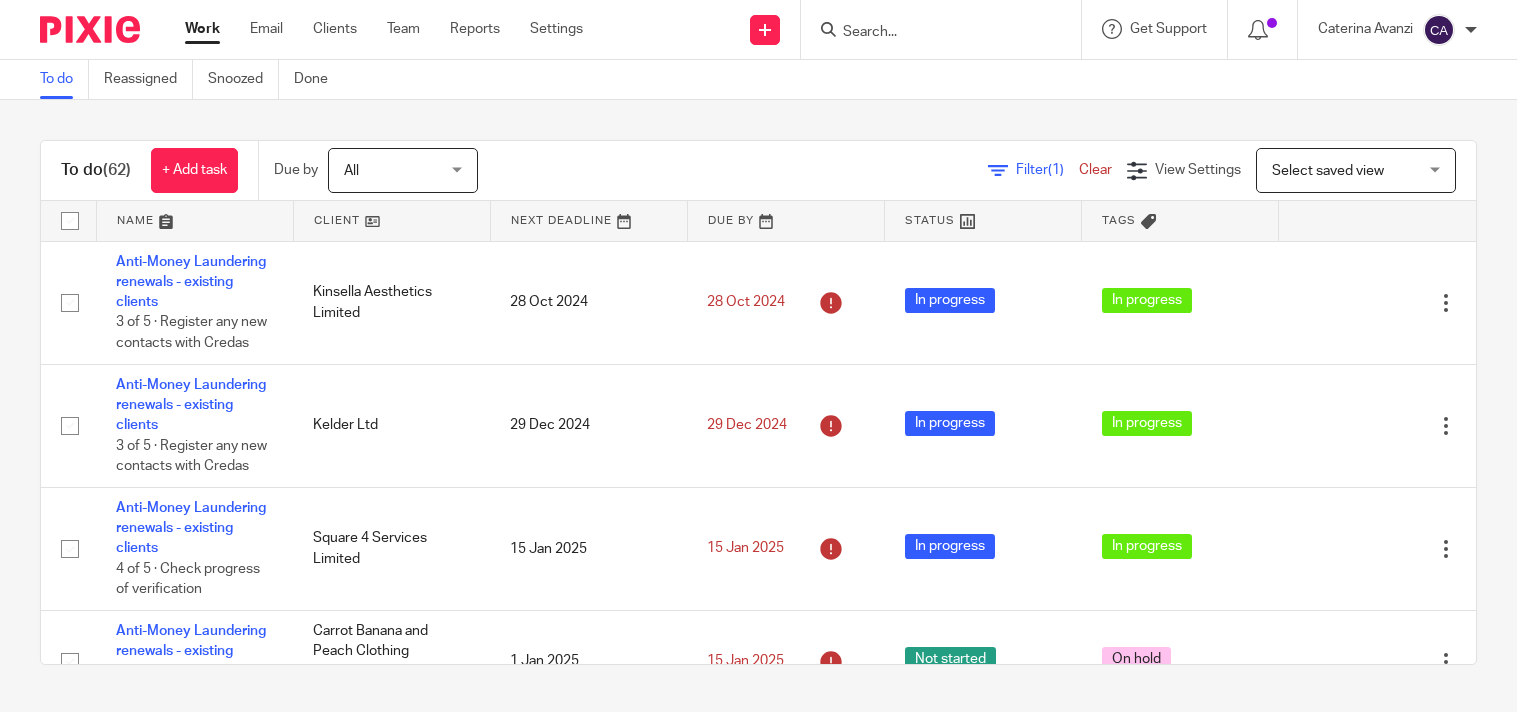scroll, scrollTop: 0, scrollLeft: 0, axis: both 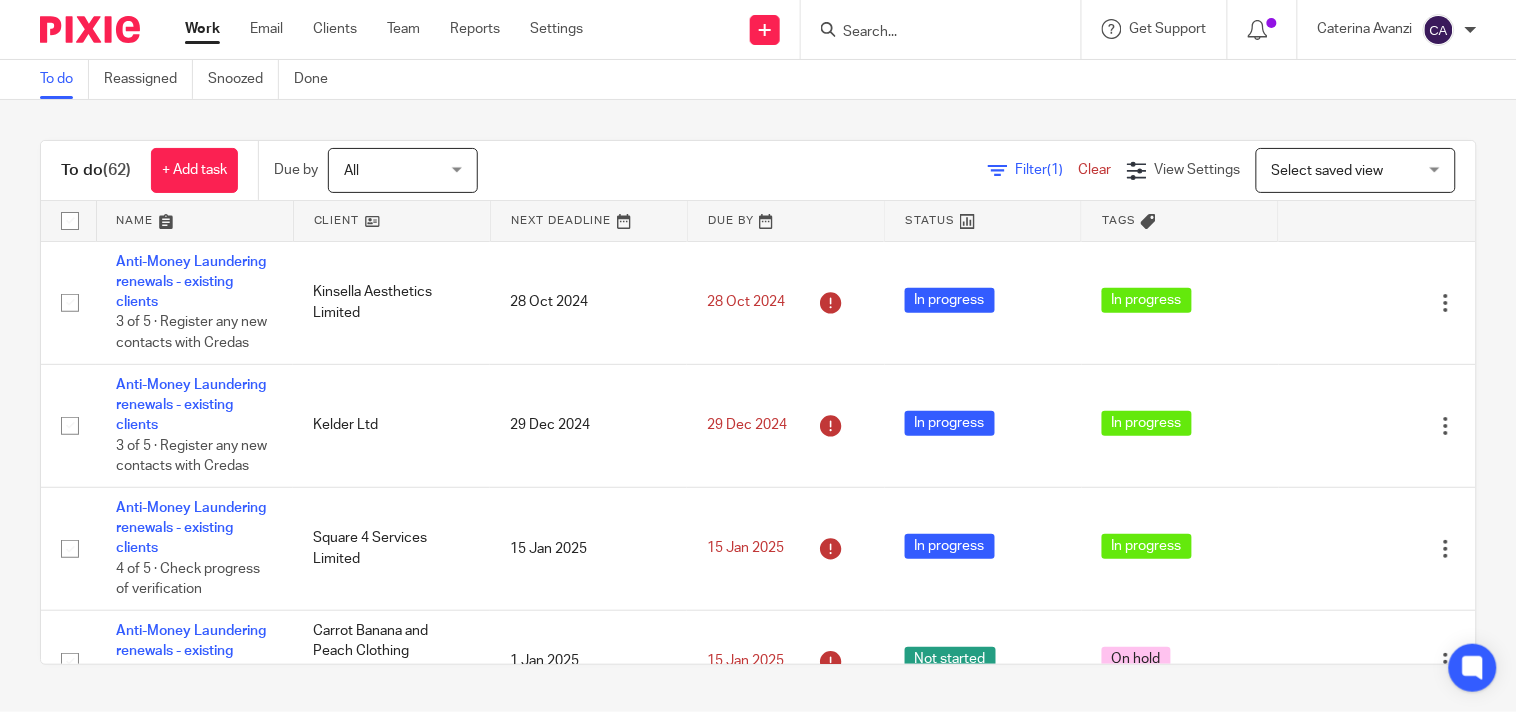 click at bounding box center [931, 33] 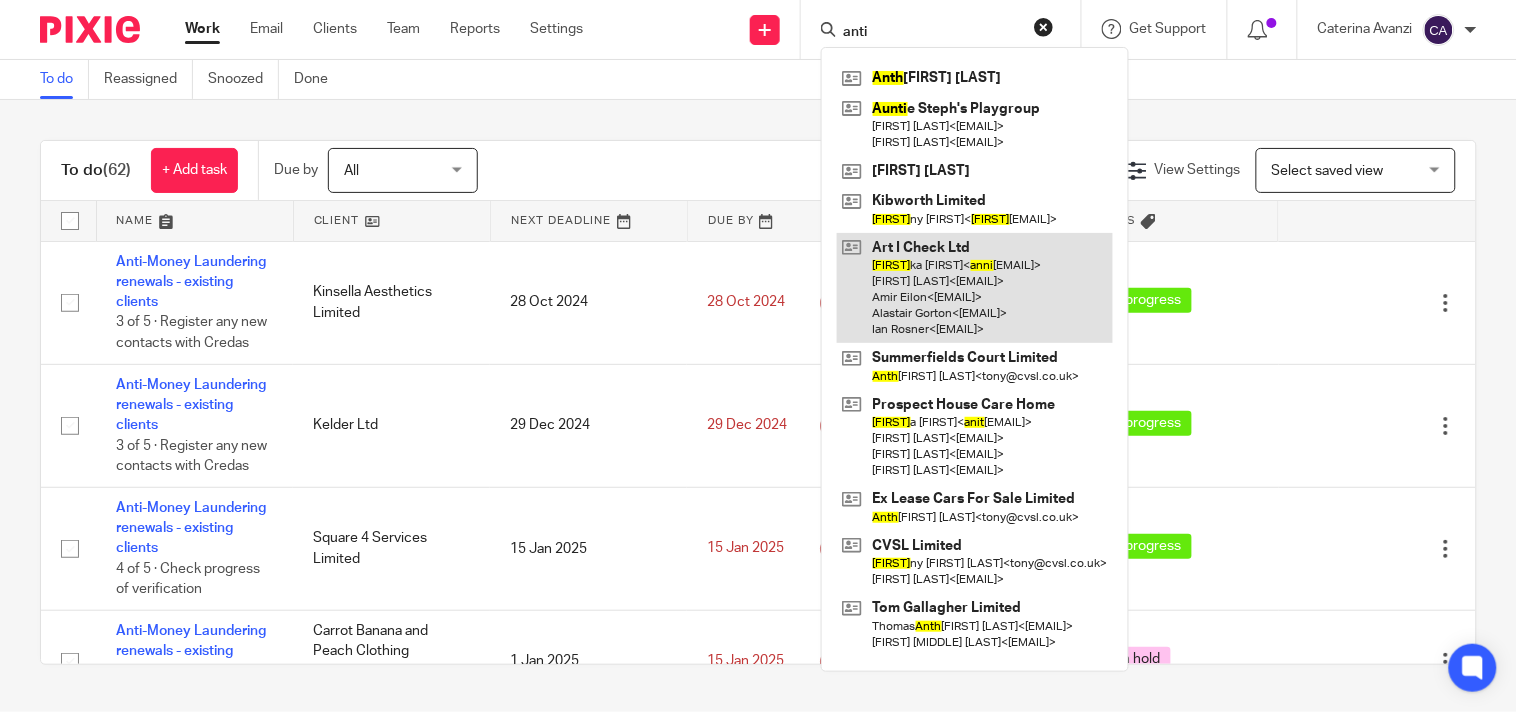 type on "anti" 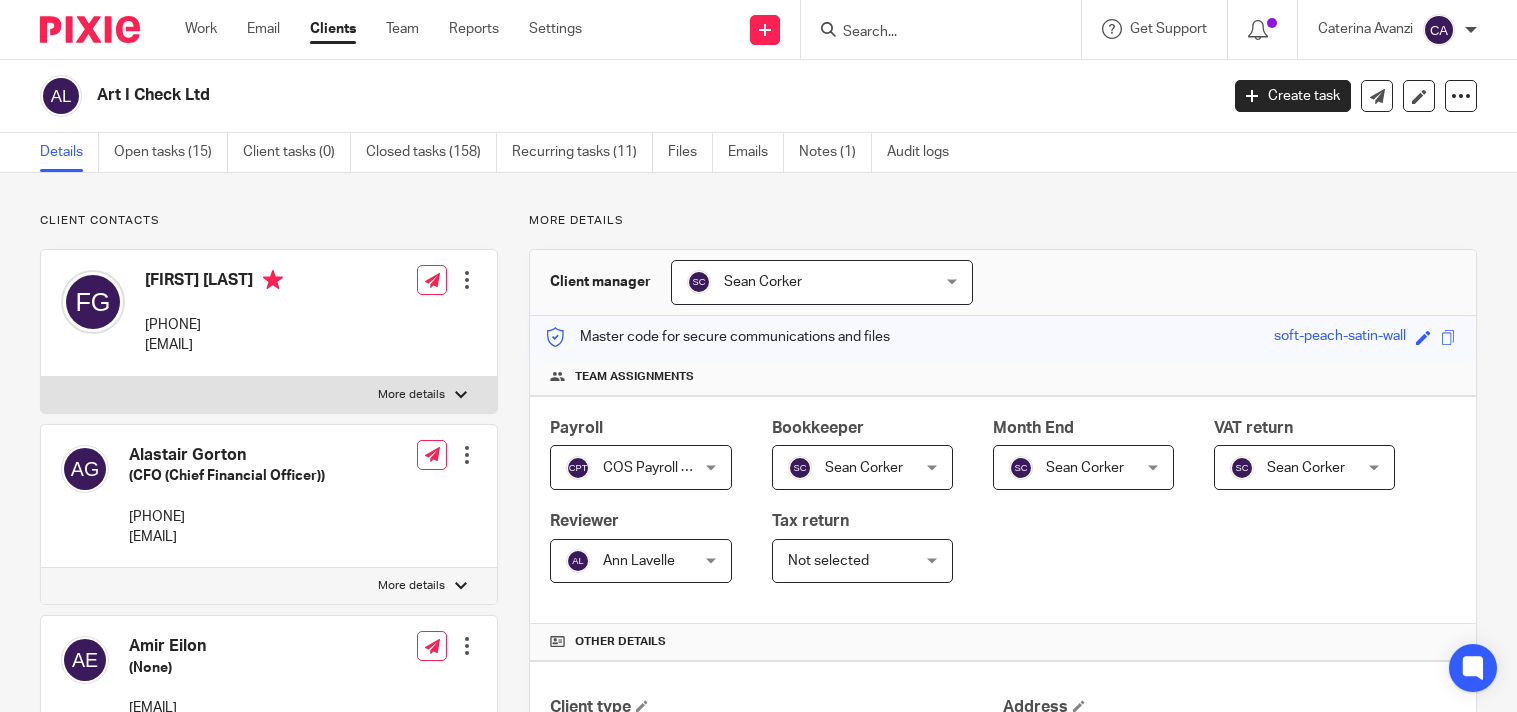 scroll, scrollTop: 0, scrollLeft: 0, axis: both 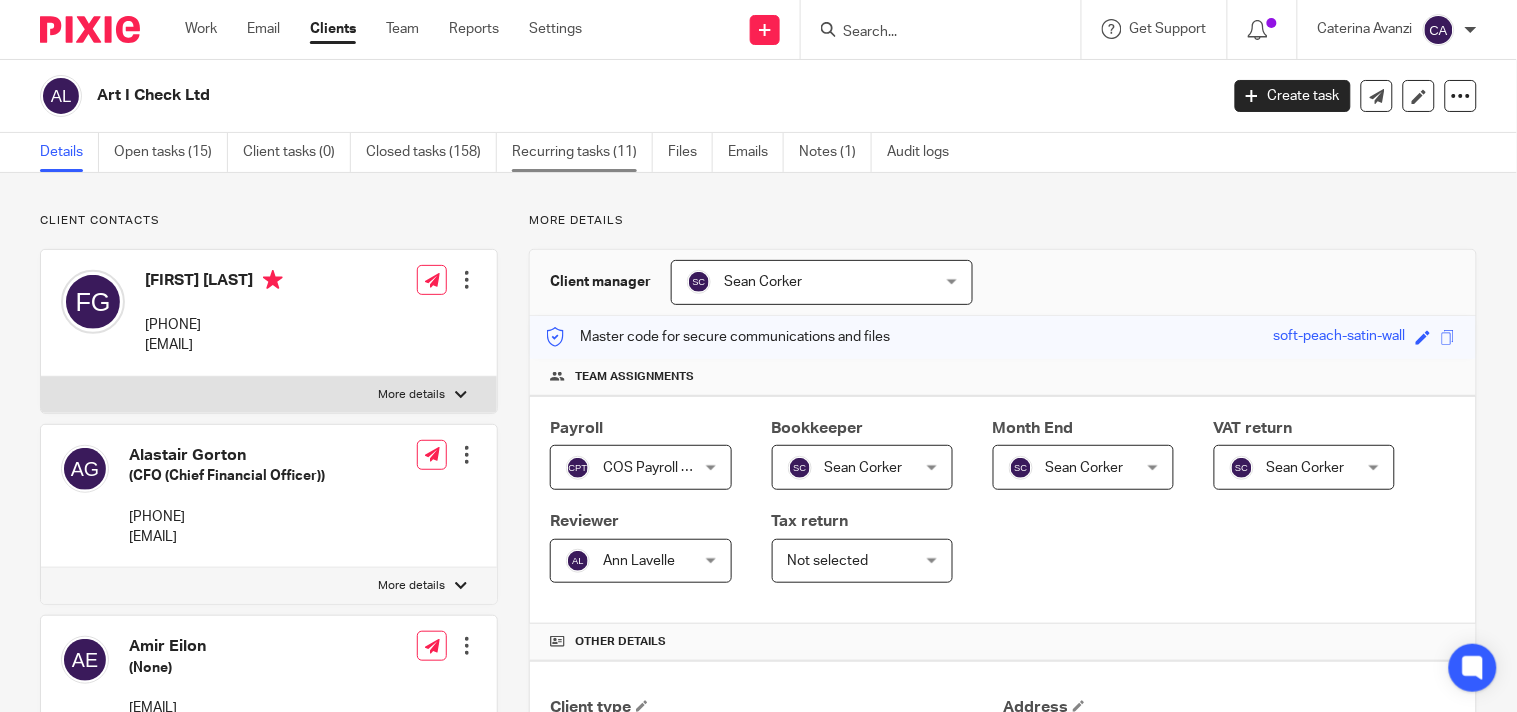 click on "Recurring tasks (11)" at bounding box center (582, 152) 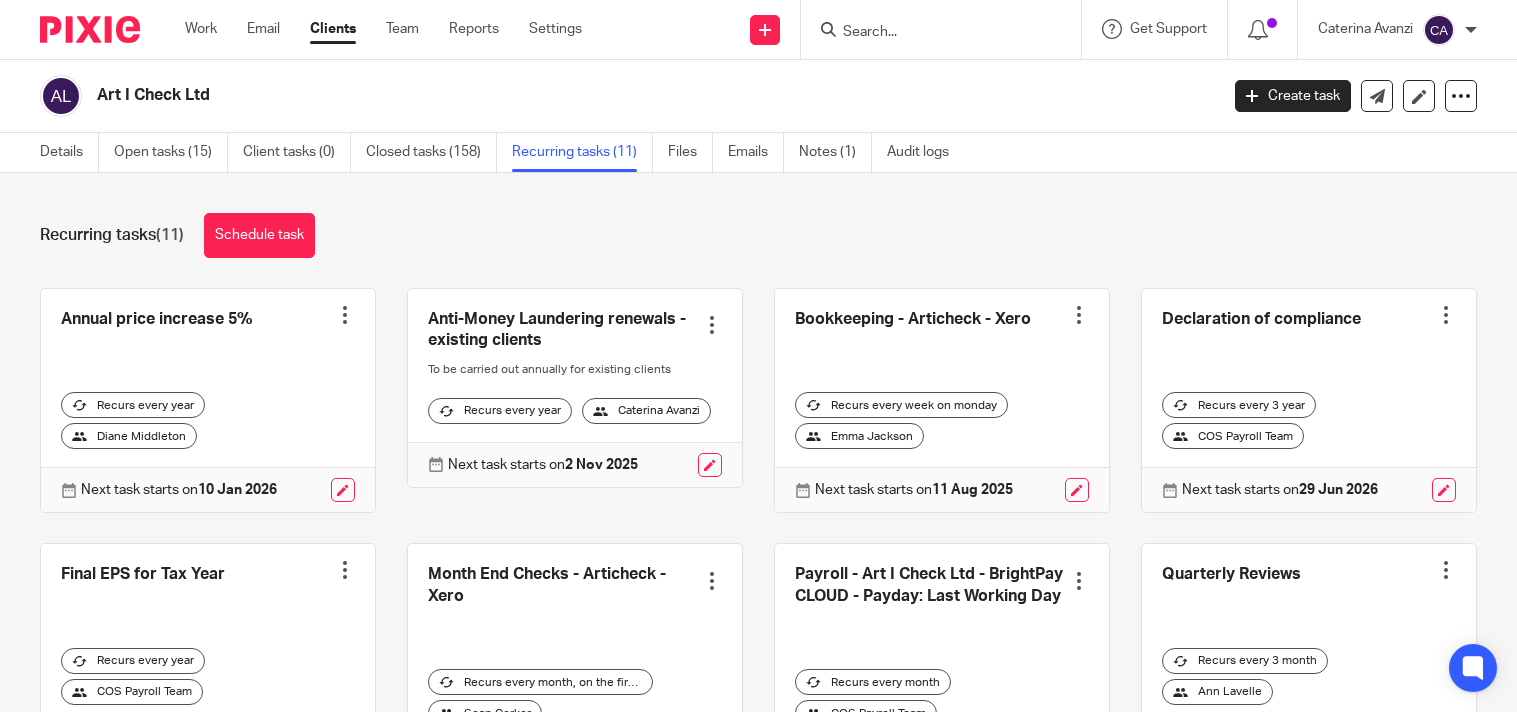 click on "Closed tasks (158)" at bounding box center (431, 152) 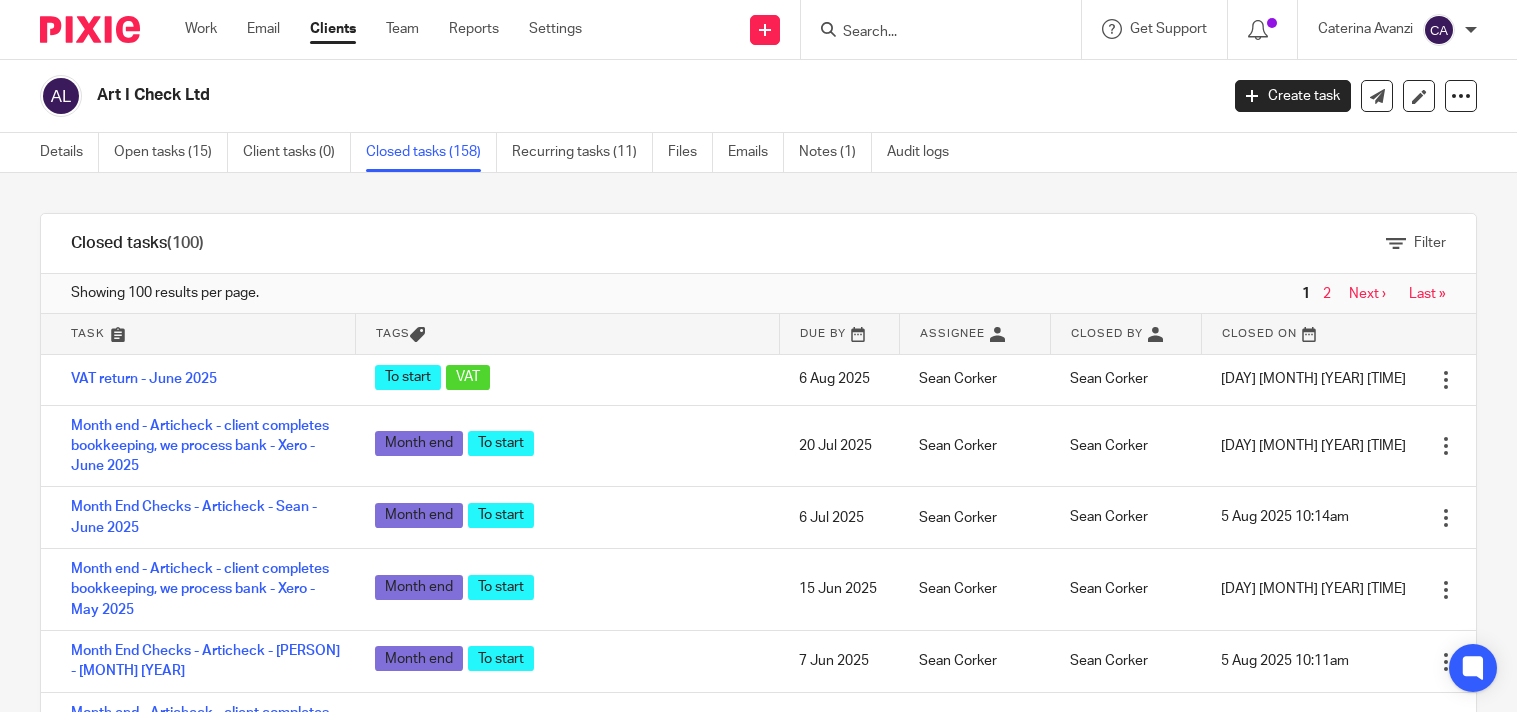 scroll, scrollTop: 0, scrollLeft: 0, axis: both 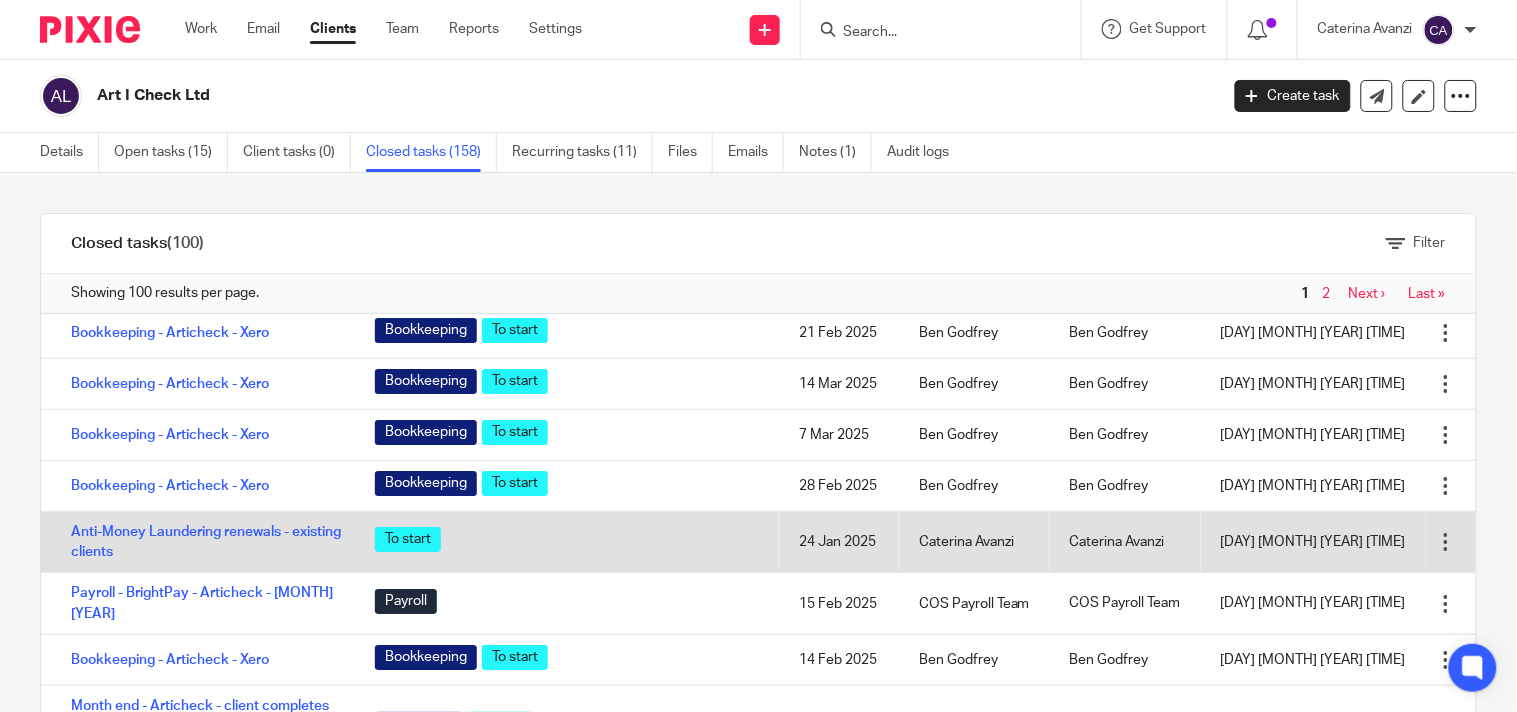 click at bounding box center [1446, 542] 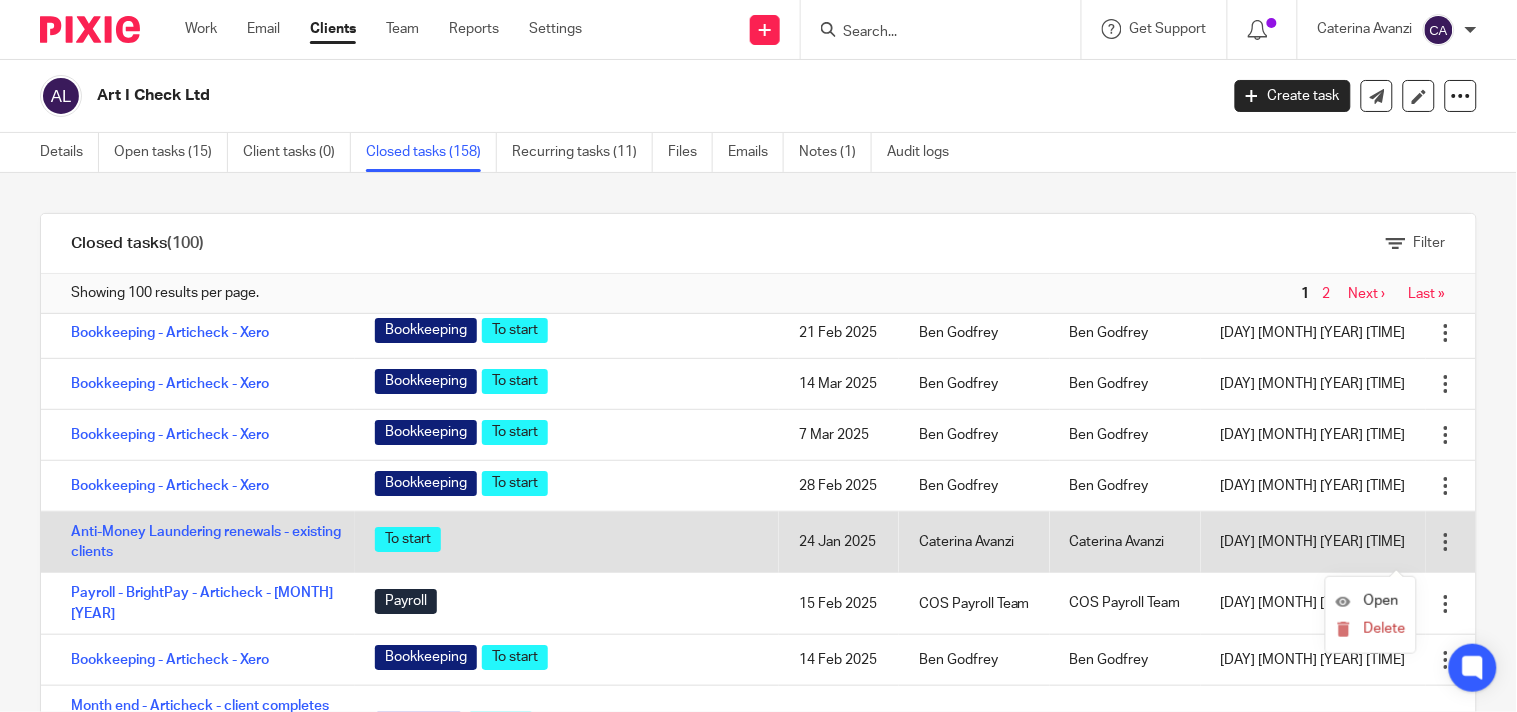 click at bounding box center [1446, 542] 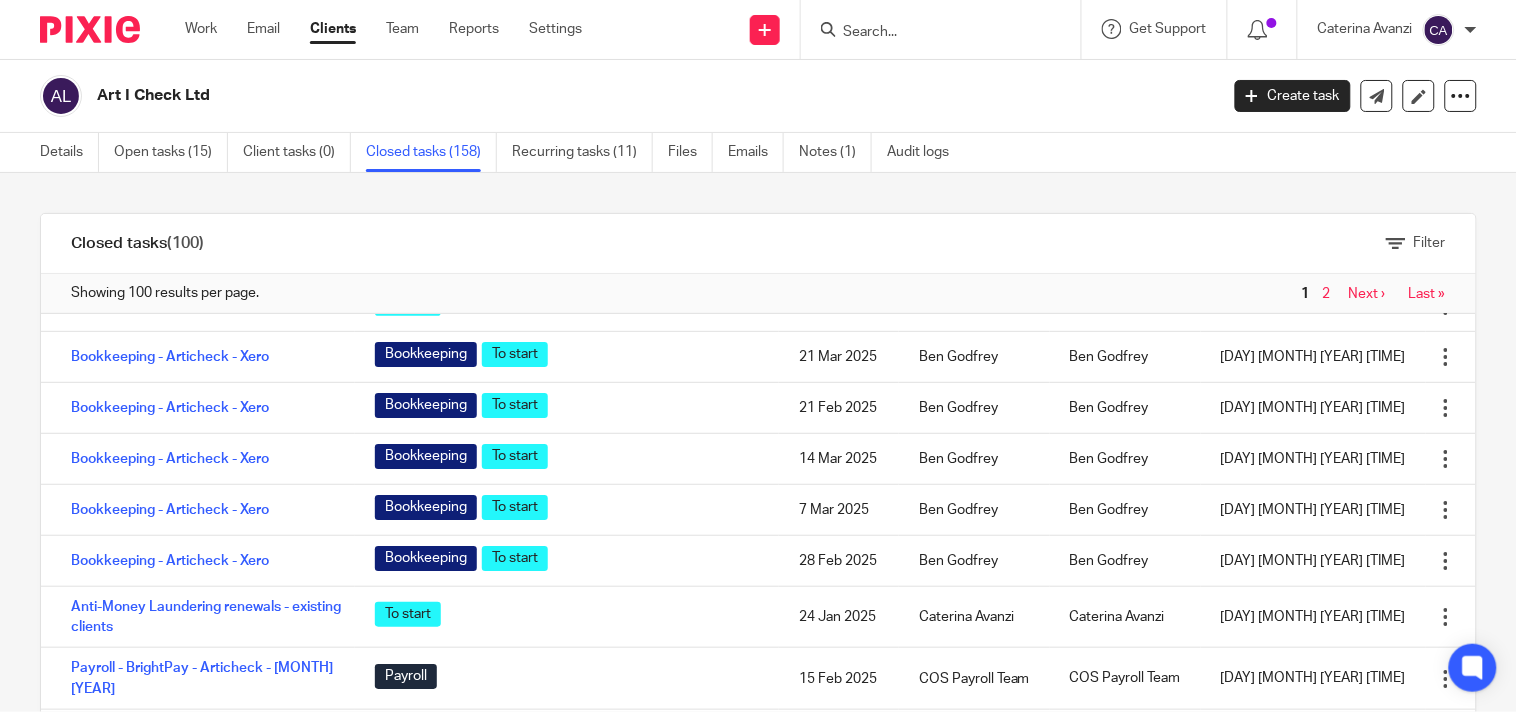 scroll, scrollTop: 1417, scrollLeft: 0, axis: vertical 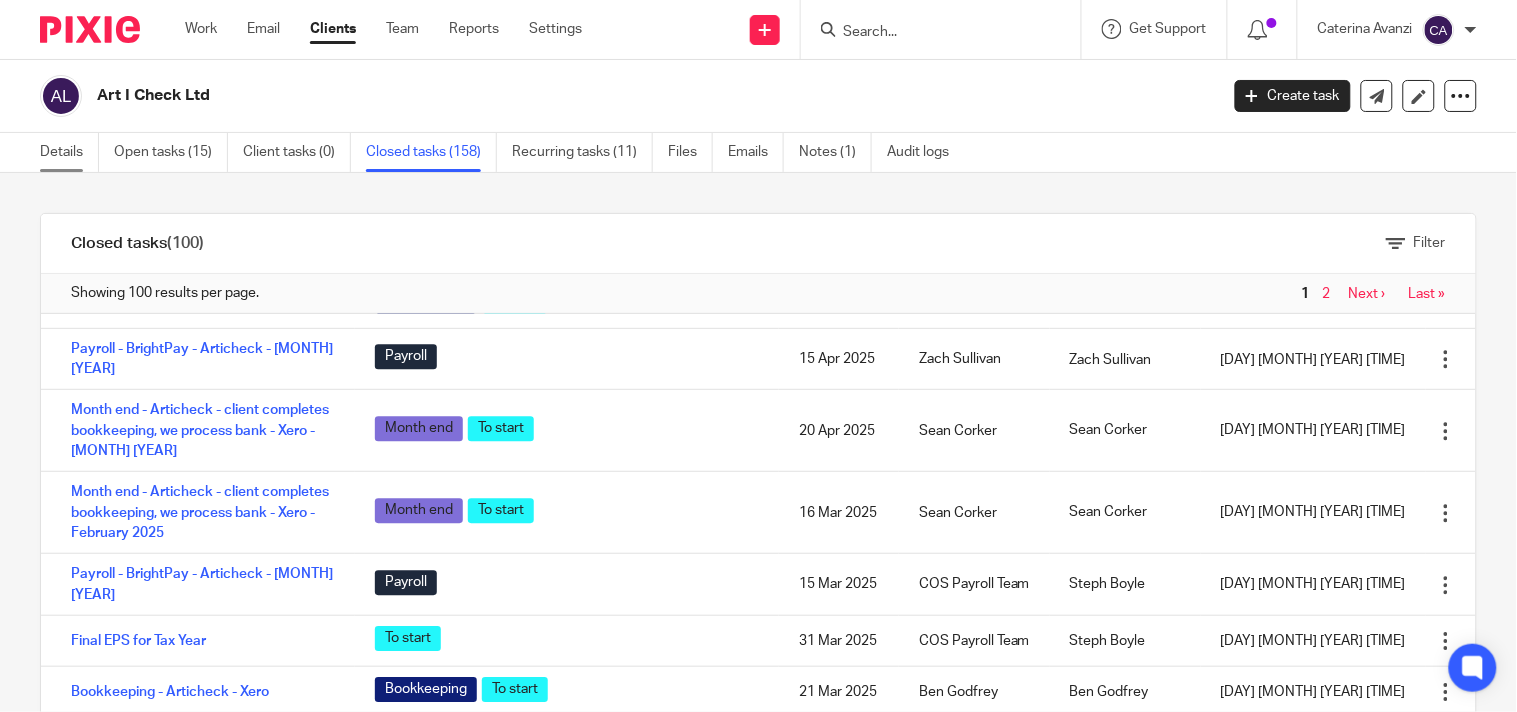 click on "Details" at bounding box center [69, 152] 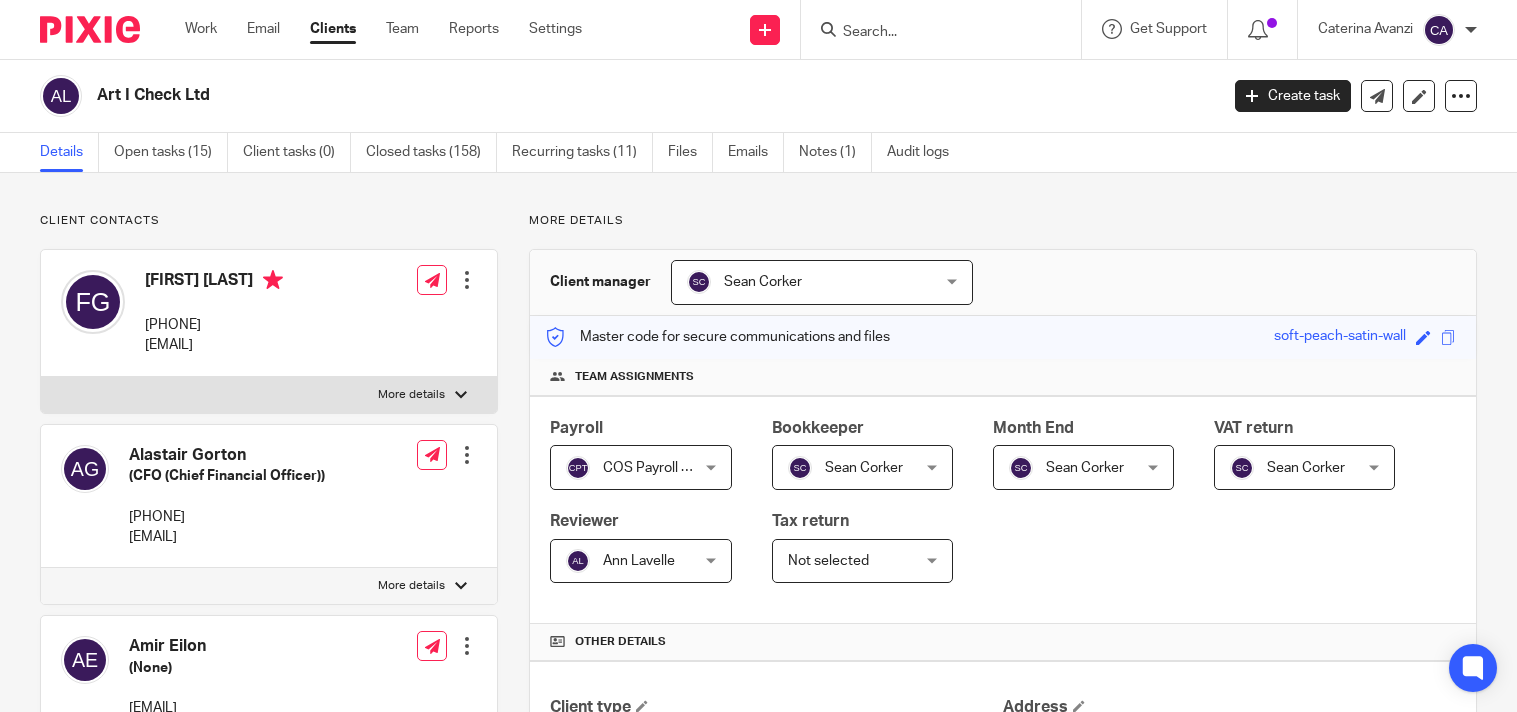 scroll, scrollTop: 0, scrollLeft: 0, axis: both 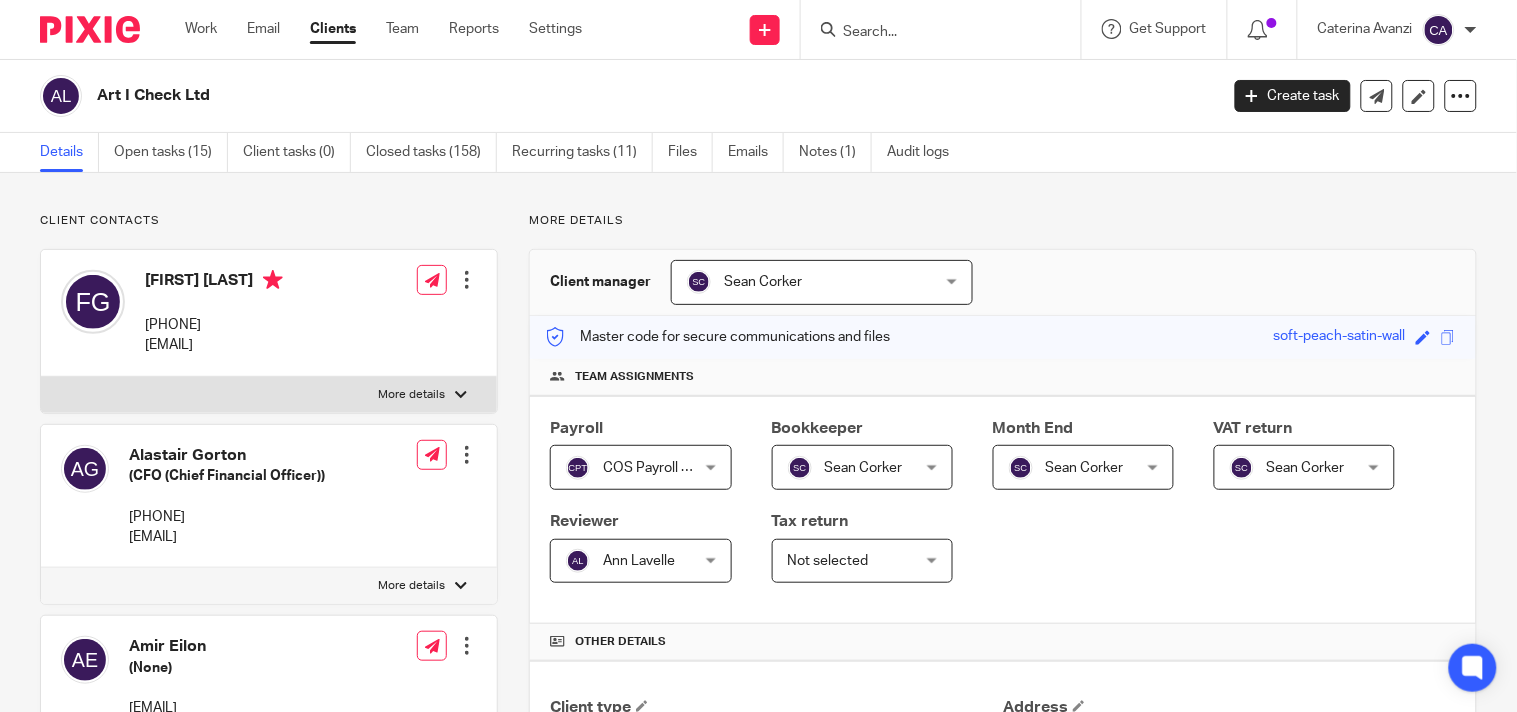 click at bounding box center [931, 33] 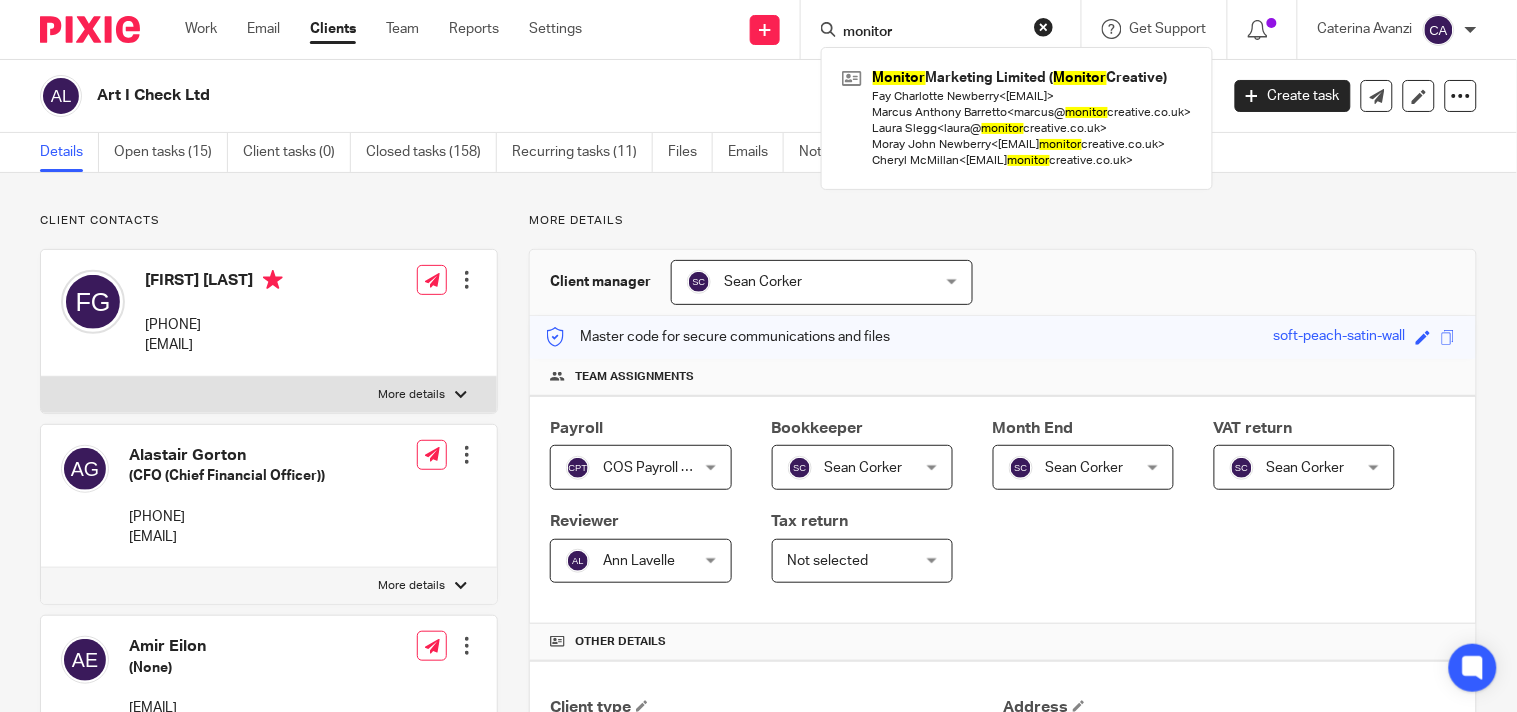 type on "monitor" 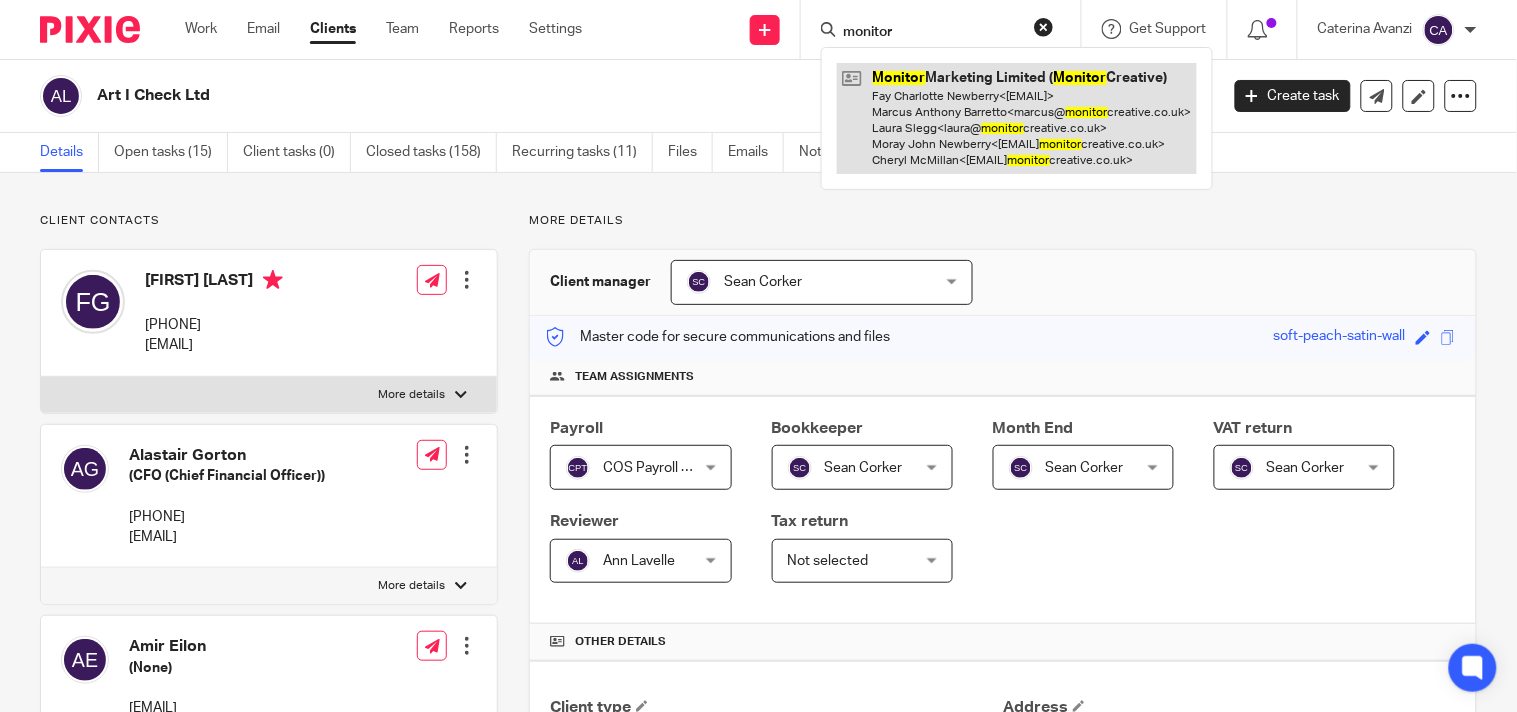click at bounding box center (1017, 118) 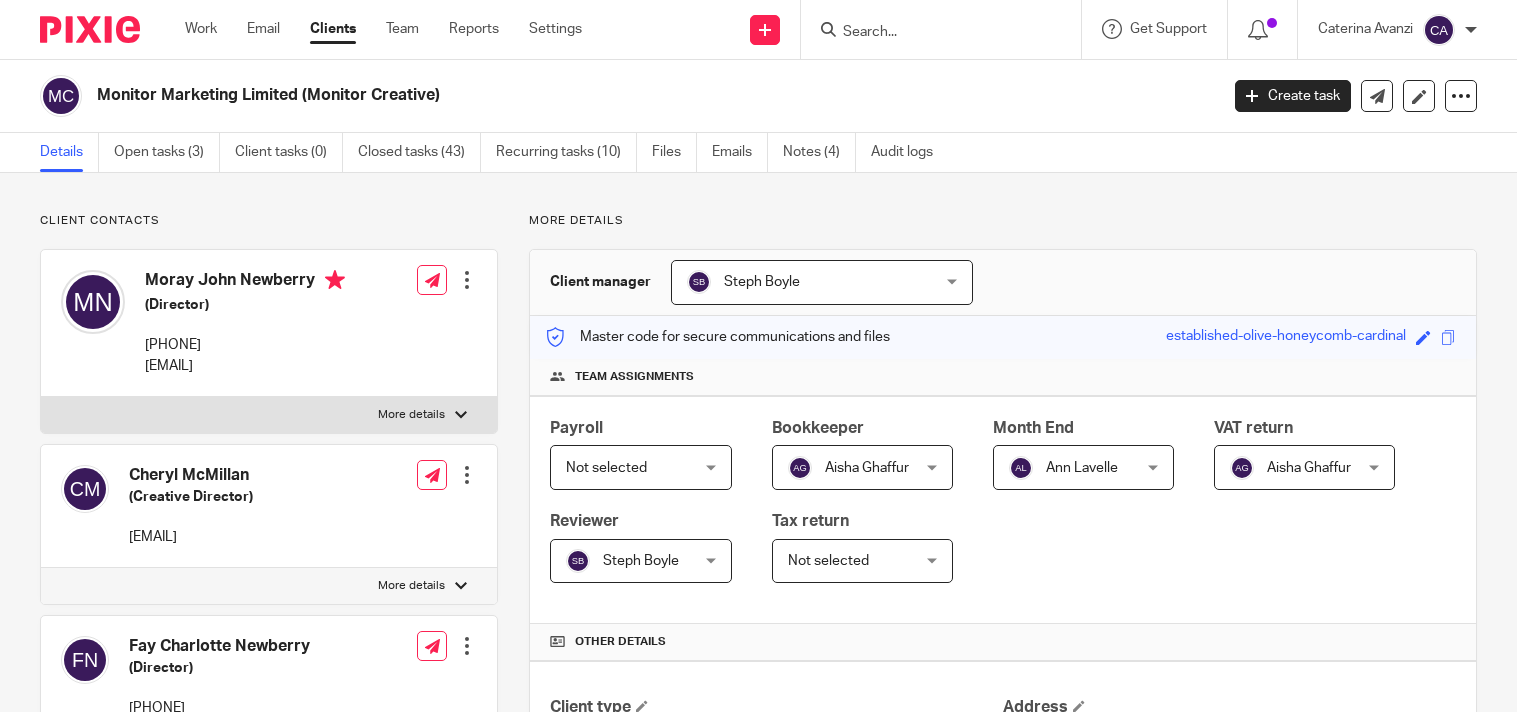 scroll, scrollTop: 0, scrollLeft: 0, axis: both 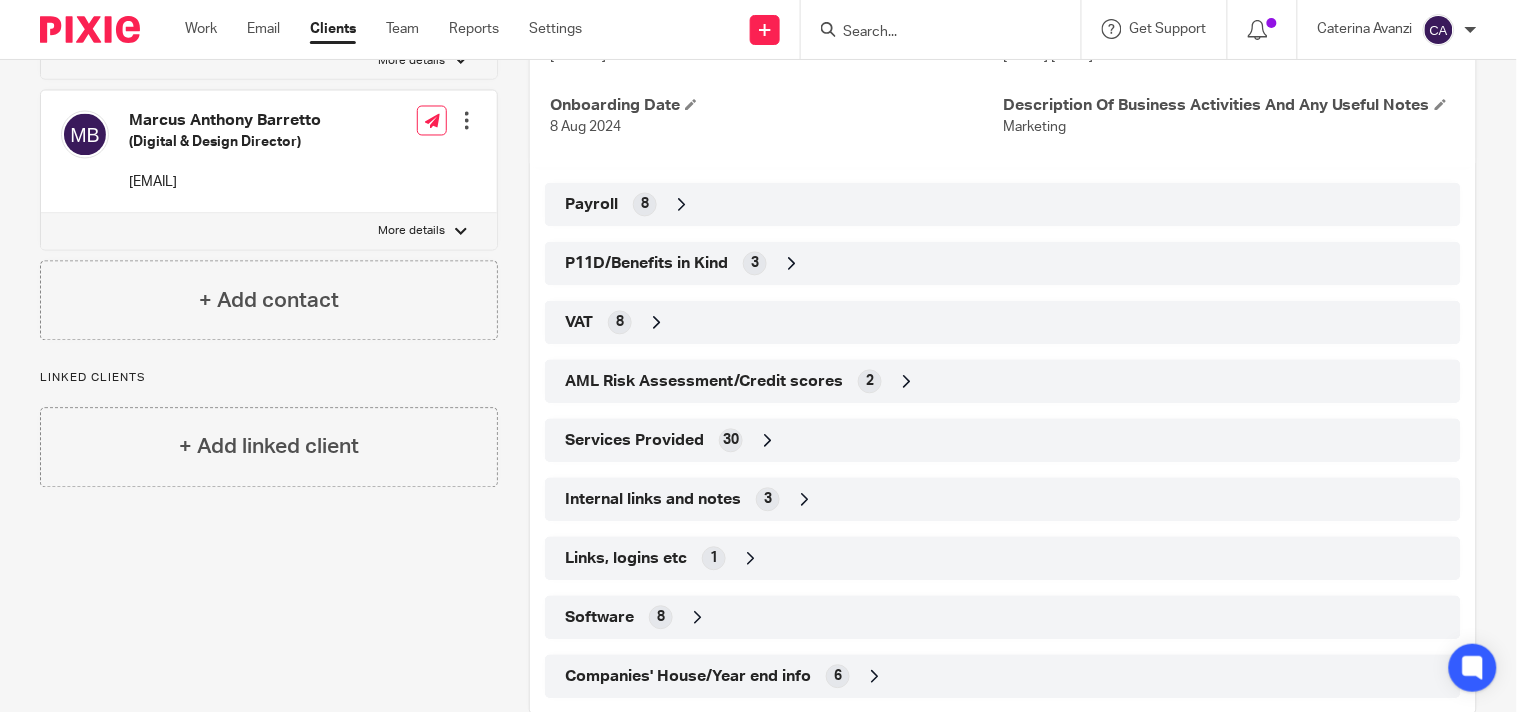 click at bounding box center [461, 232] 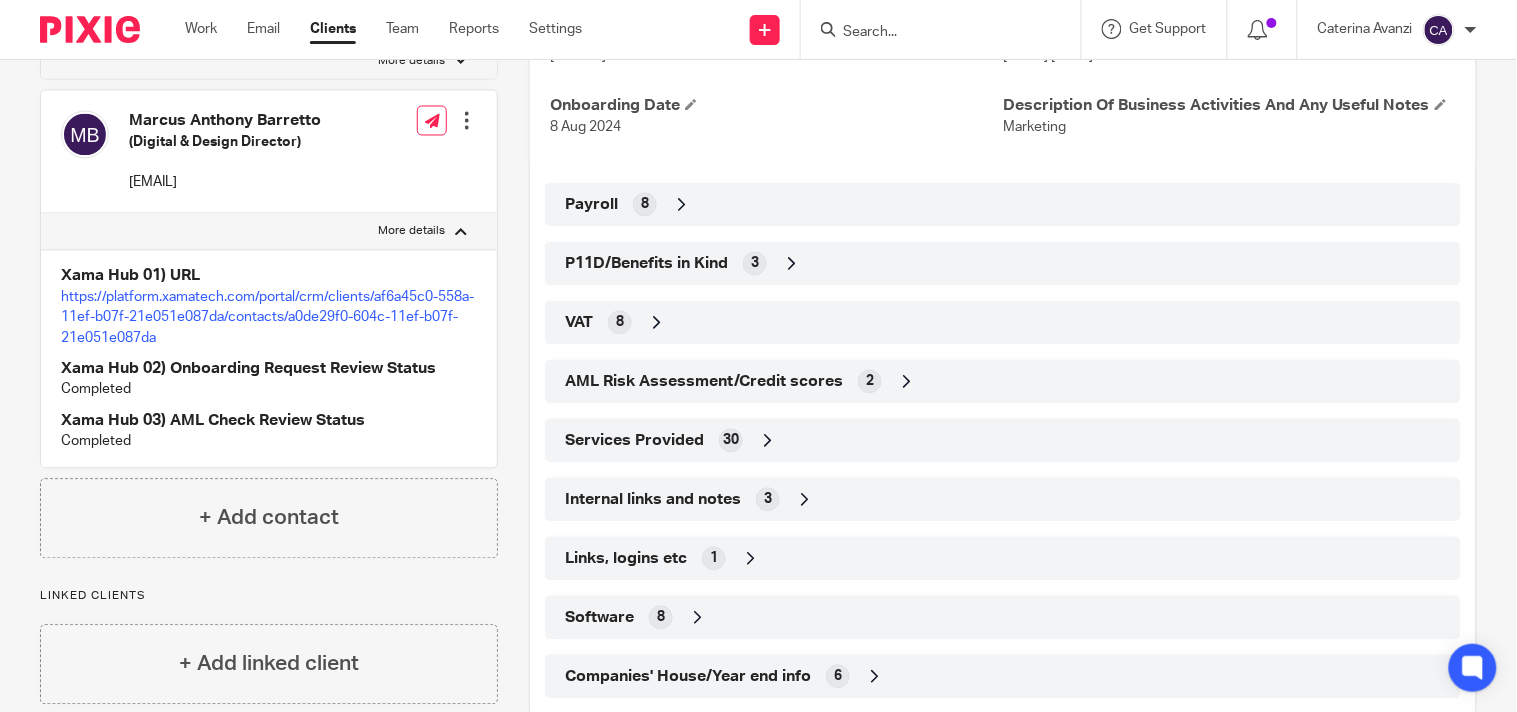 click at bounding box center (461, 232) 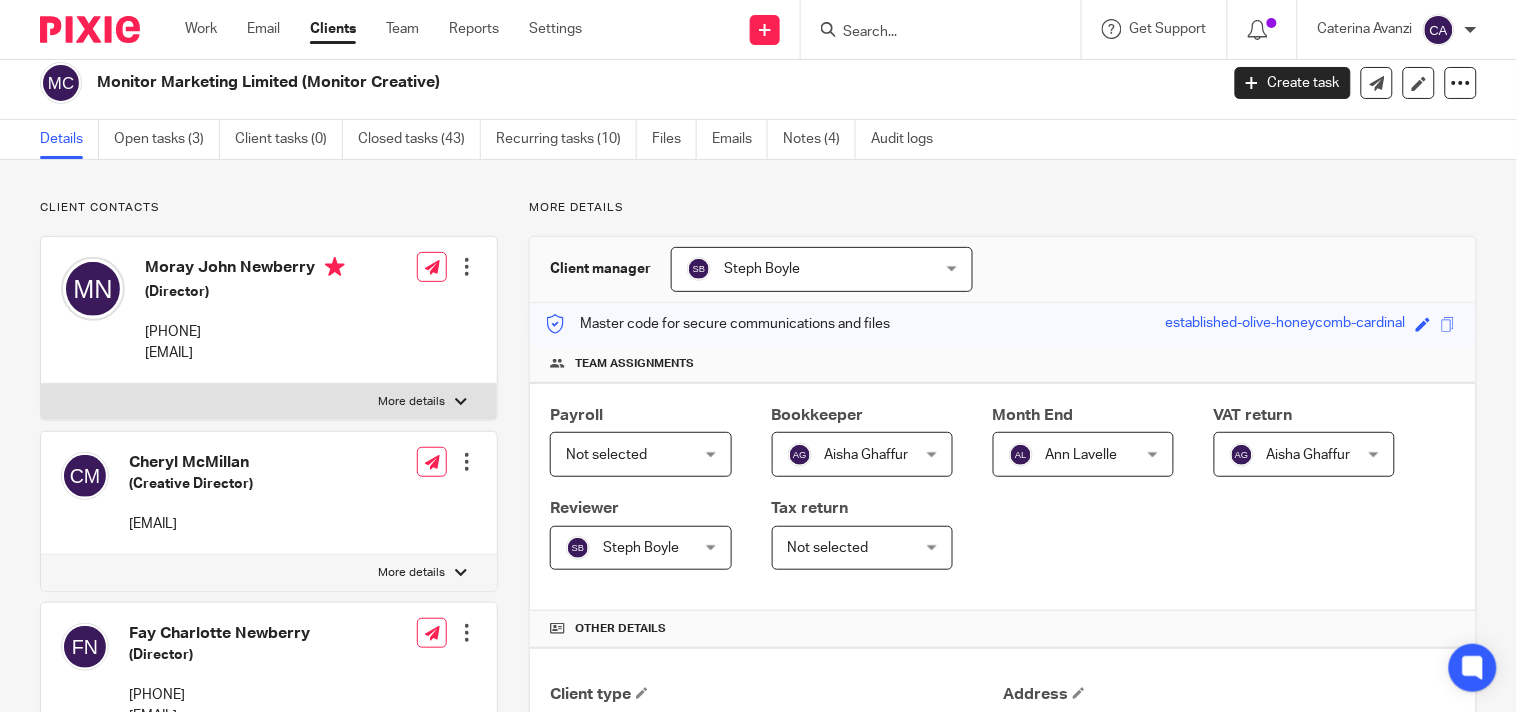 scroll, scrollTop: 0, scrollLeft: 0, axis: both 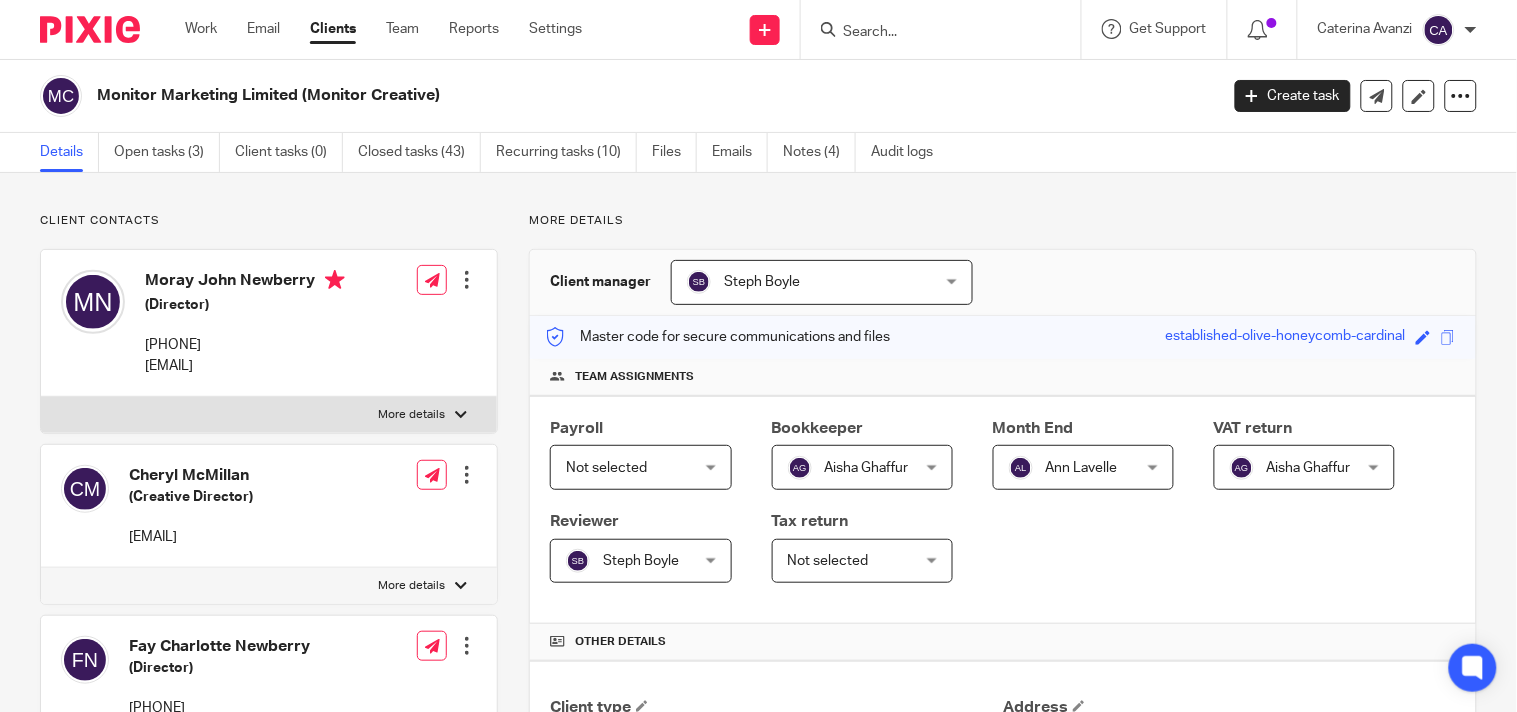 click at bounding box center [947, 29] 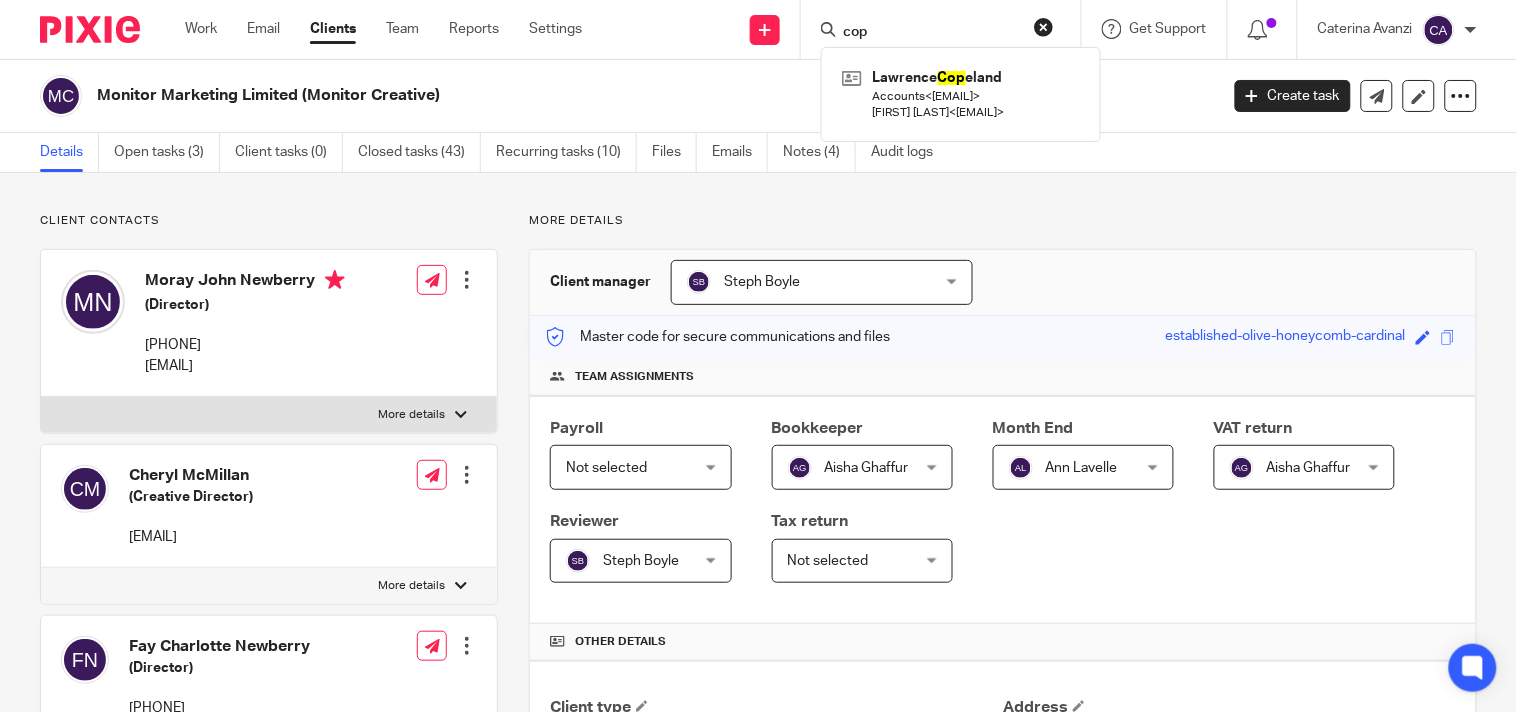 type on "cop" 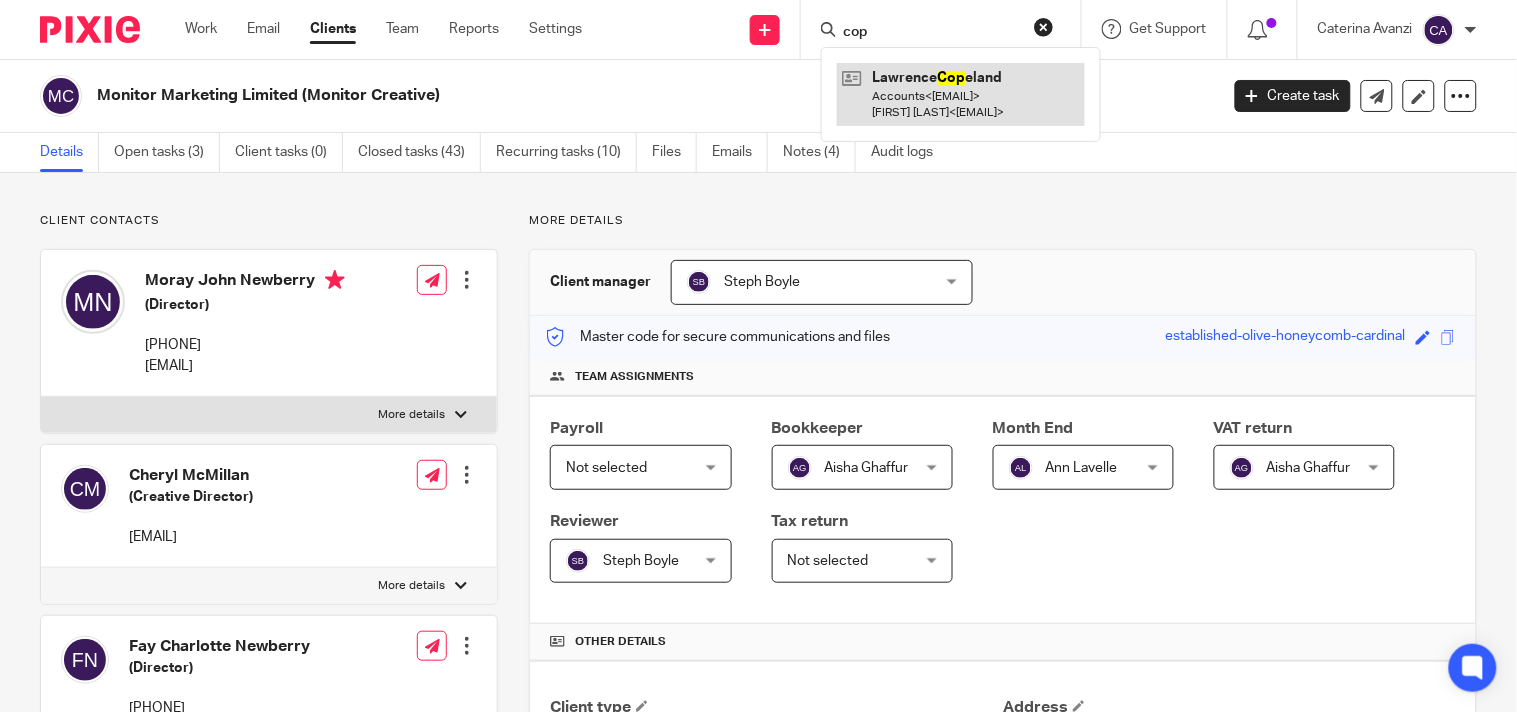 click at bounding box center (961, 94) 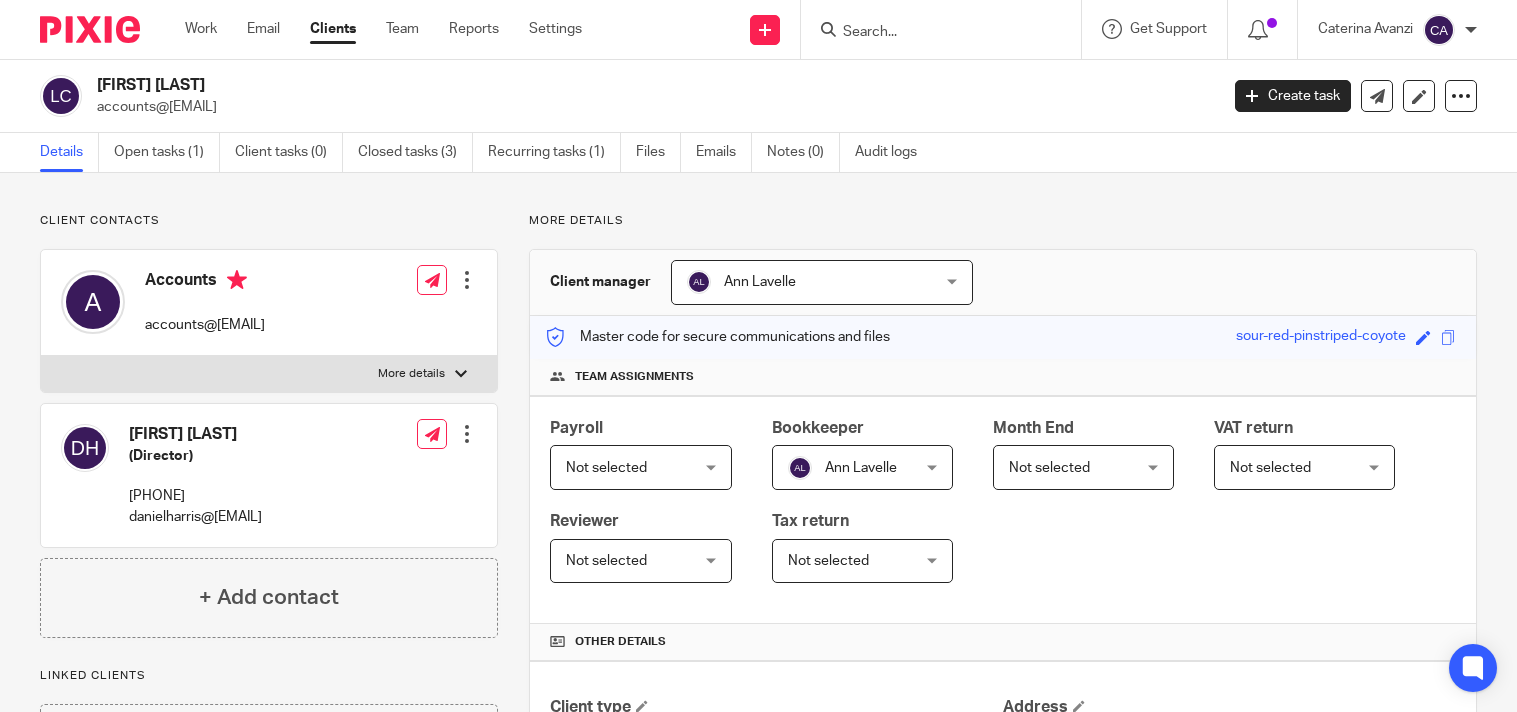 scroll, scrollTop: 0, scrollLeft: 0, axis: both 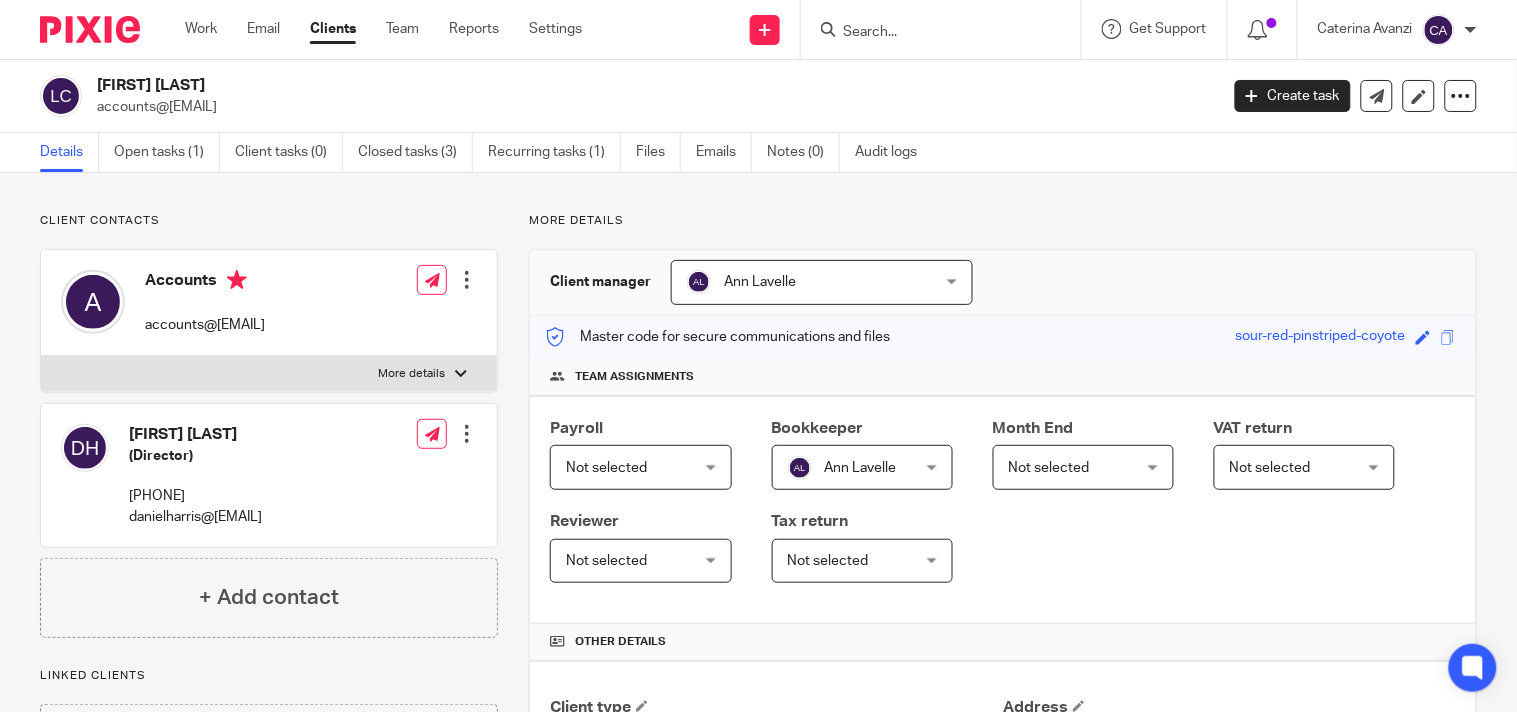 click at bounding box center [931, 33] 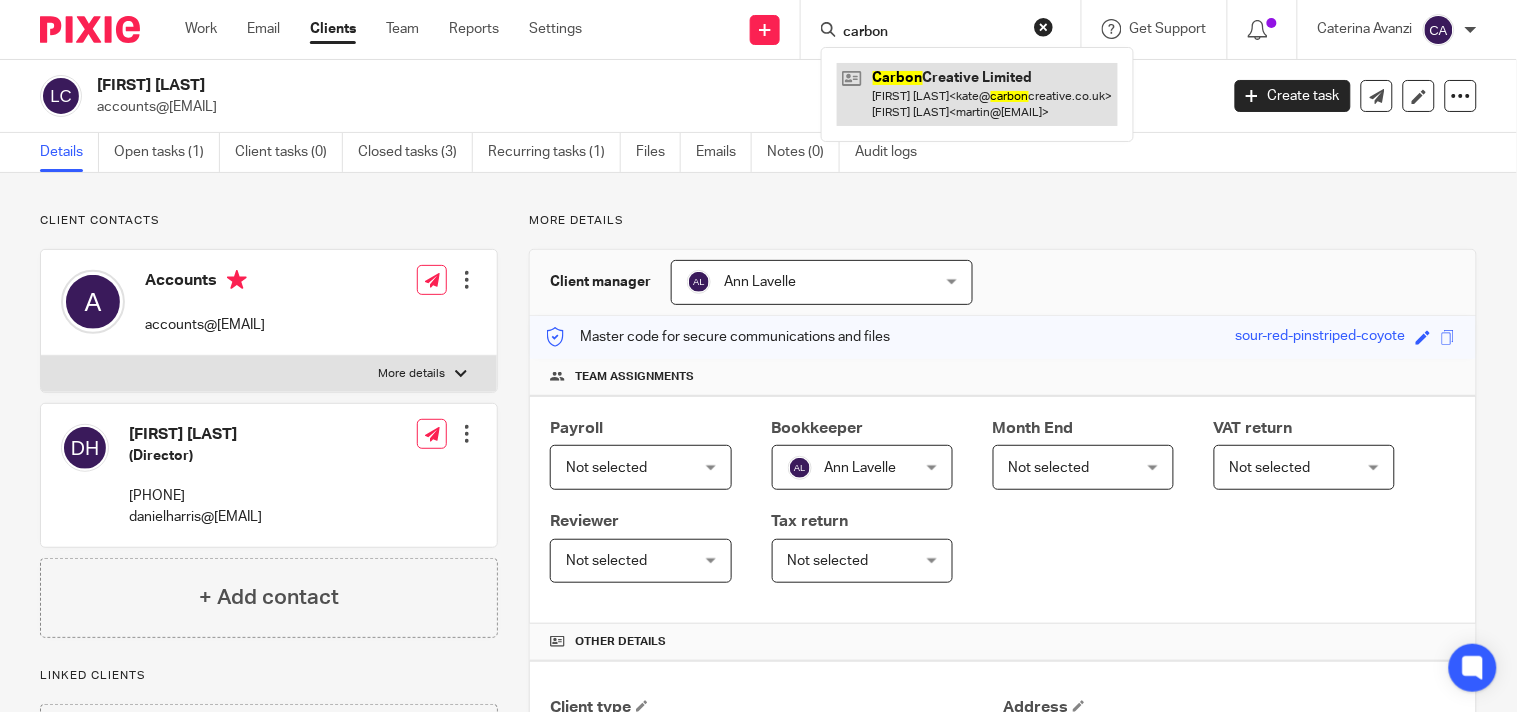 type on "carbon" 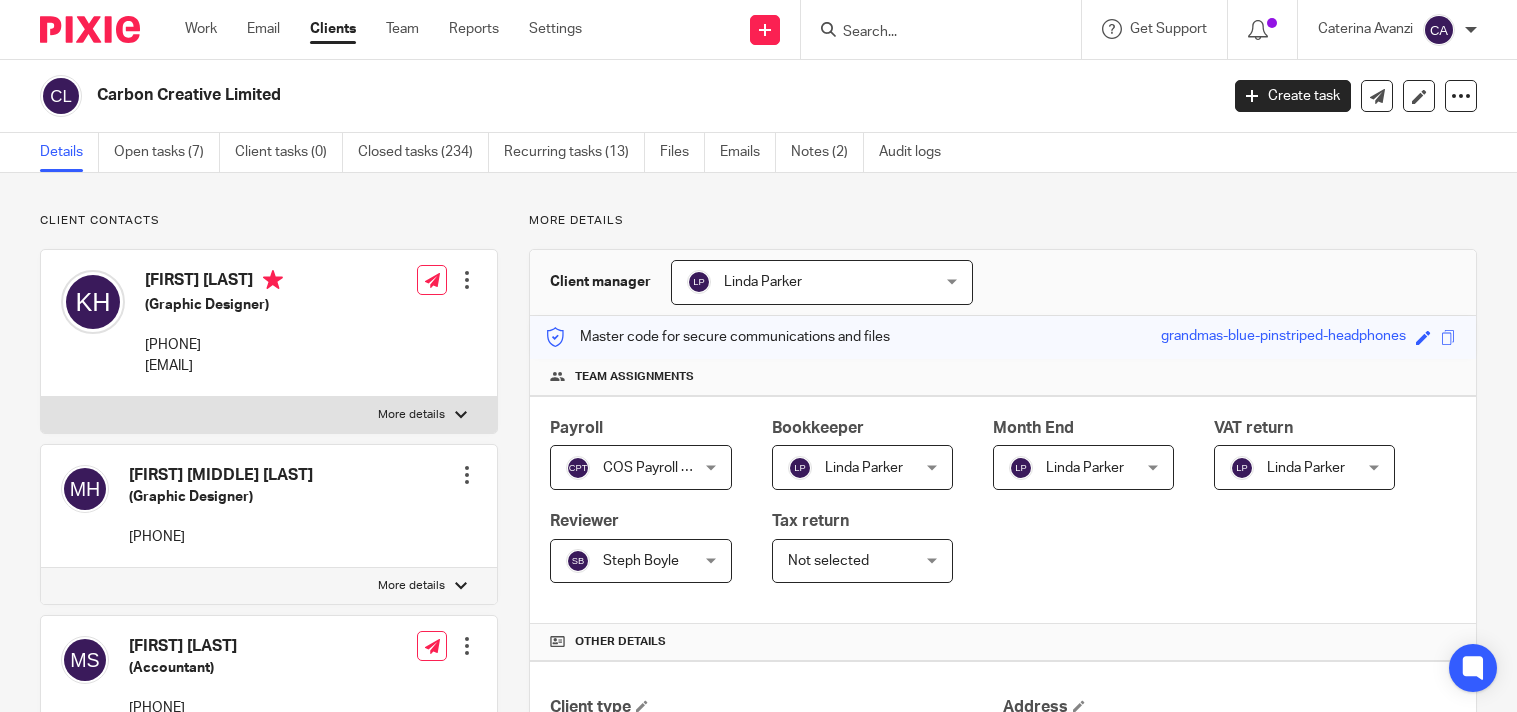 scroll, scrollTop: 0, scrollLeft: 0, axis: both 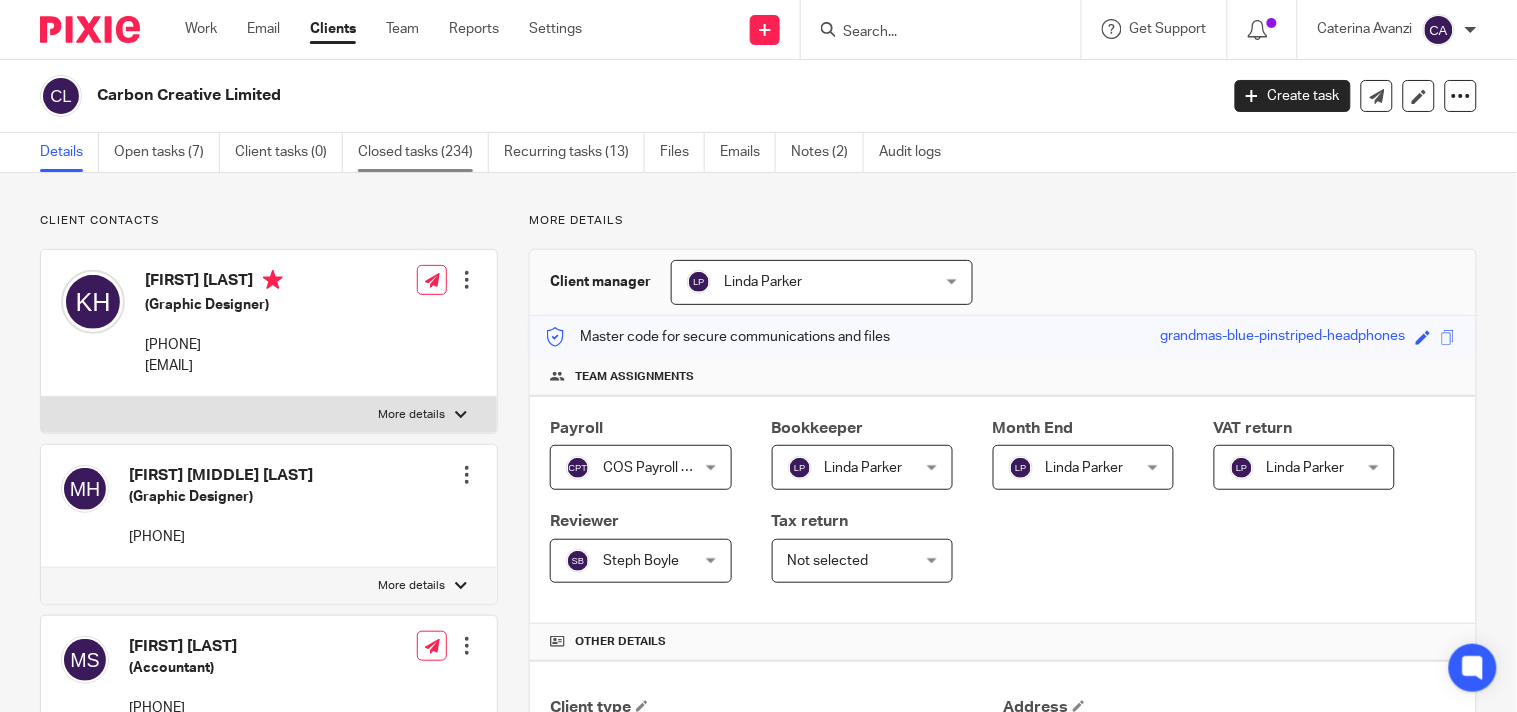 click on "Closed tasks (234)" at bounding box center (423, 152) 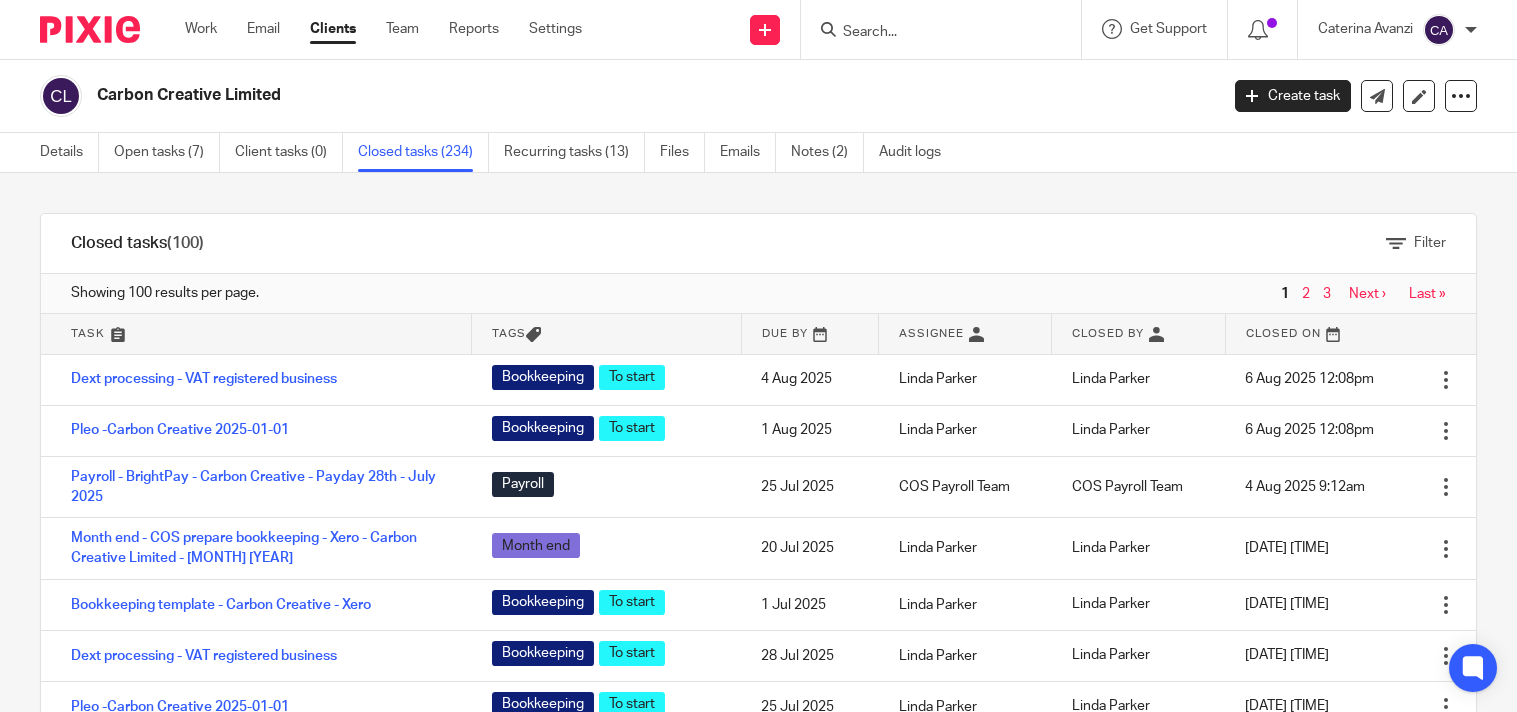scroll, scrollTop: 0, scrollLeft: 0, axis: both 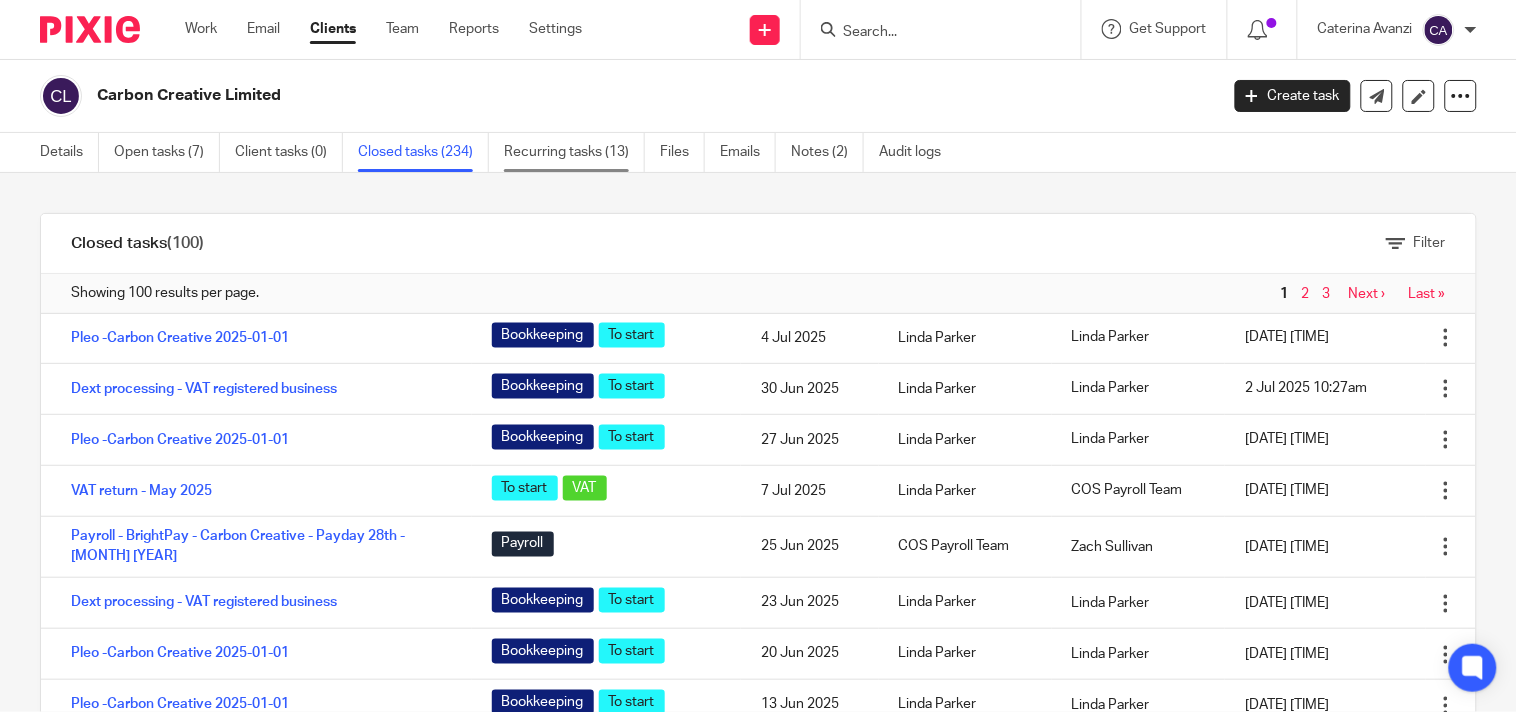 click on "Recurring tasks (13)" at bounding box center [574, 152] 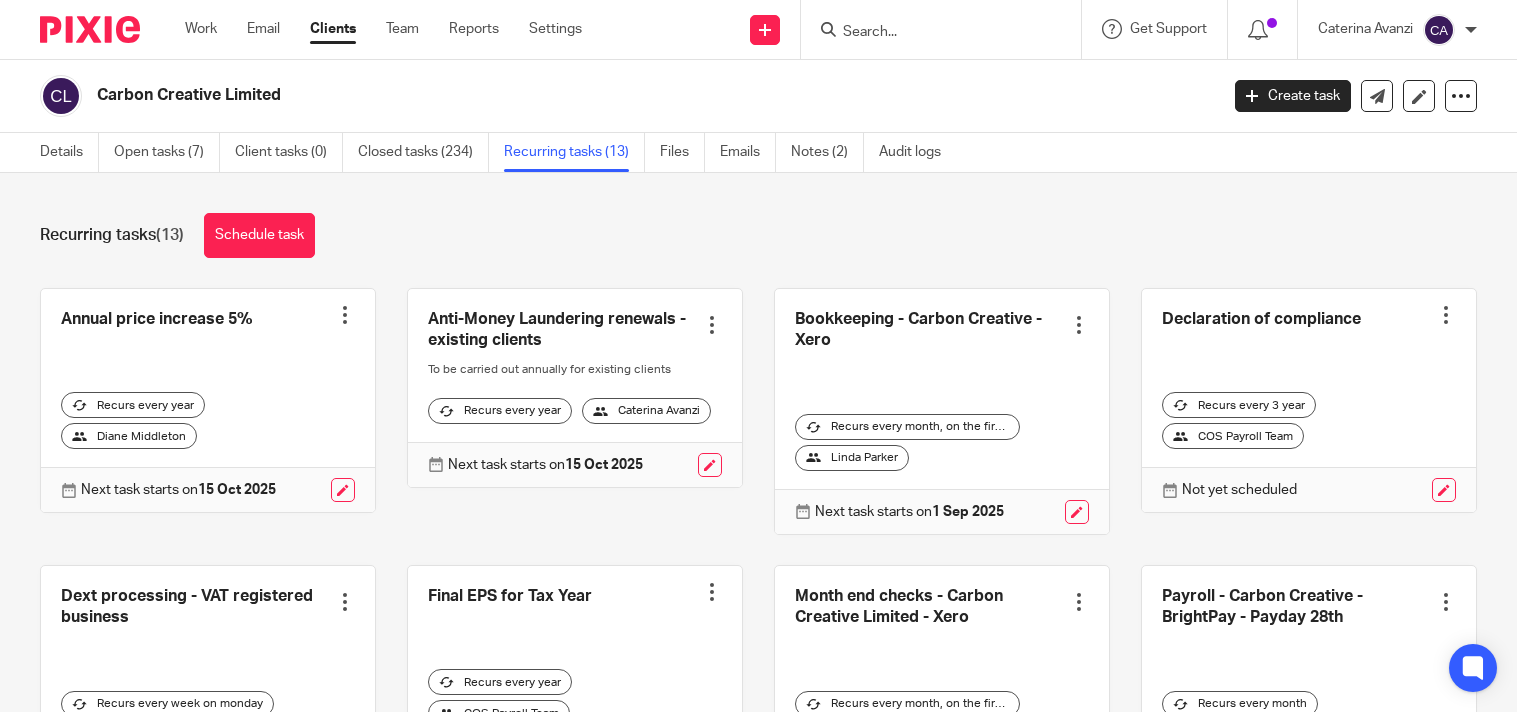 scroll, scrollTop: 0, scrollLeft: 0, axis: both 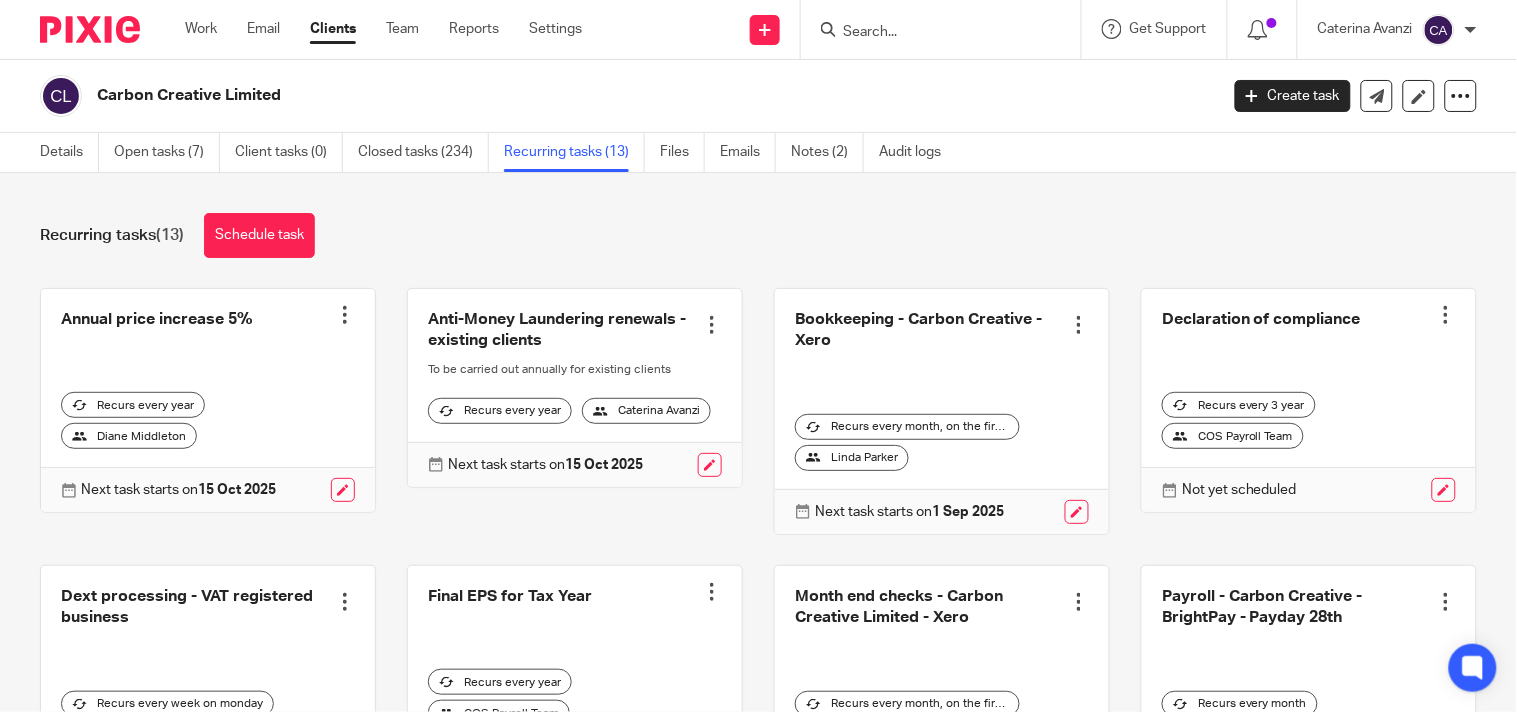 click at bounding box center (931, 33) 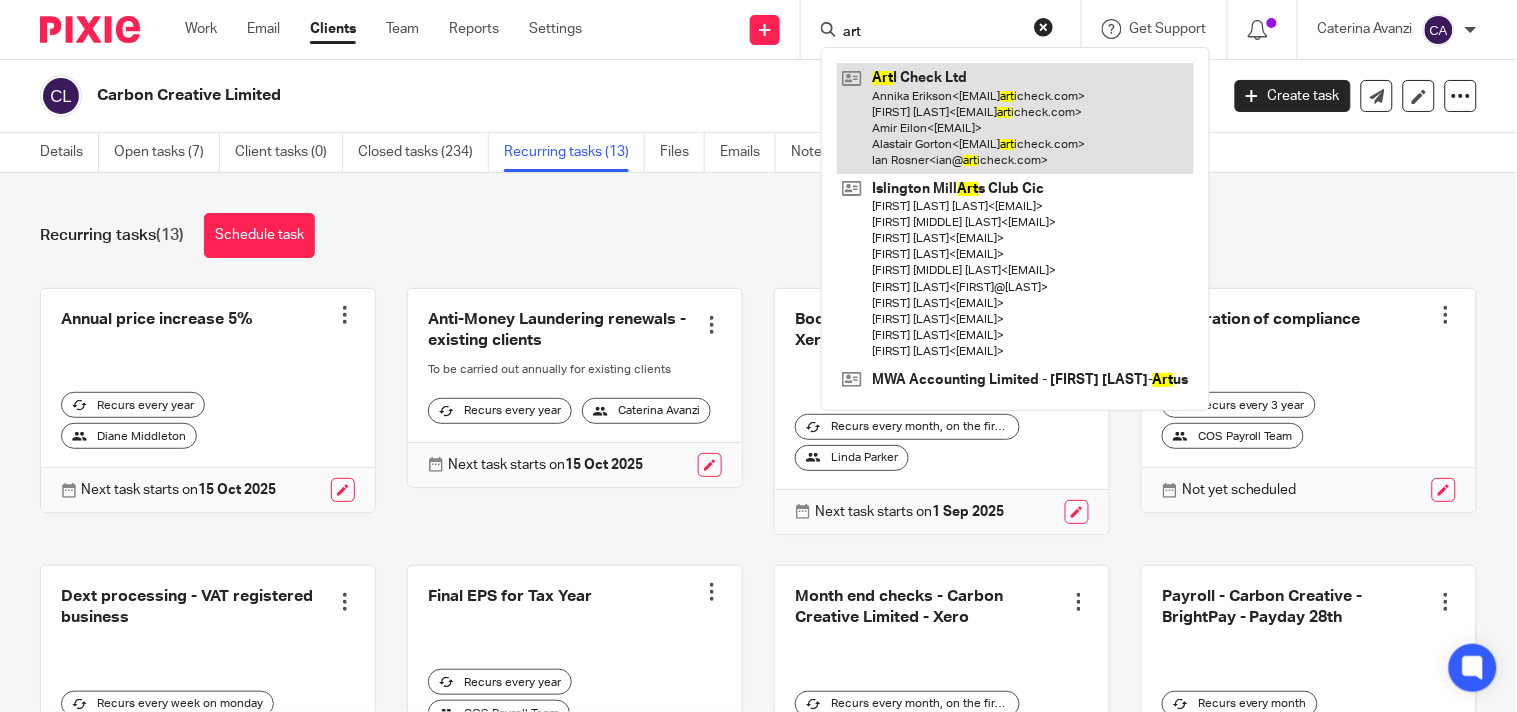 type on "art" 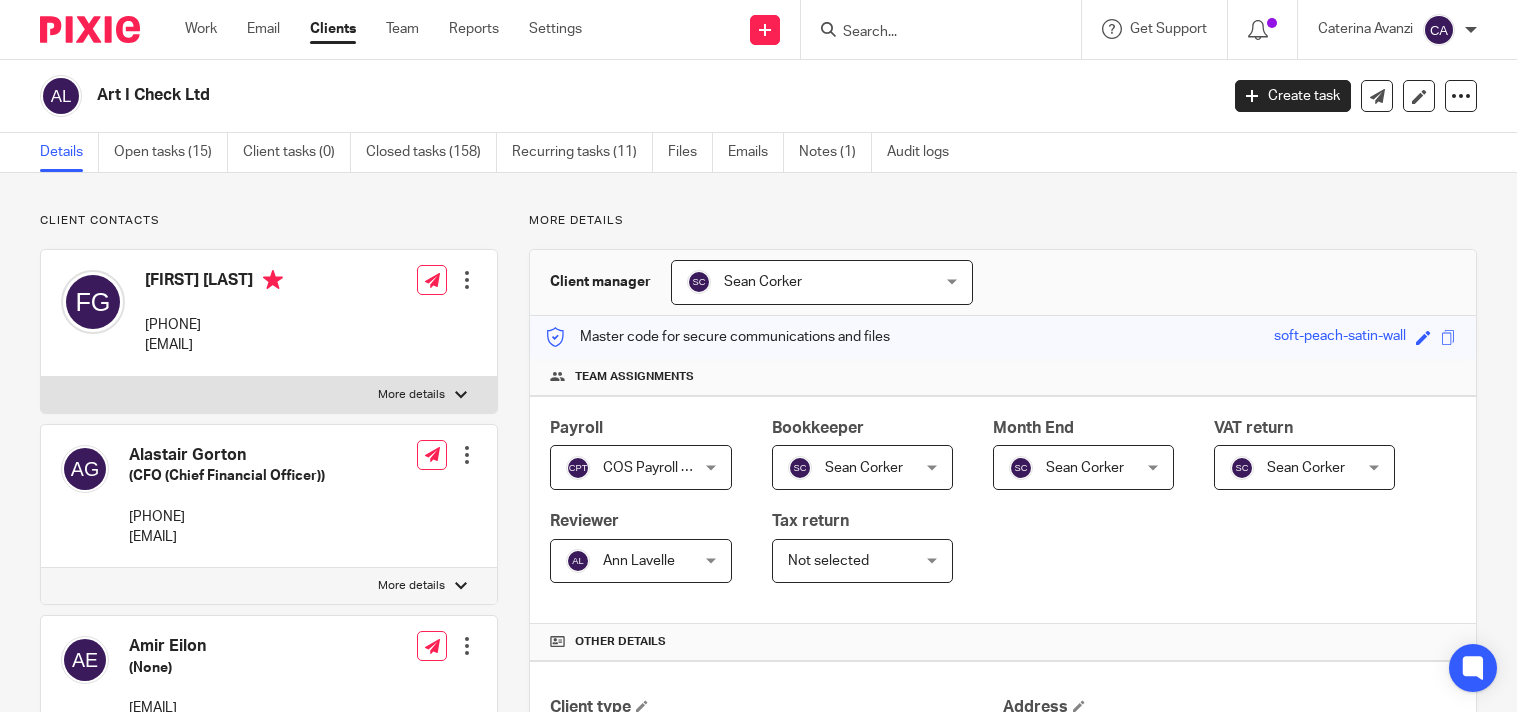 scroll, scrollTop: 0, scrollLeft: 0, axis: both 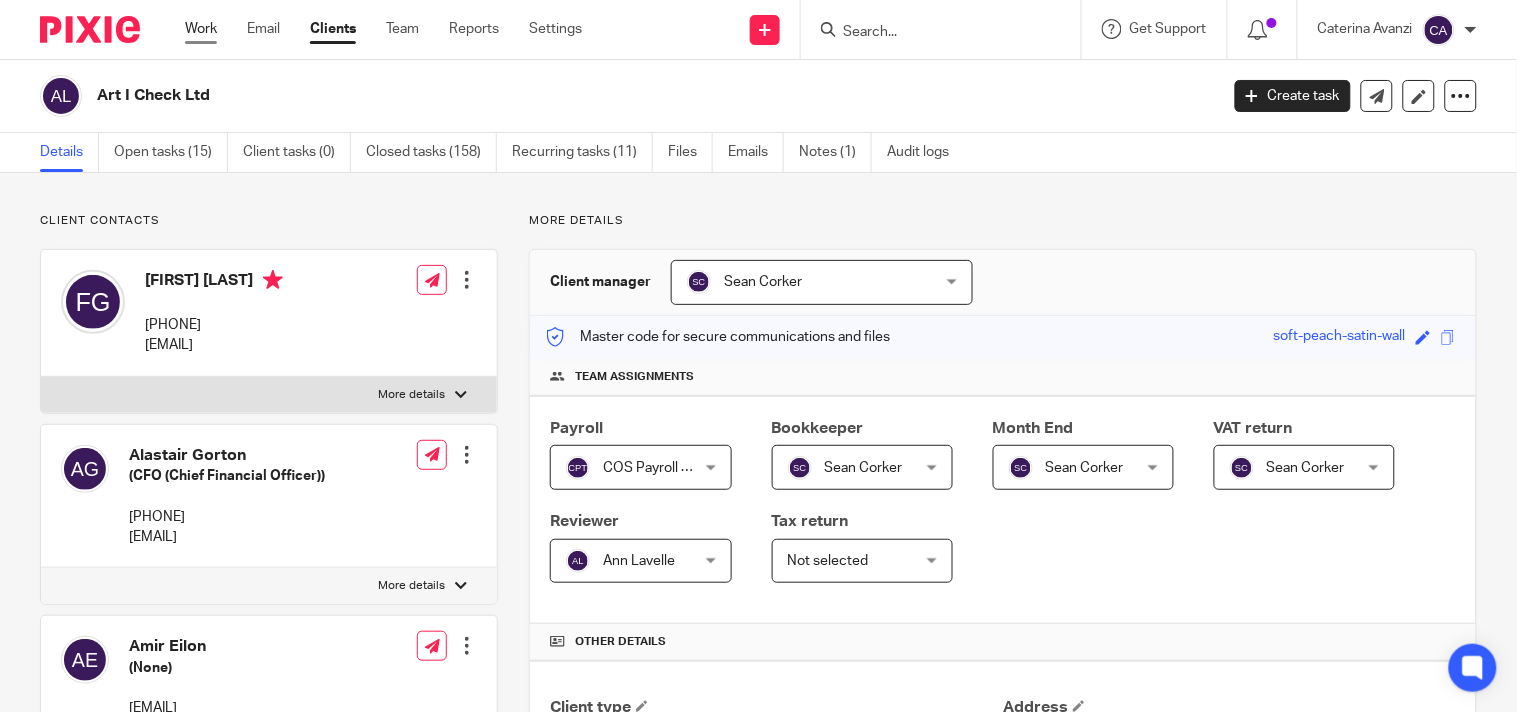 click on "Work" at bounding box center (201, 29) 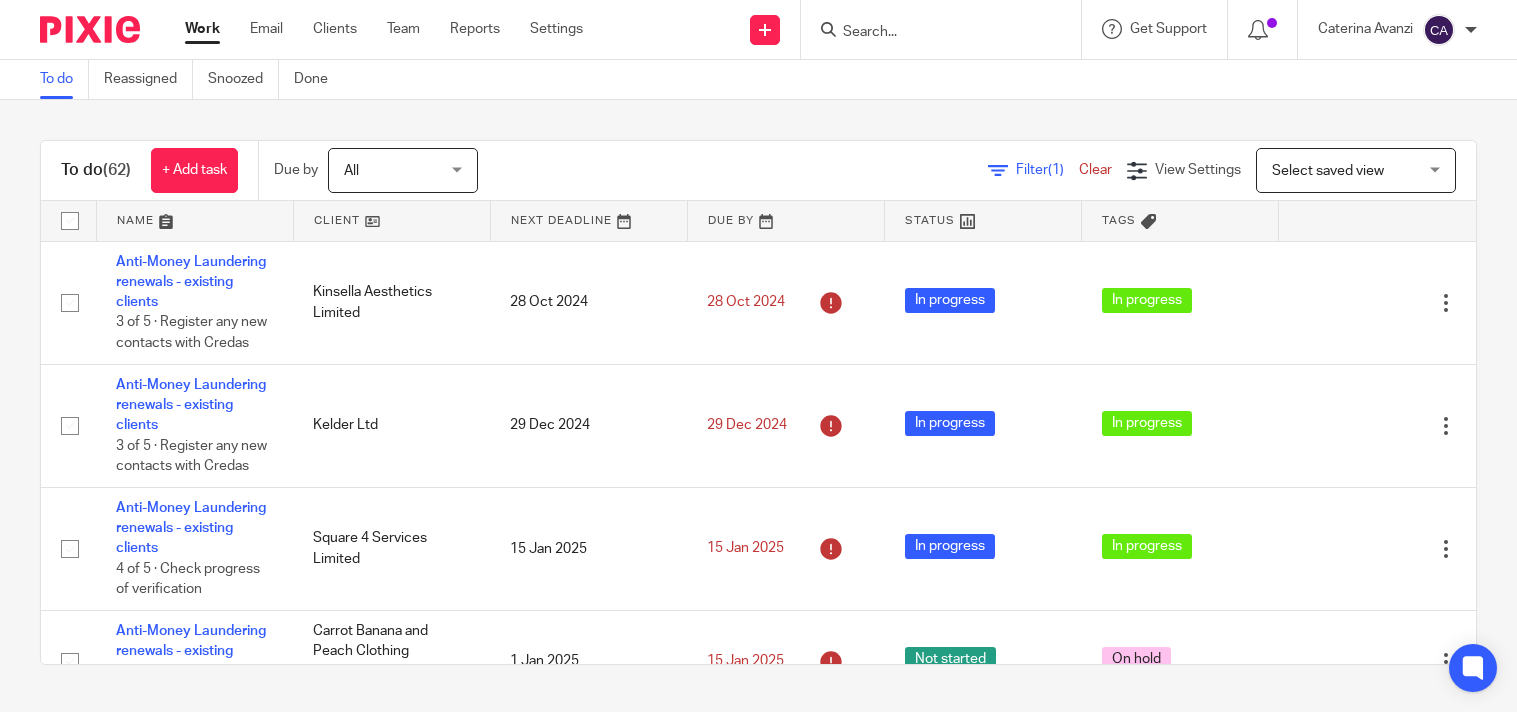 scroll, scrollTop: 0, scrollLeft: 0, axis: both 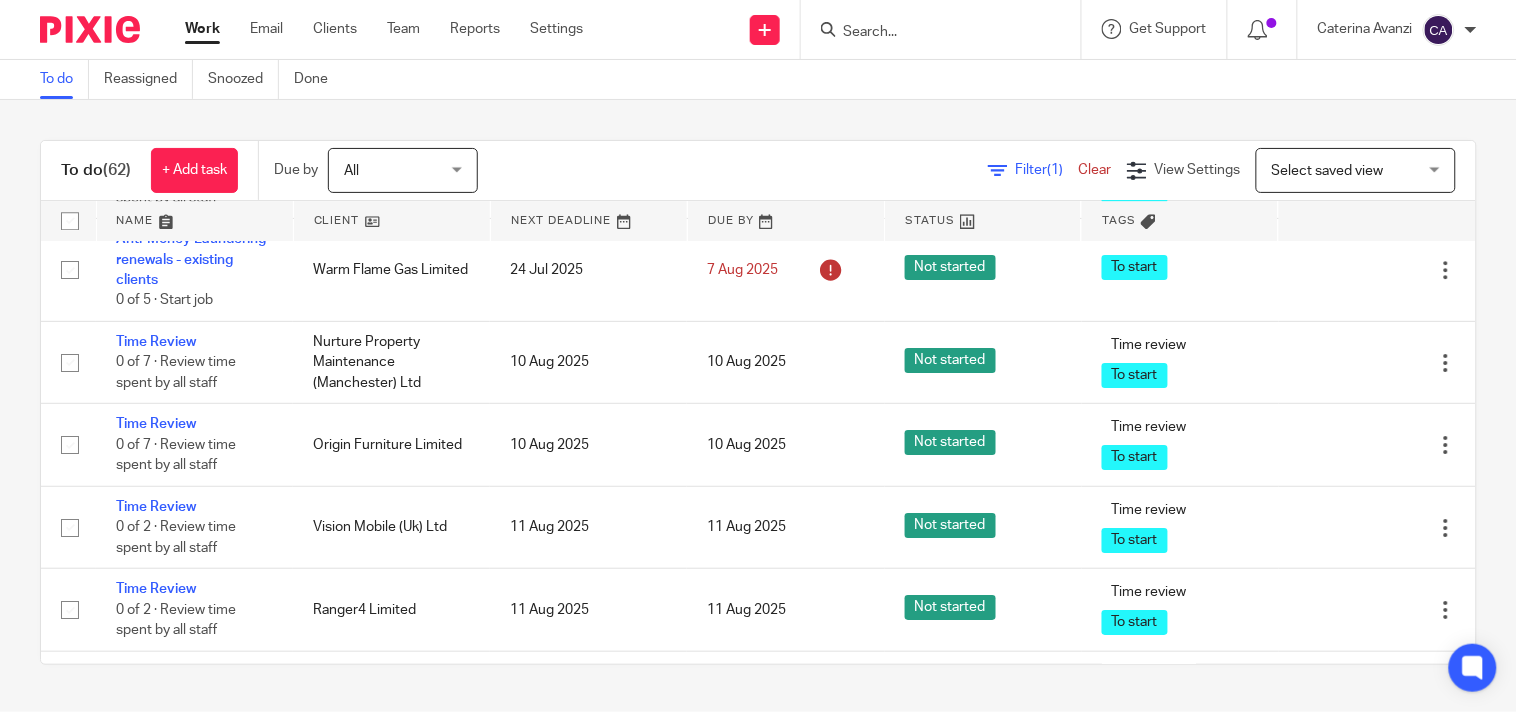 click at bounding box center (947, 29) 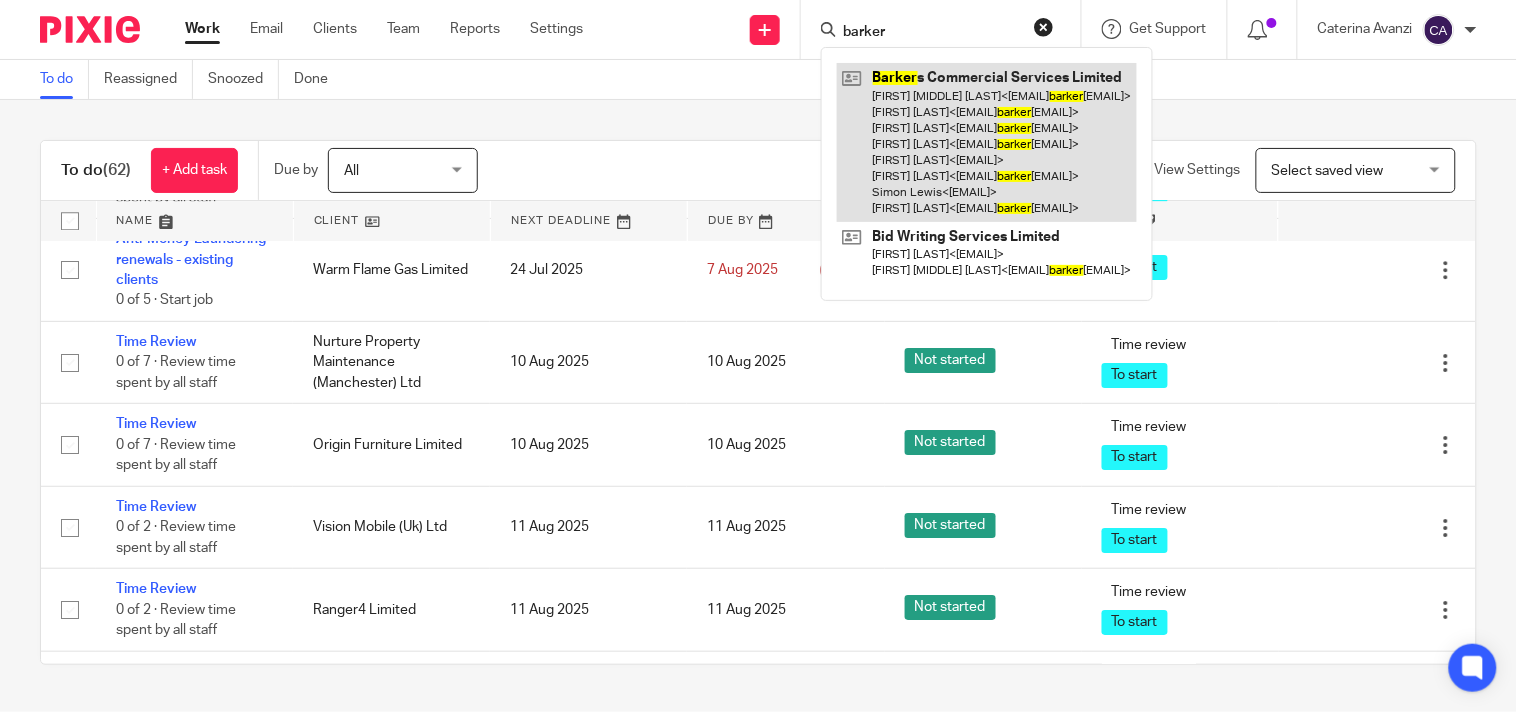 type on "barker" 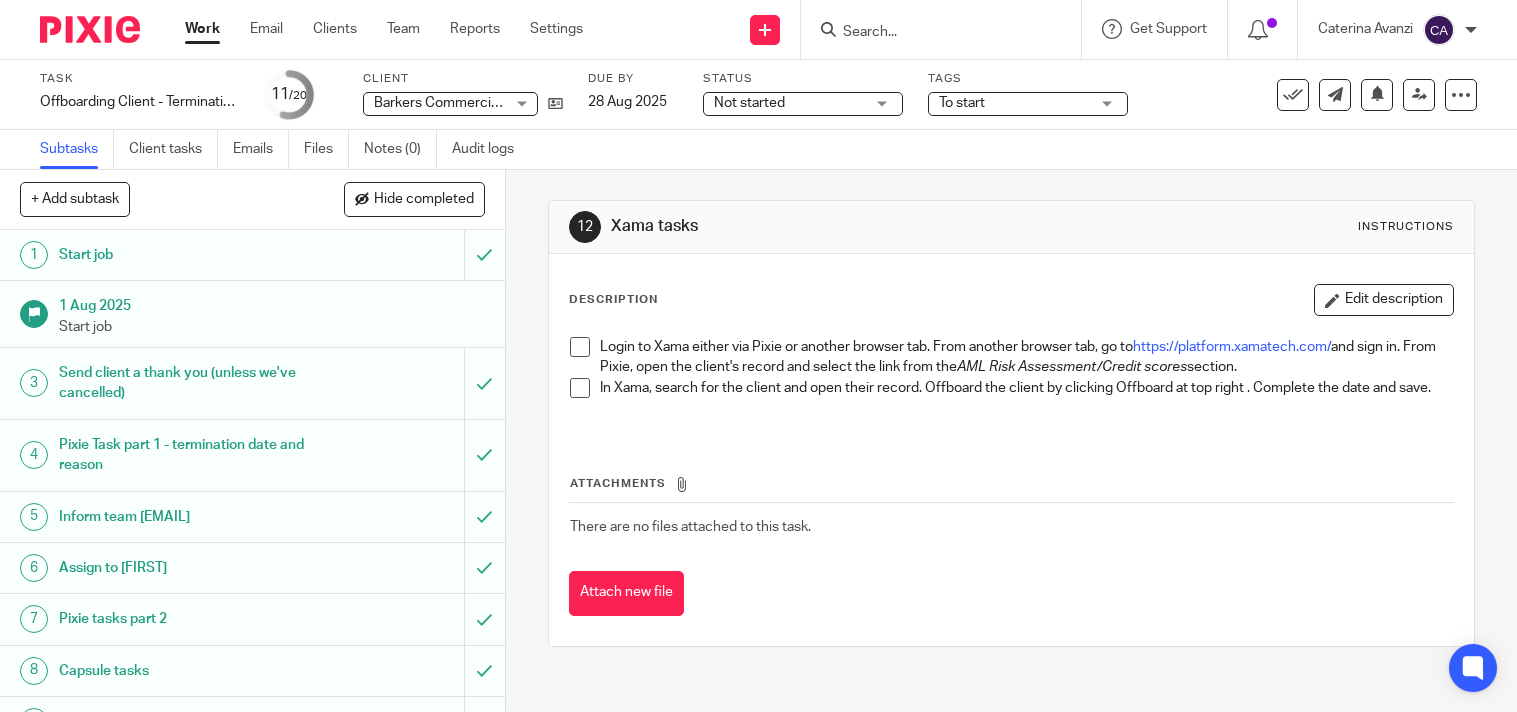 scroll, scrollTop: 0, scrollLeft: 0, axis: both 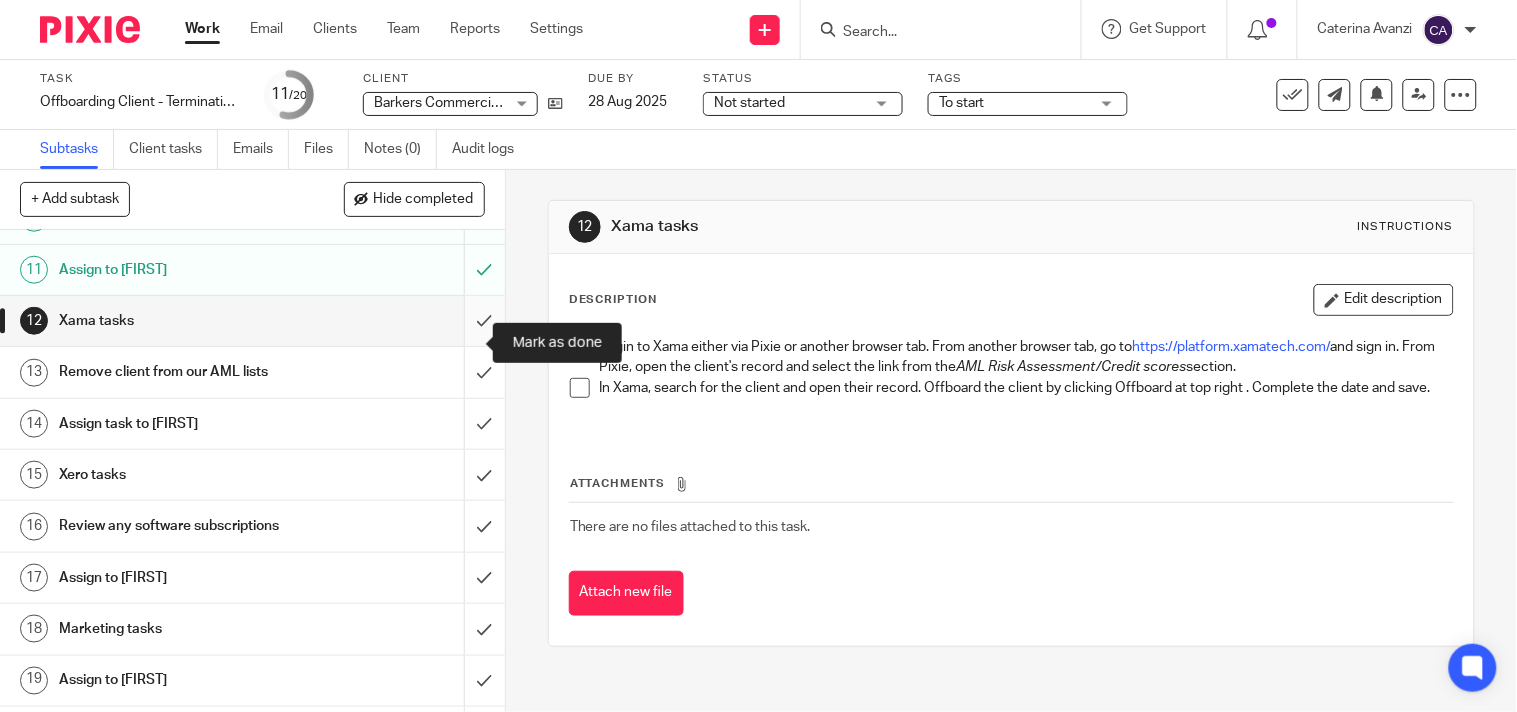 click at bounding box center [252, 321] 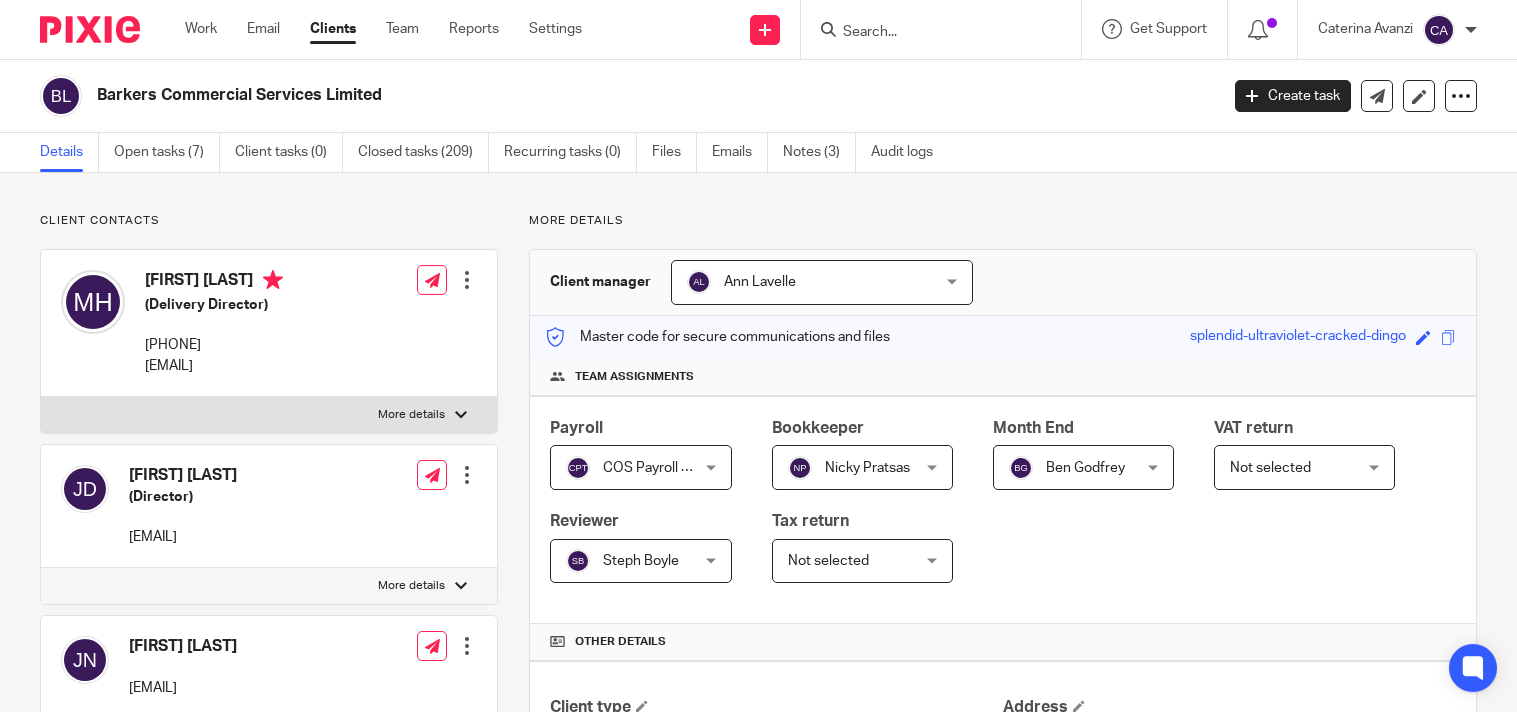scroll, scrollTop: 0, scrollLeft: 0, axis: both 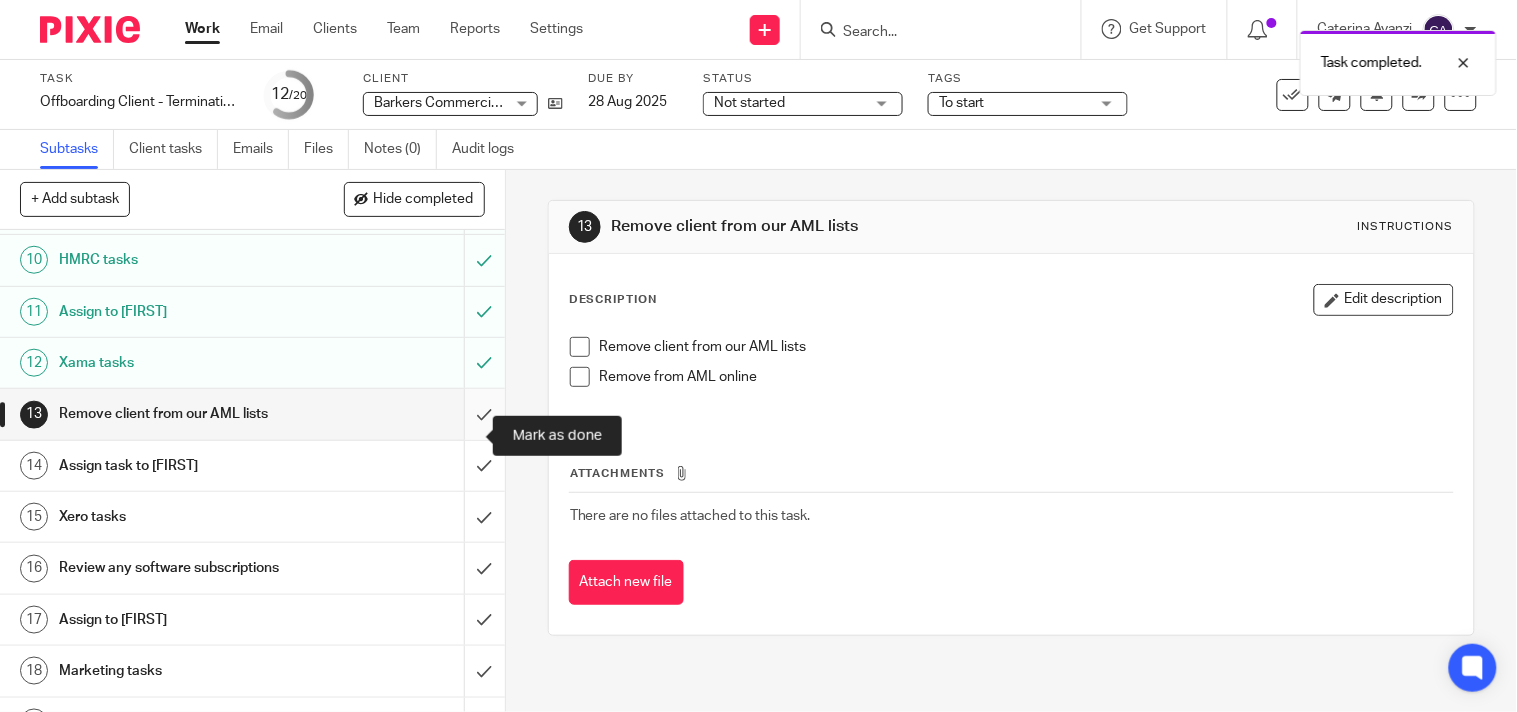 click at bounding box center [252, 414] 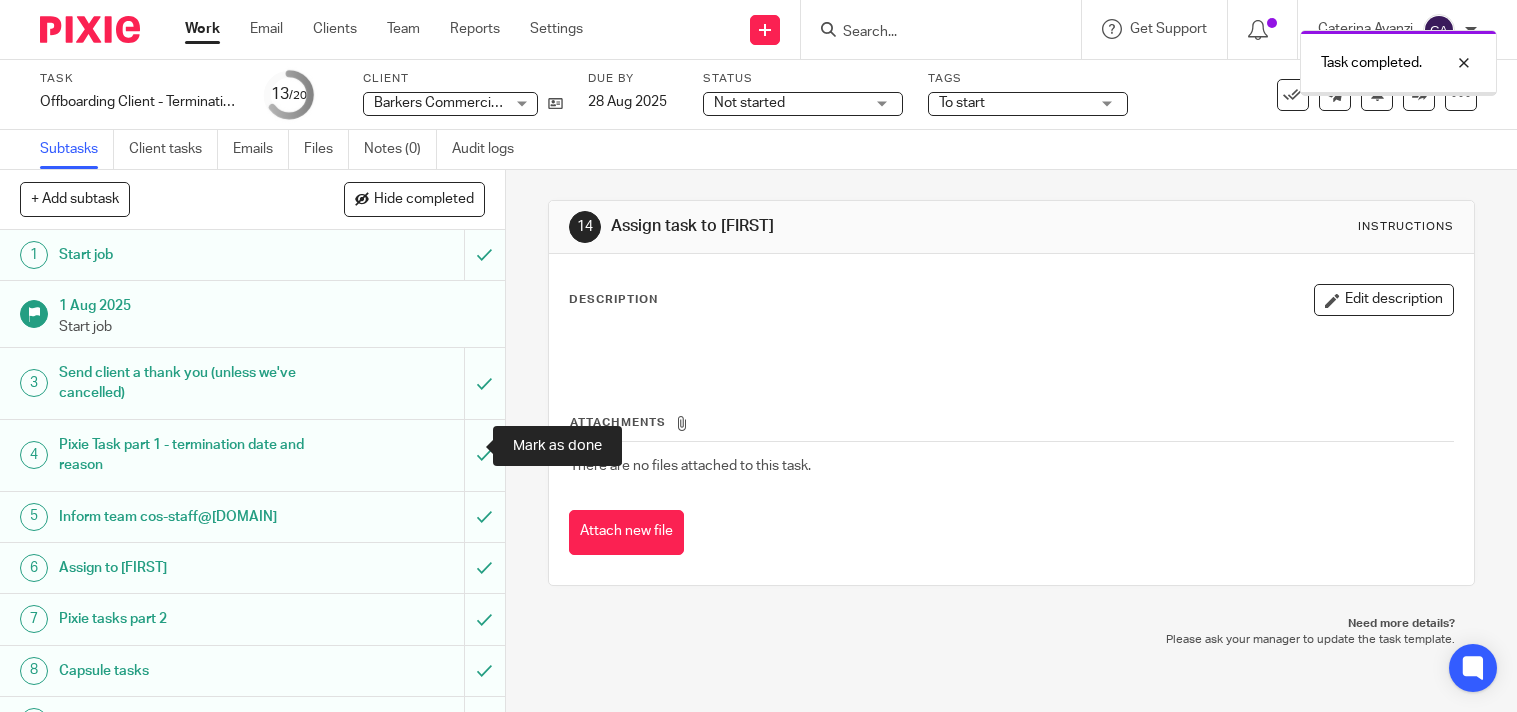 scroll, scrollTop: 0, scrollLeft: 0, axis: both 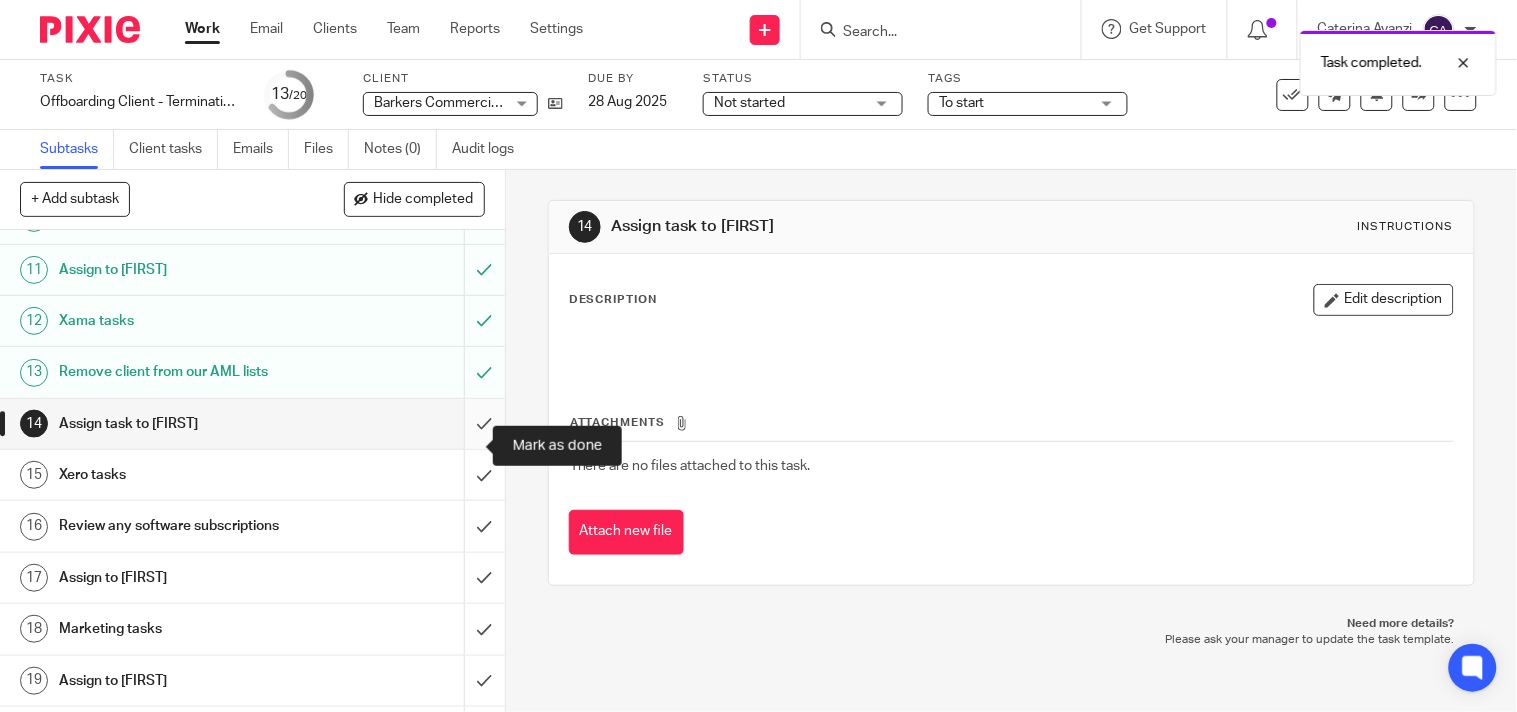 click at bounding box center [252, 424] 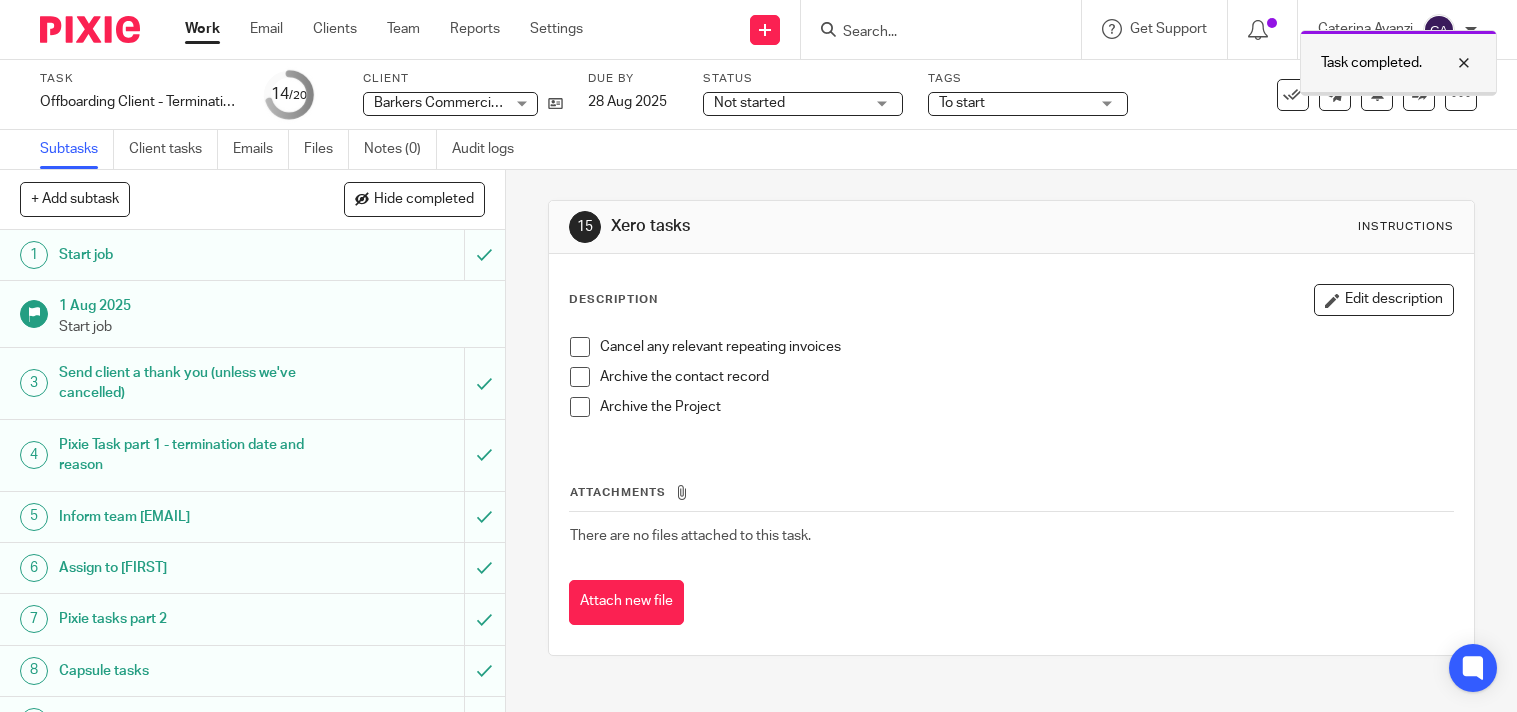 scroll, scrollTop: 0, scrollLeft: 0, axis: both 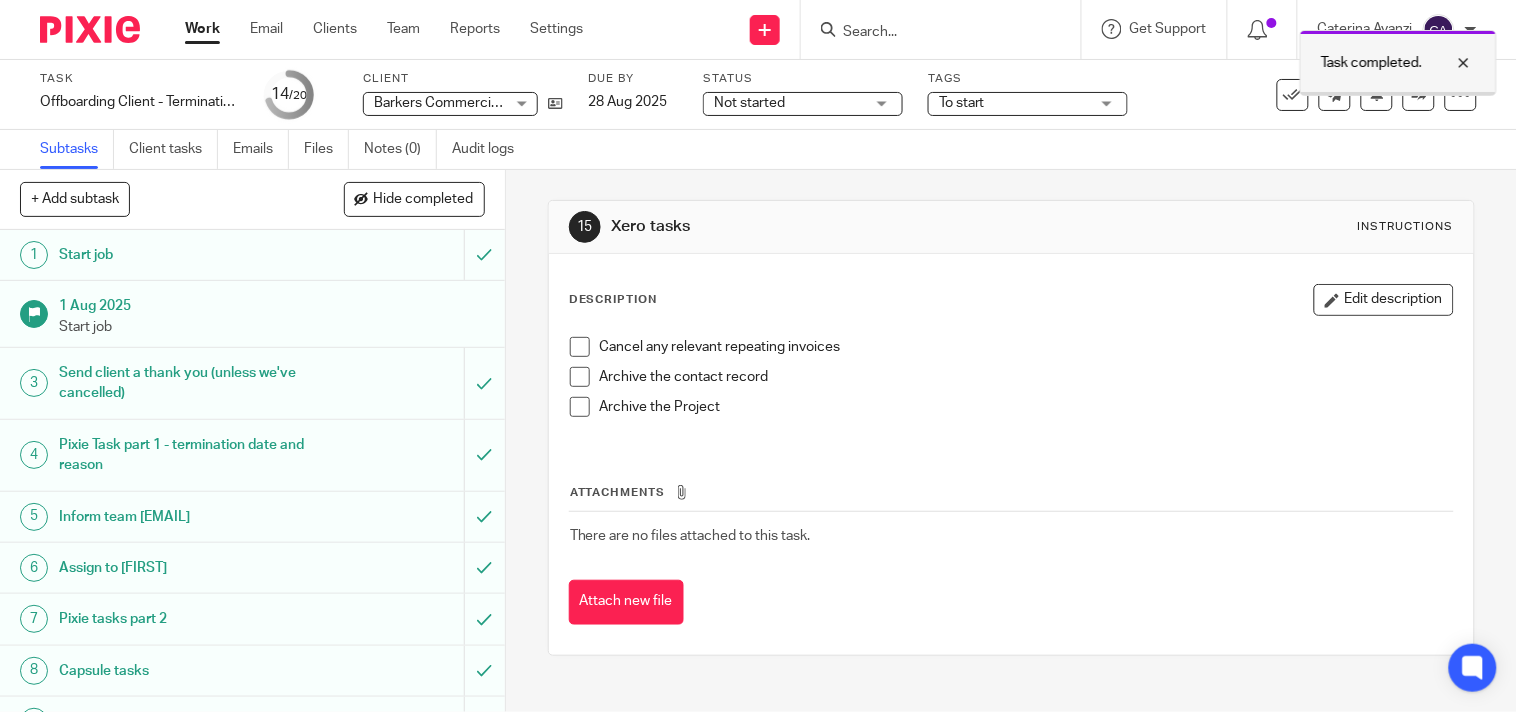 click at bounding box center (1449, 63) 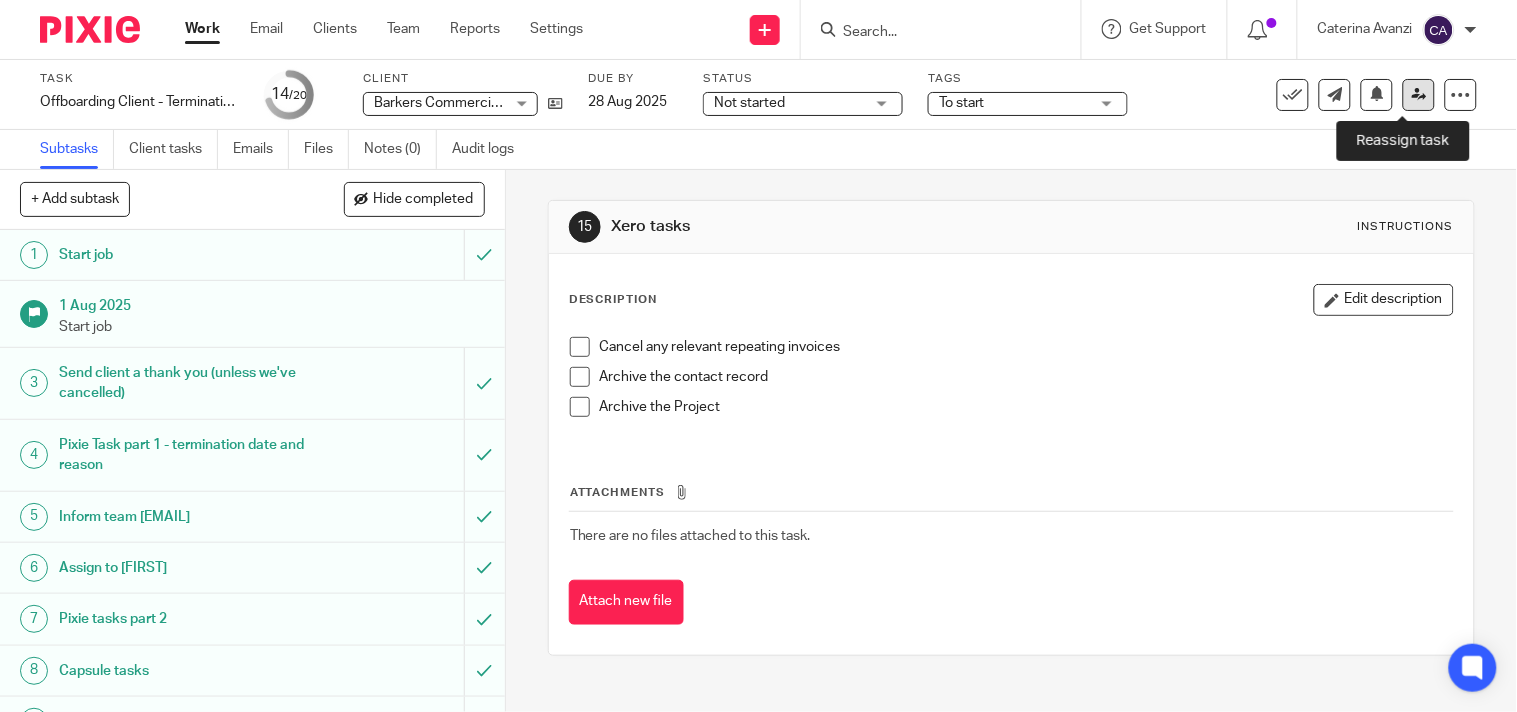 click at bounding box center [1419, 94] 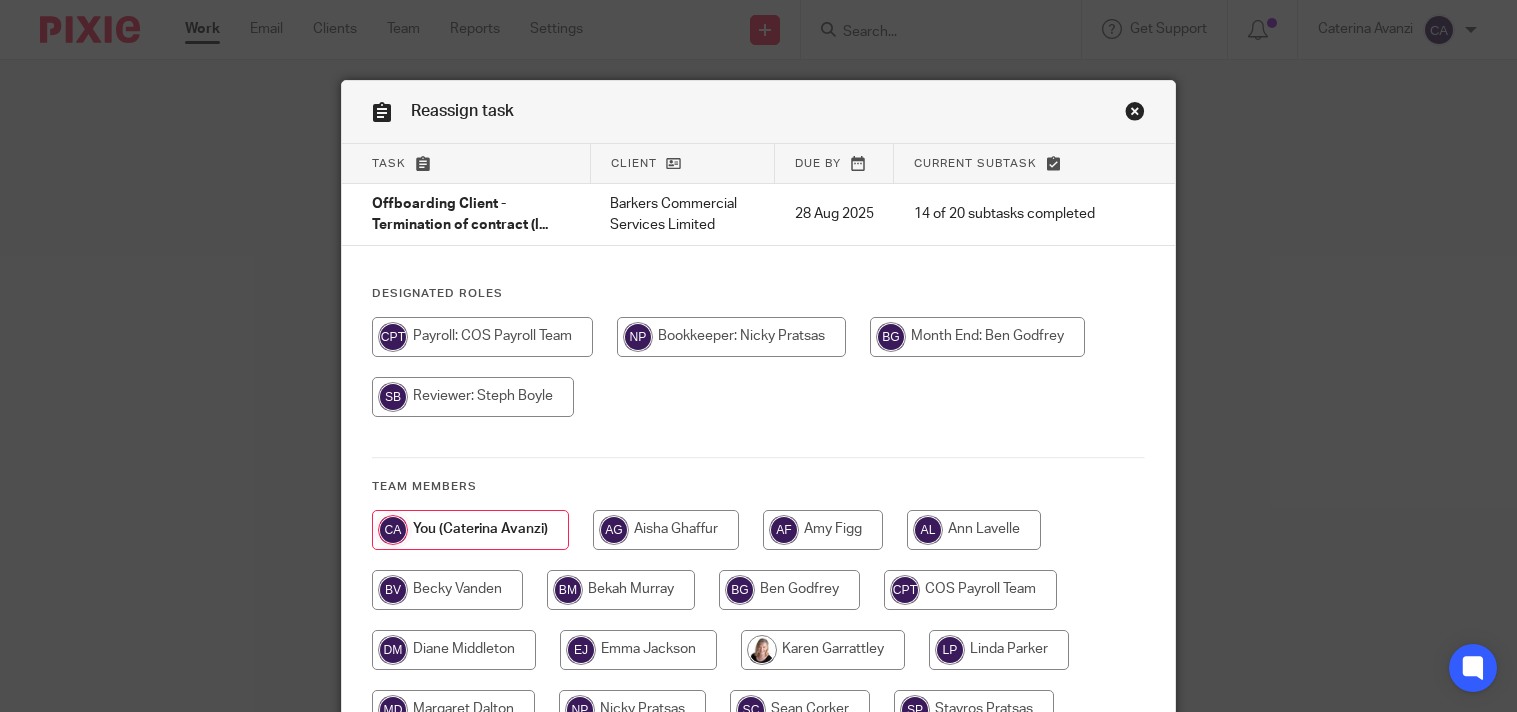 scroll, scrollTop: 0, scrollLeft: 0, axis: both 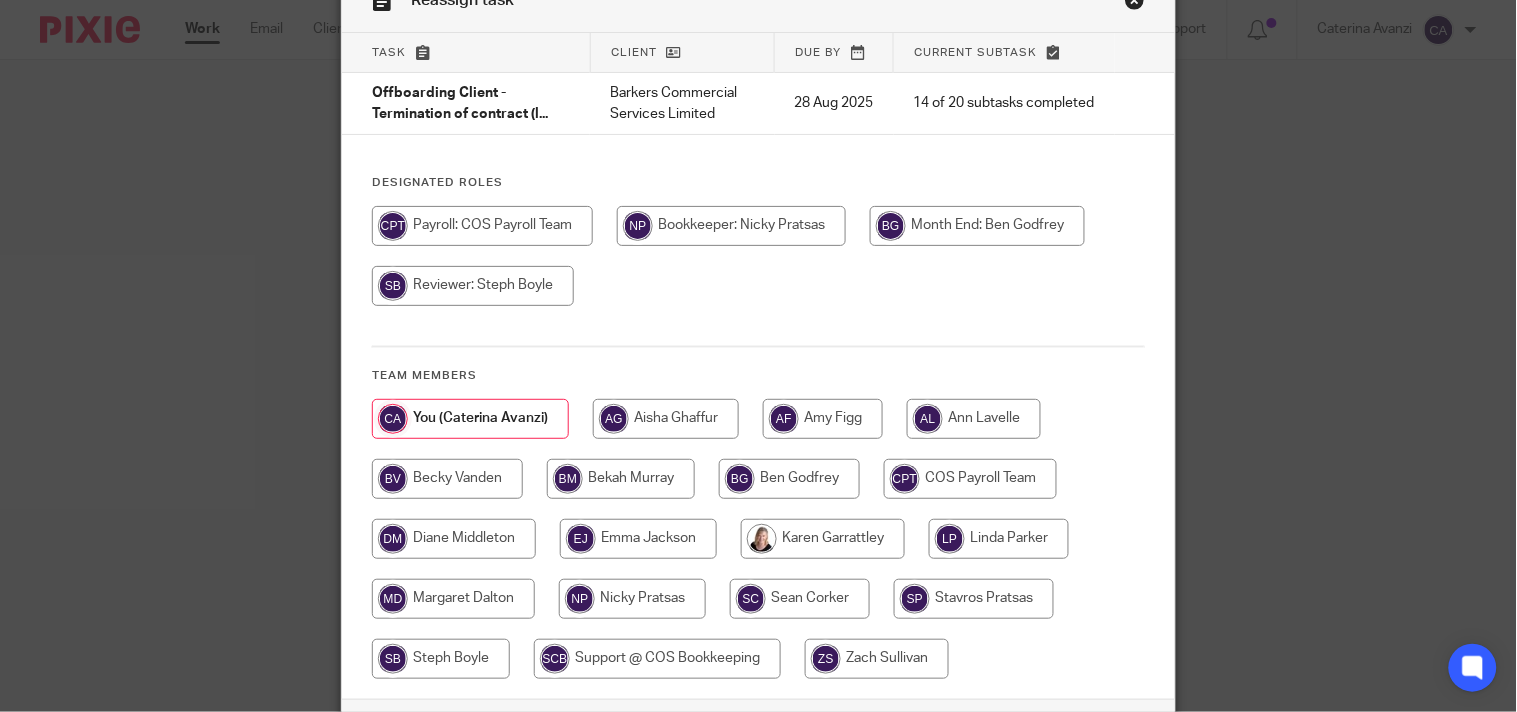 click at bounding box center [454, 539] 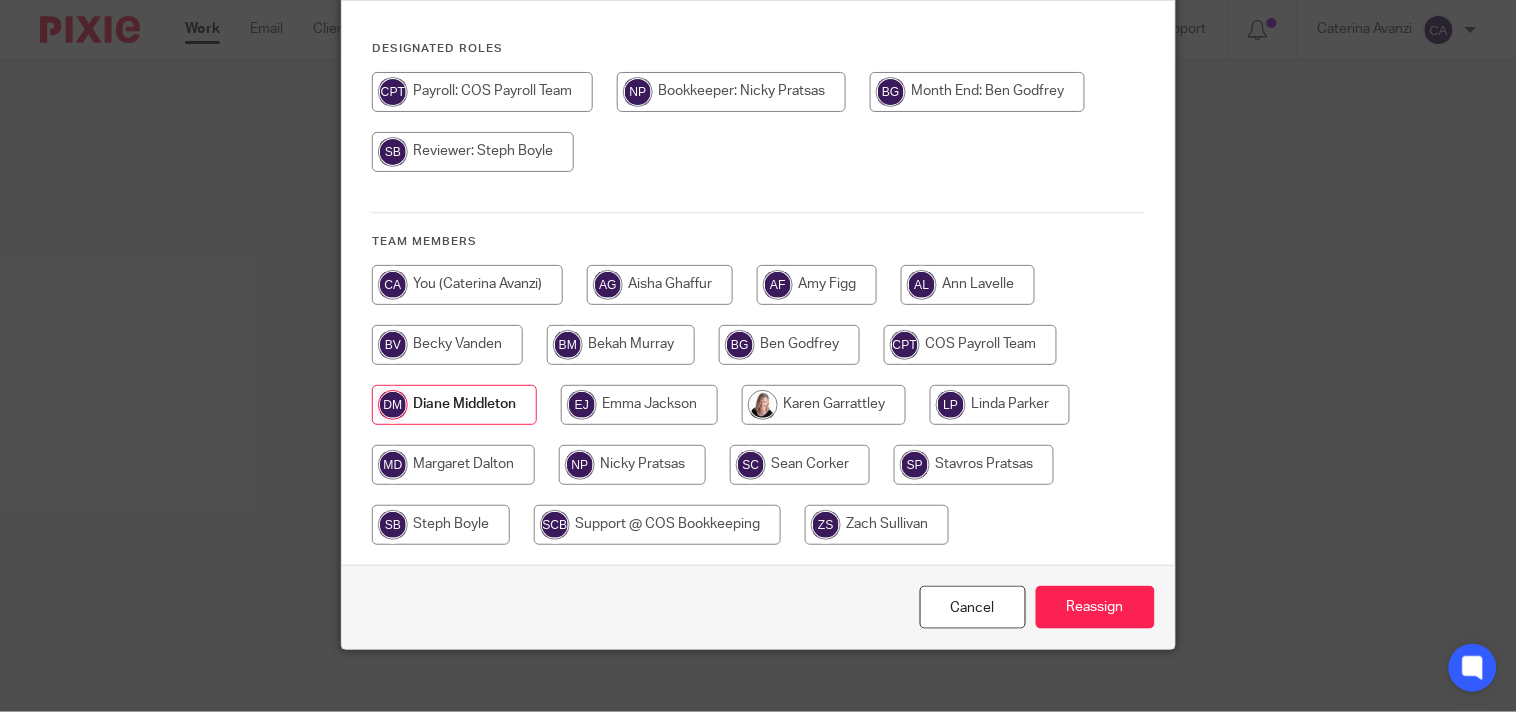scroll, scrollTop: 265, scrollLeft: 0, axis: vertical 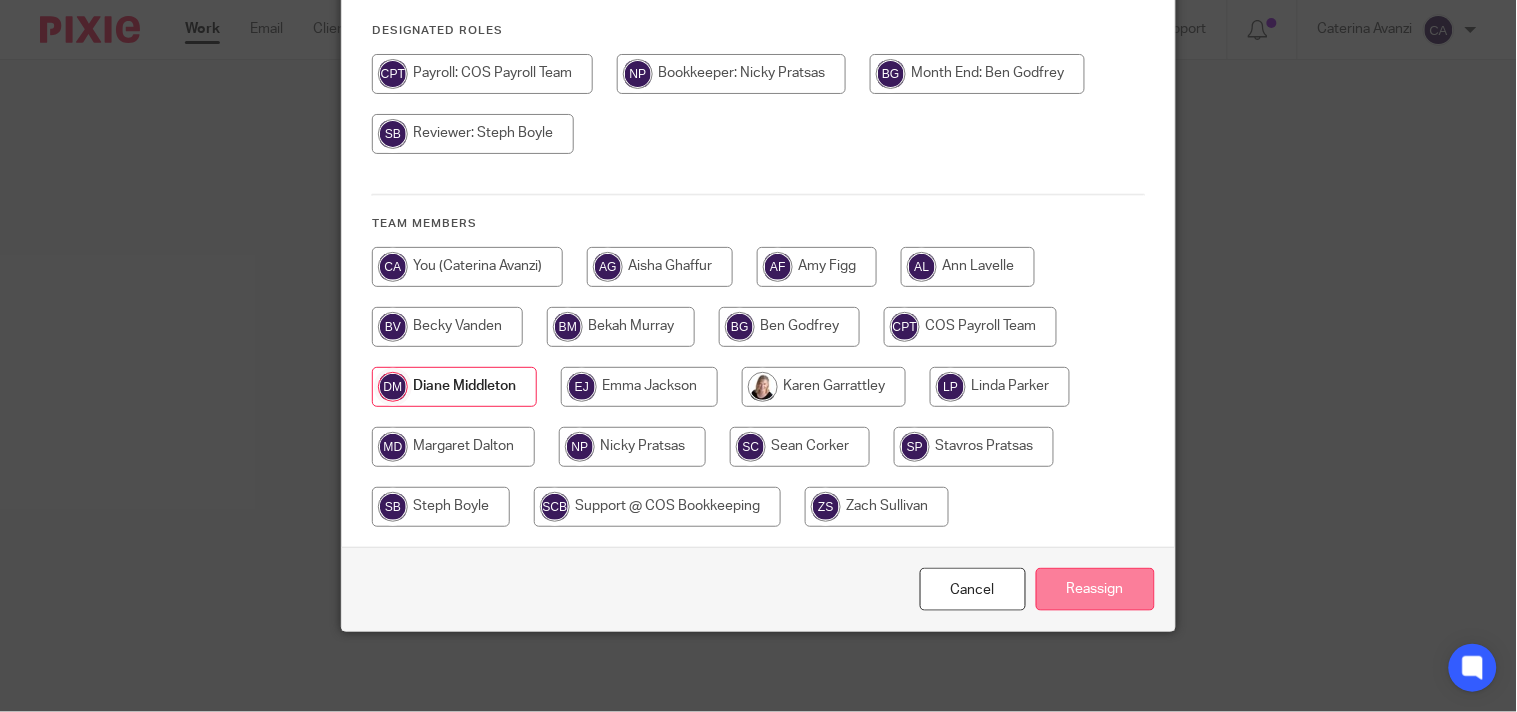 click on "Reassign" at bounding box center [1095, 589] 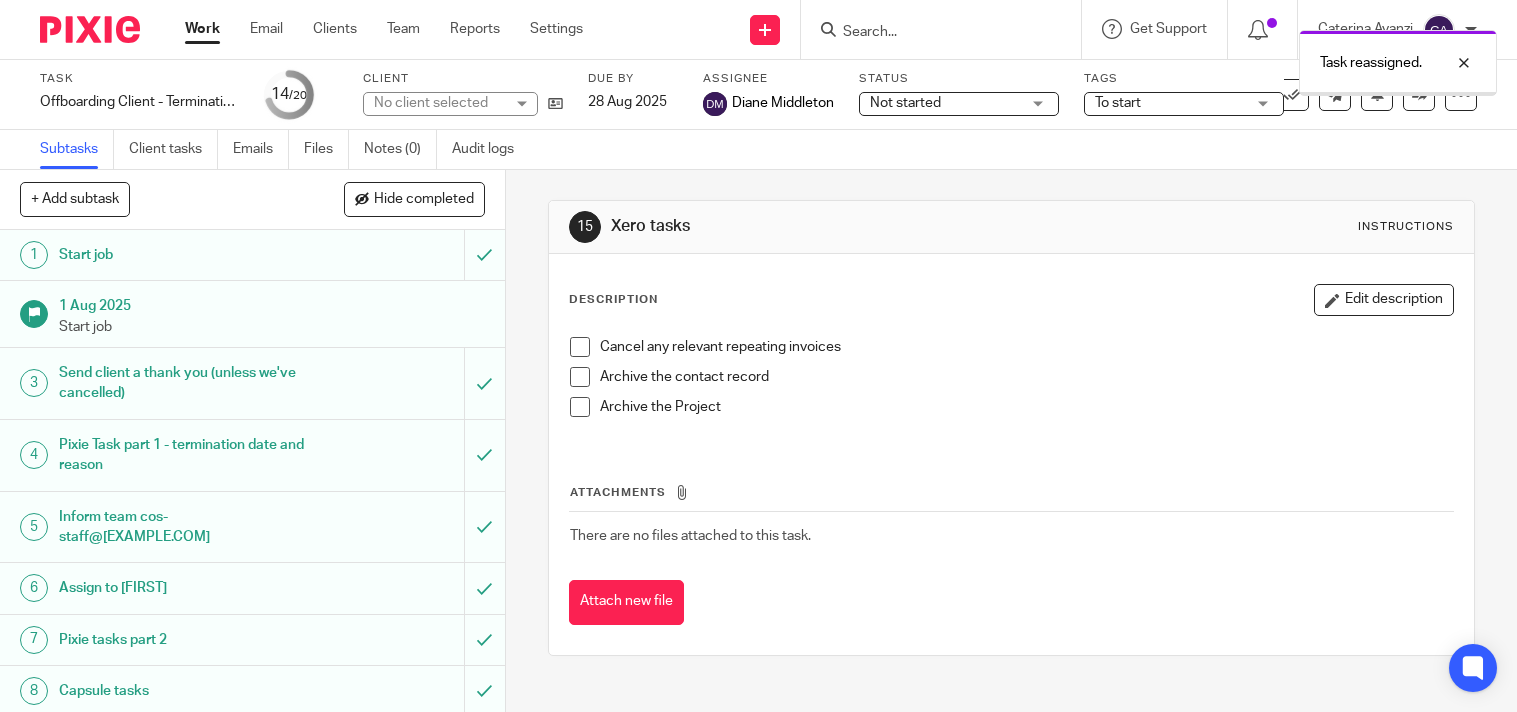 scroll, scrollTop: 0, scrollLeft: 0, axis: both 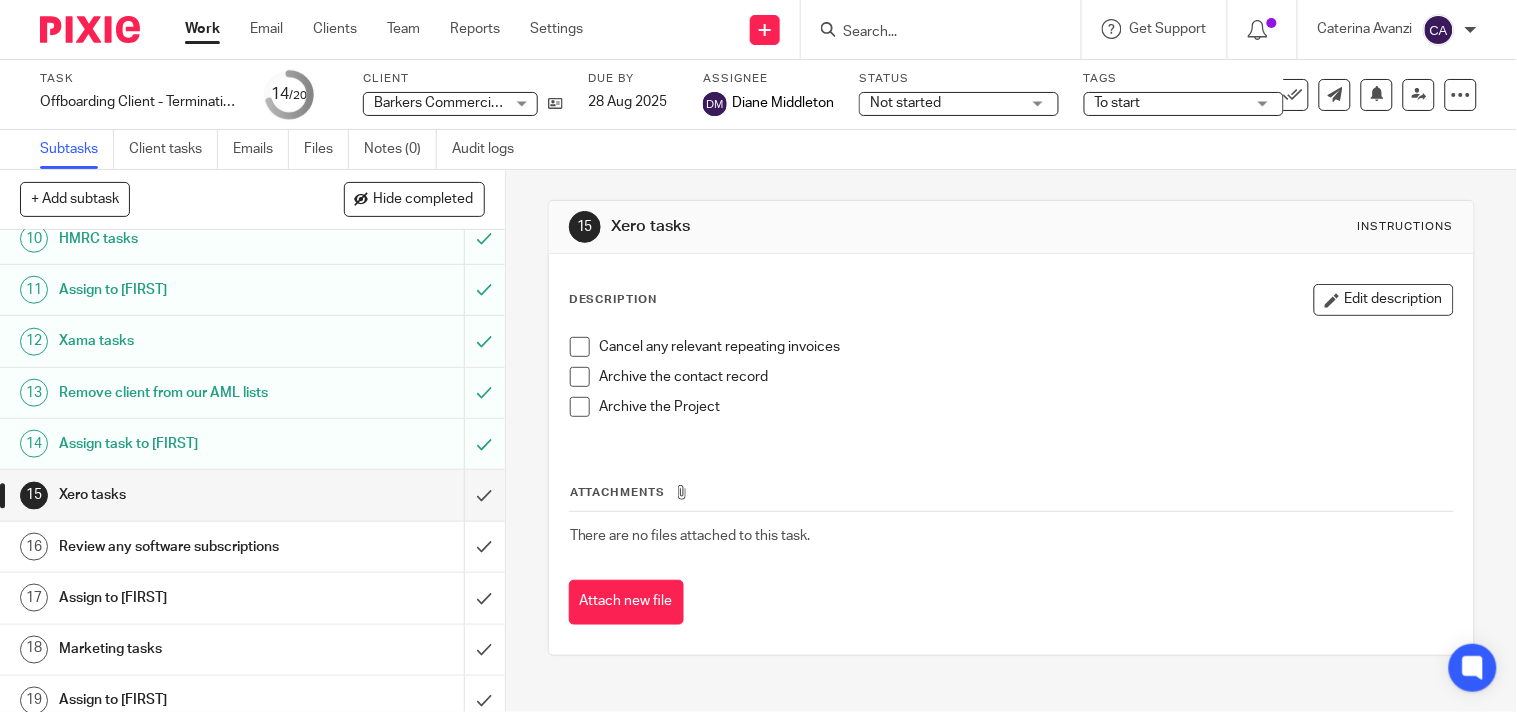 click on "Work" at bounding box center [202, 29] 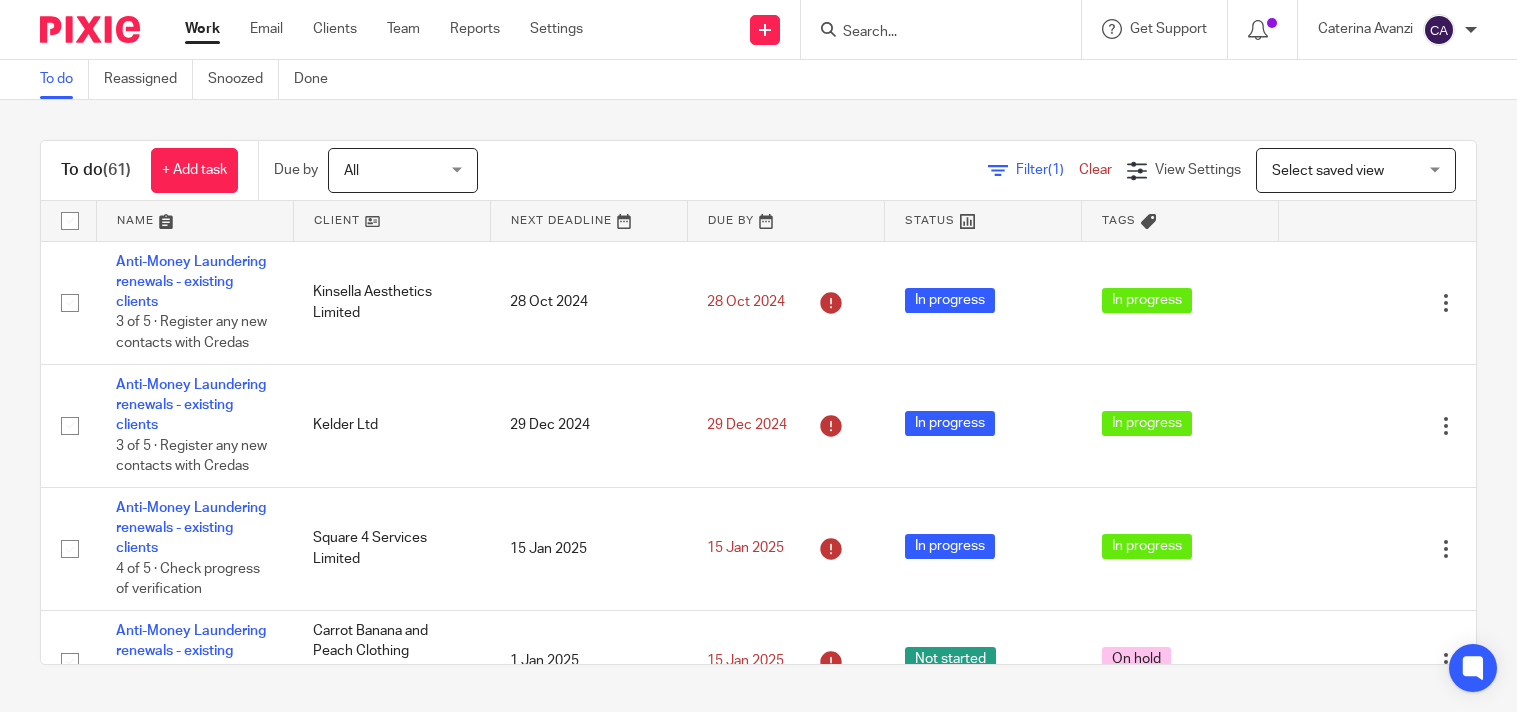 scroll, scrollTop: 0, scrollLeft: 0, axis: both 